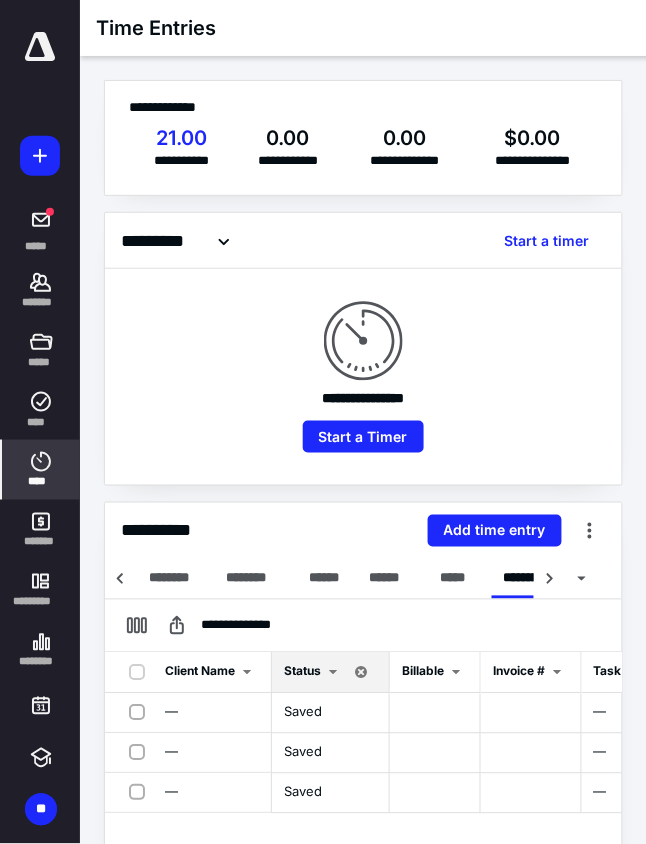 scroll, scrollTop: 0, scrollLeft: 0, axis: both 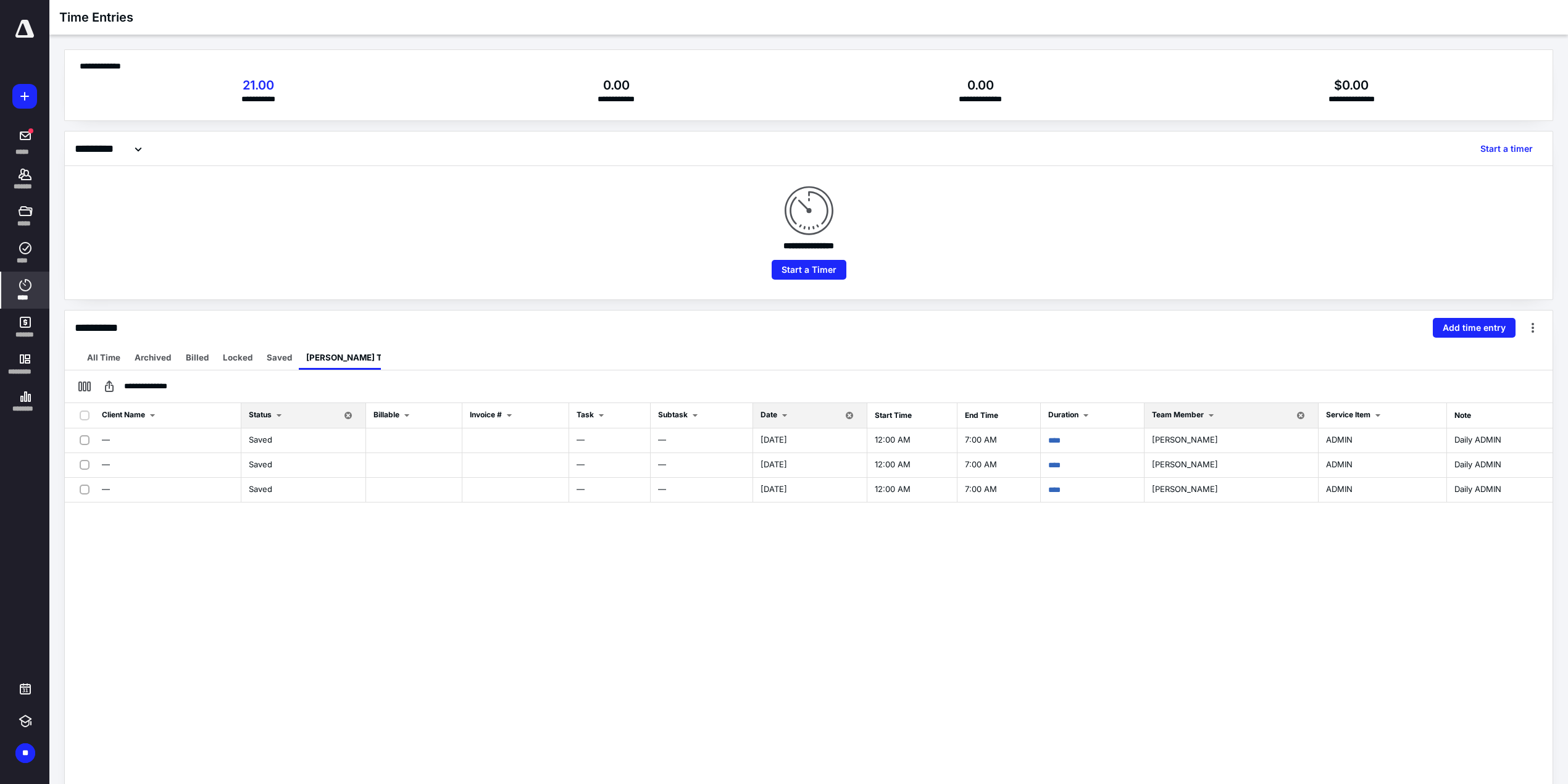 click at bounding box center [25, 29] 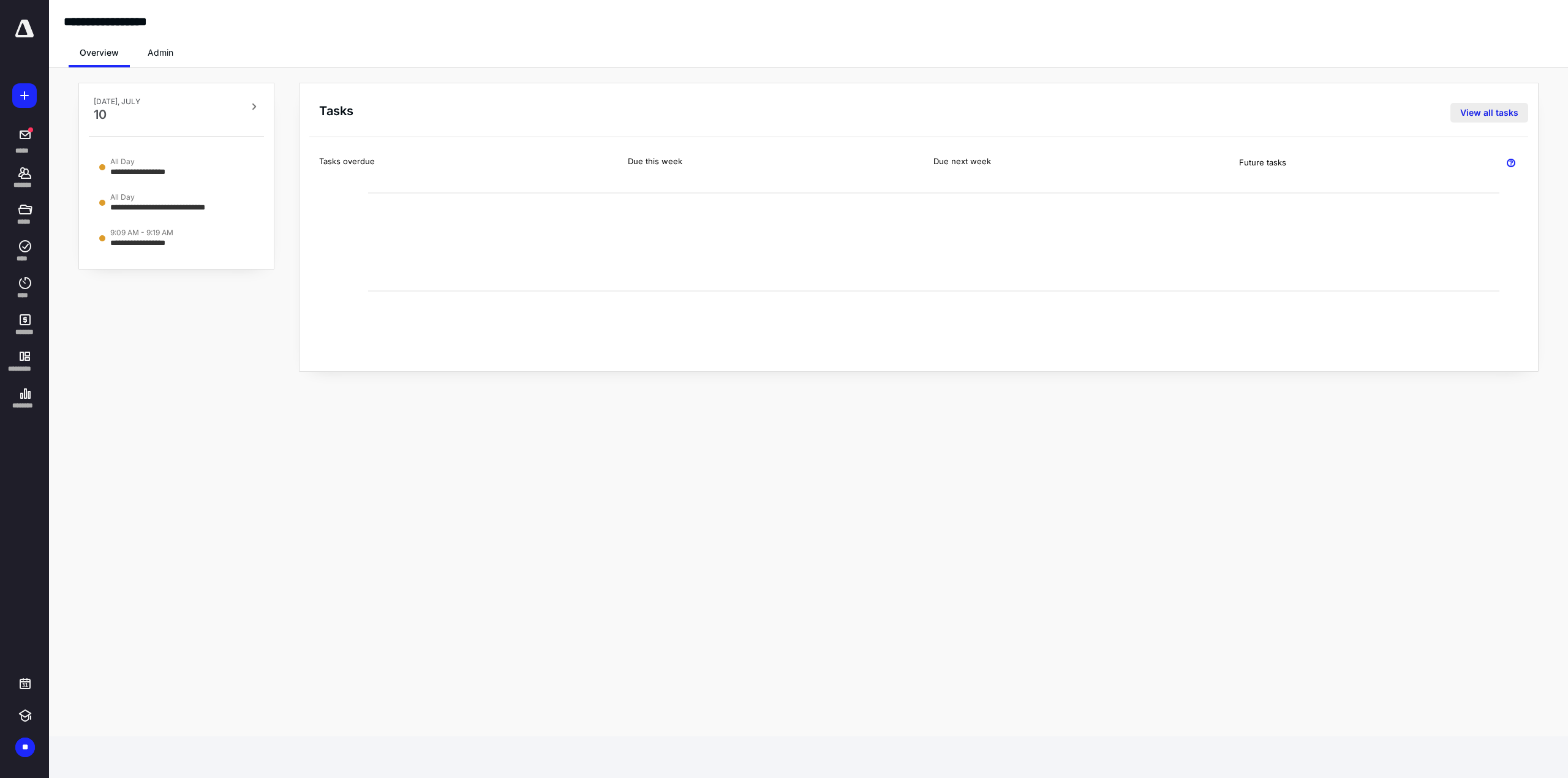 click on "View all tasks" at bounding box center [1489, 113] 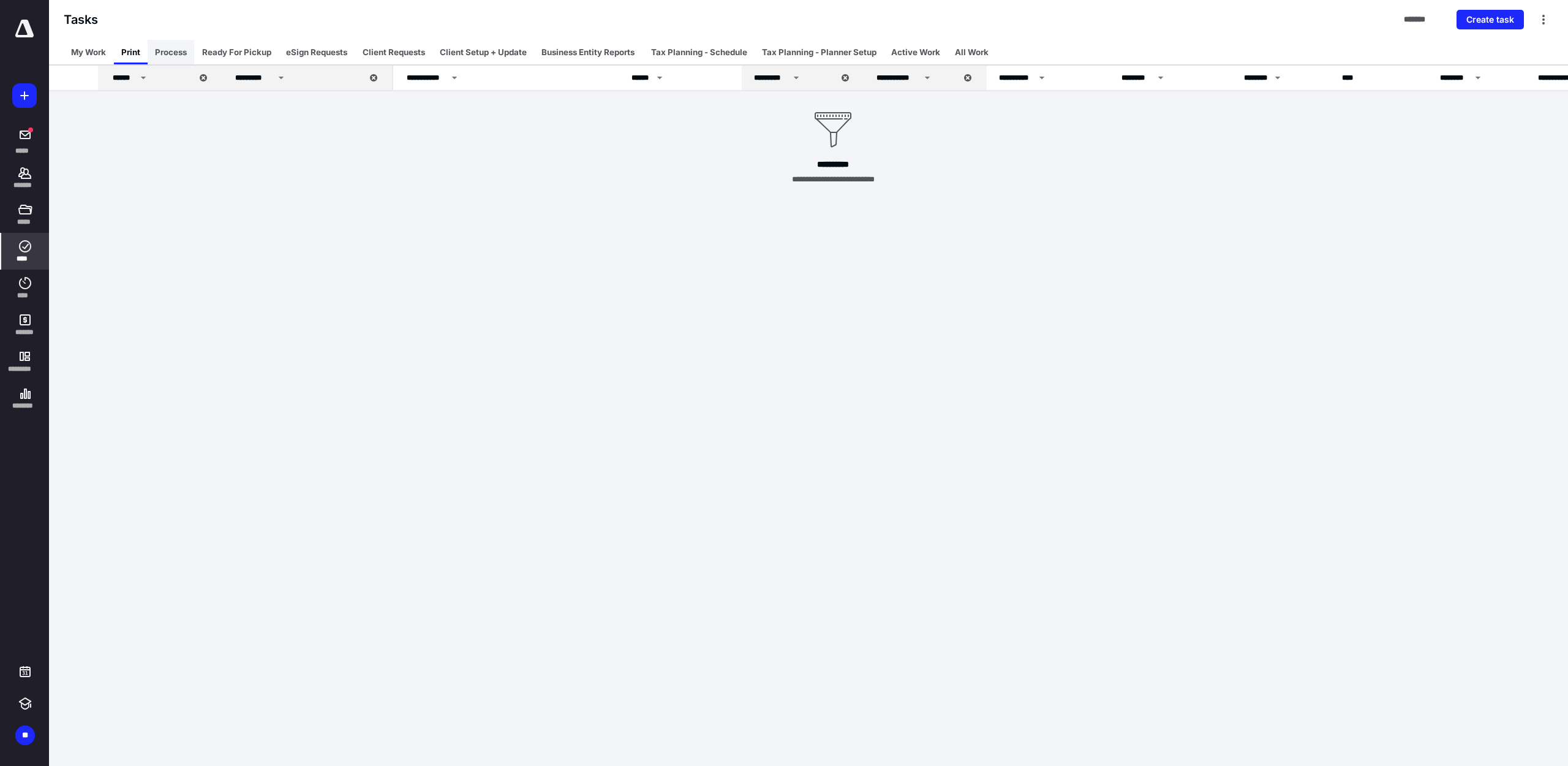 click on "Process" at bounding box center [171, 52] 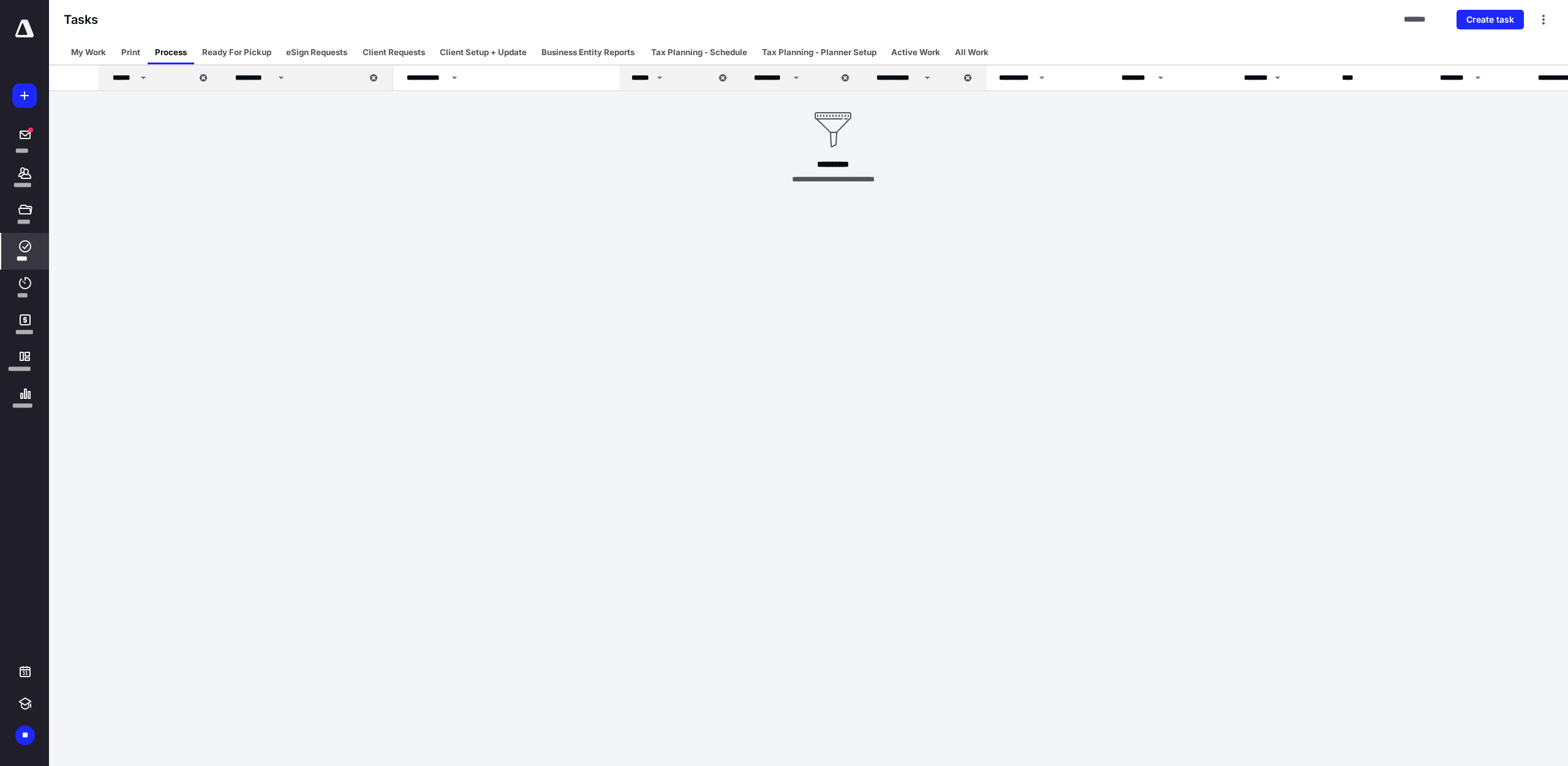 click on "Ready For Pickup" at bounding box center [236, 52] 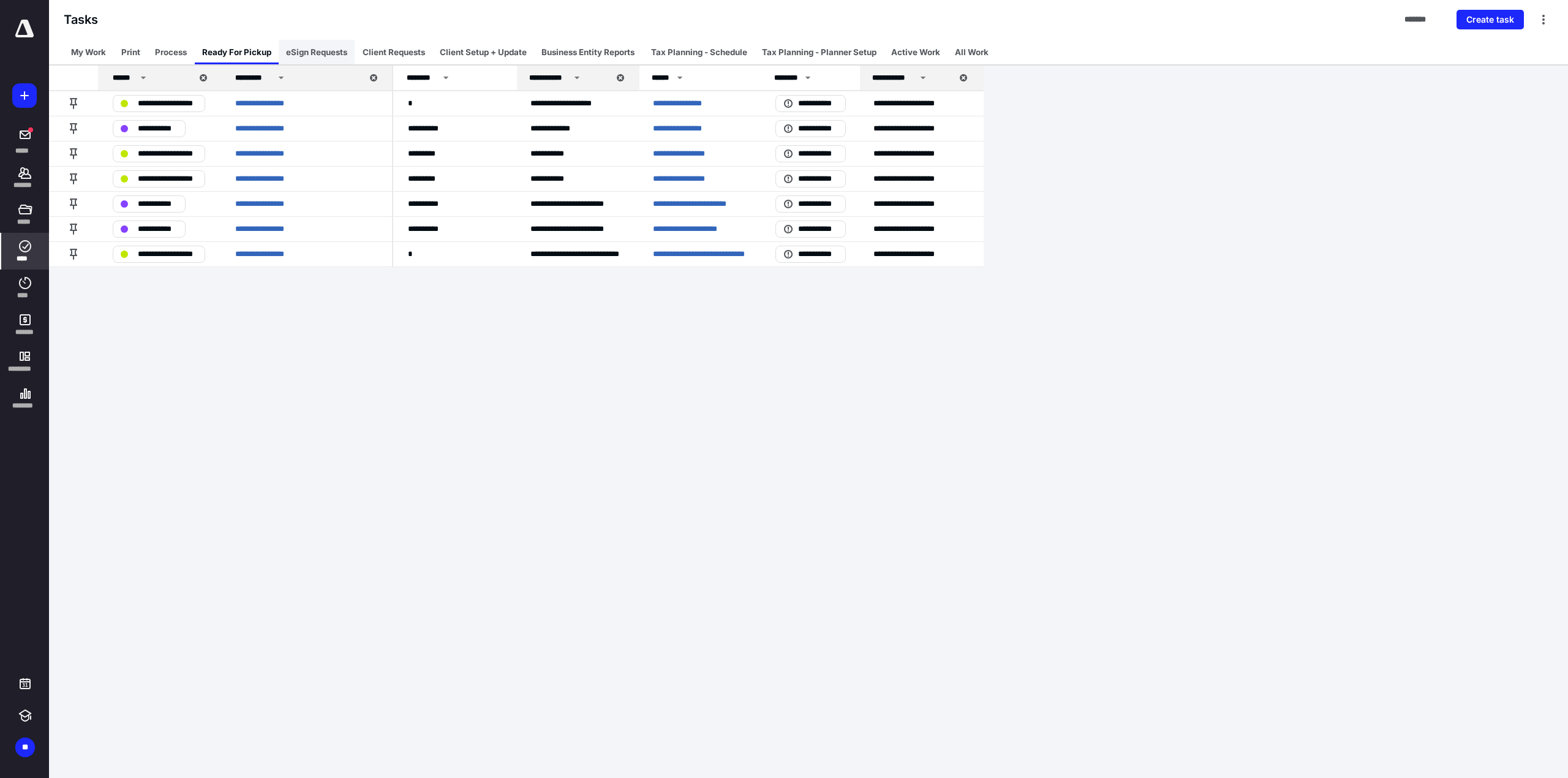 click on "eSign Requests" at bounding box center [317, 52] 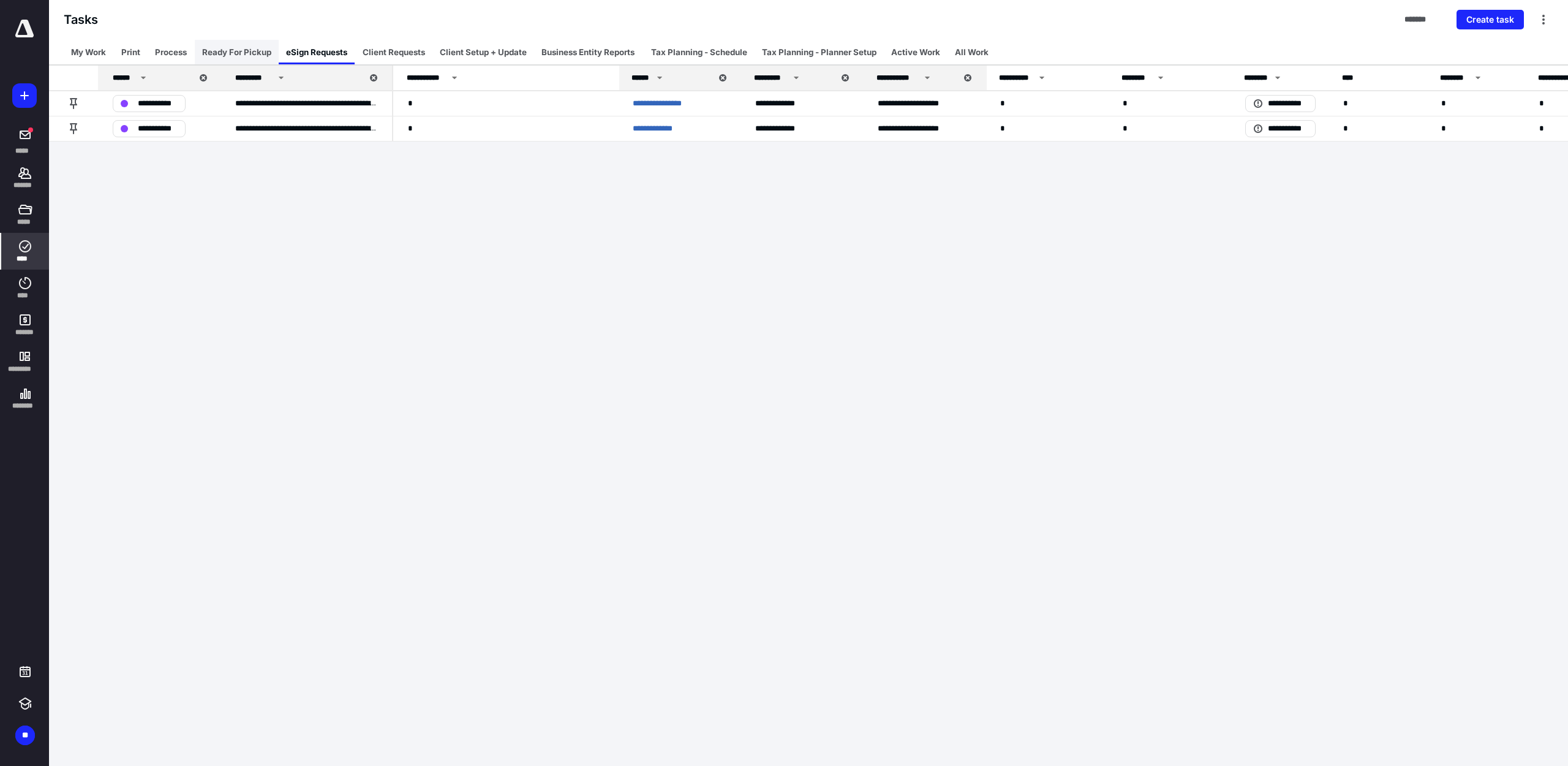 click on "Ready For Pickup" at bounding box center (236, 52) 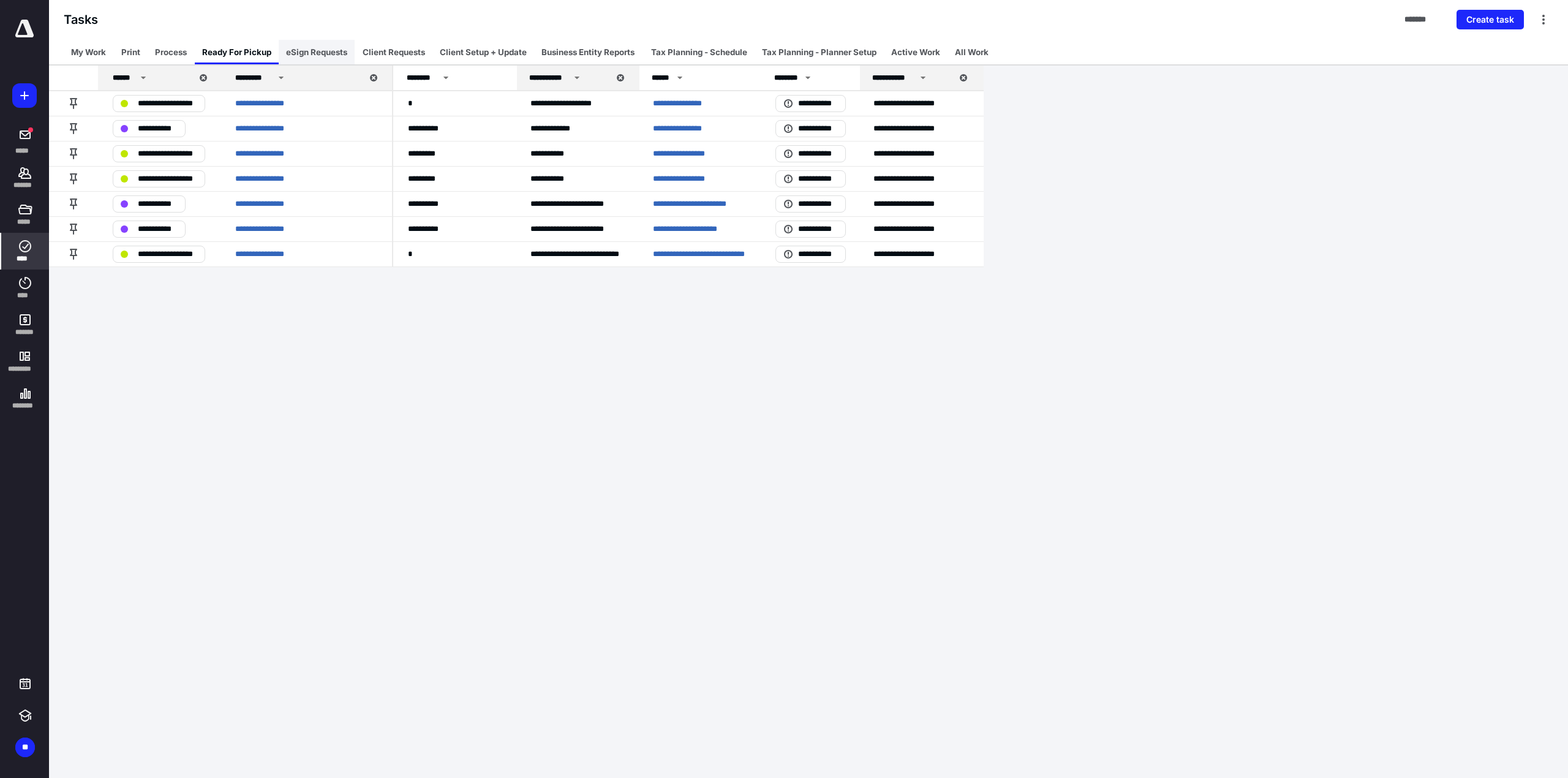 click on "eSign Requests" at bounding box center [317, 52] 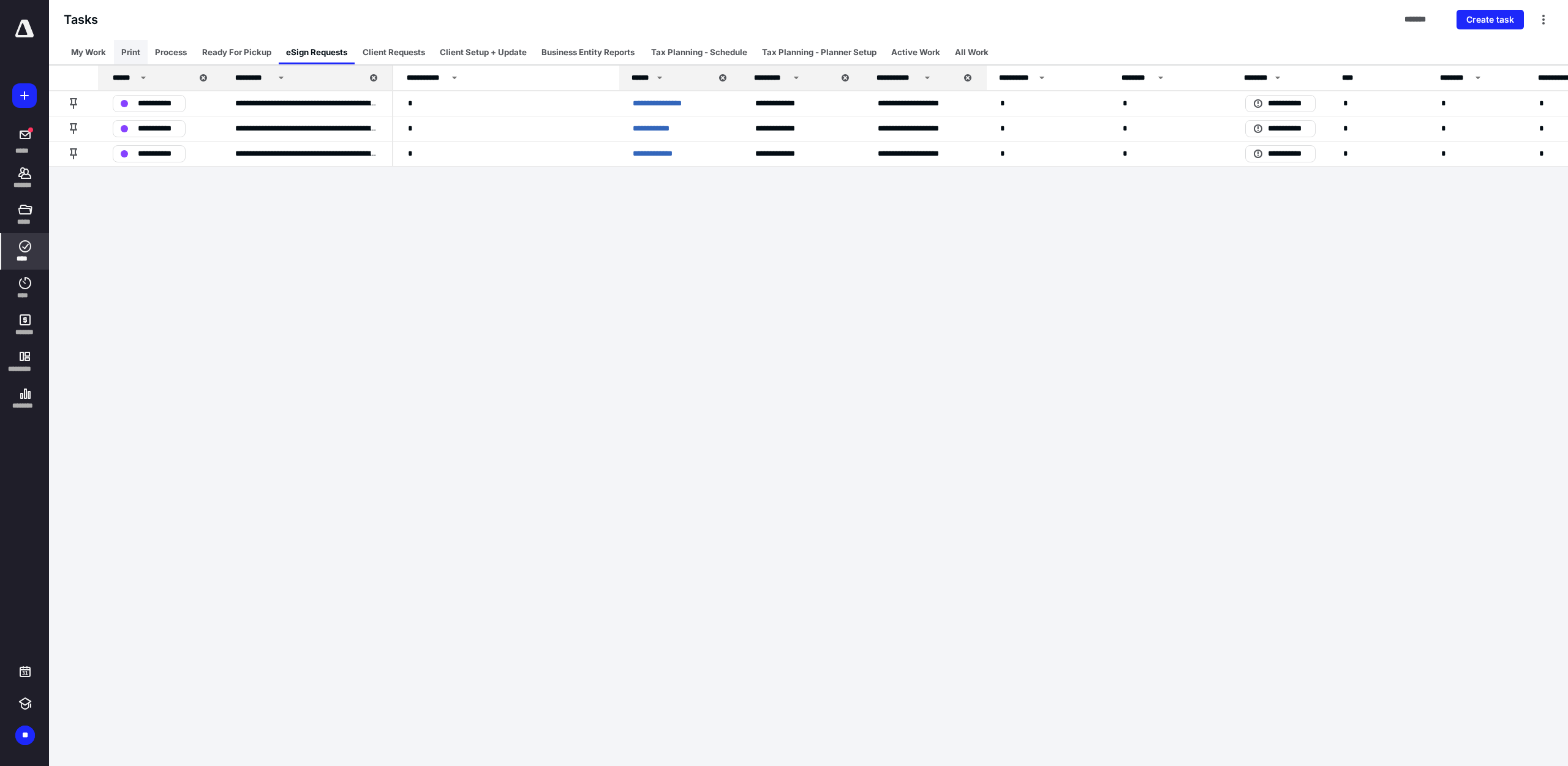 click on "Print" at bounding box center (130, 52) 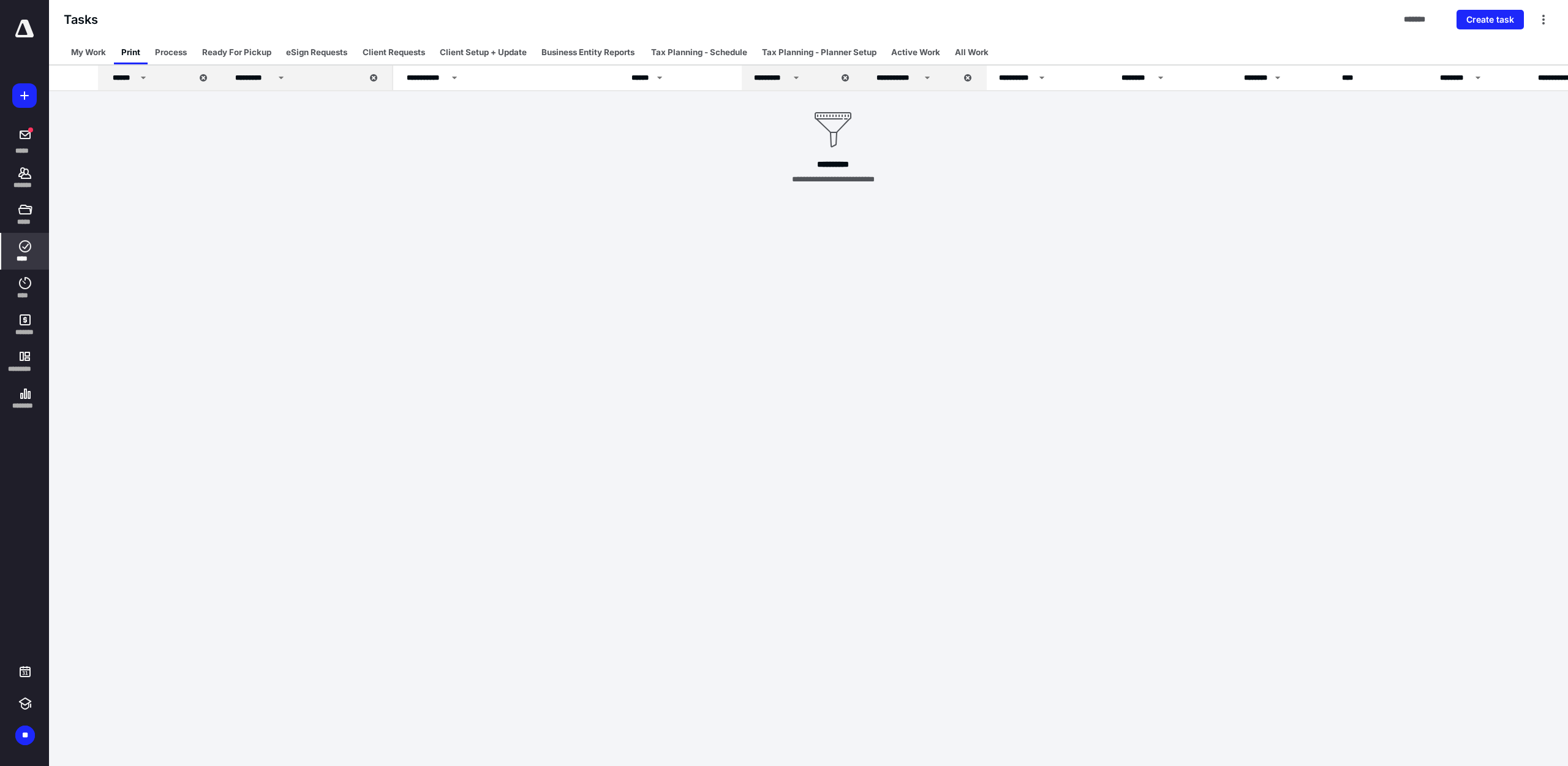 click on "Process" at bounding box center (171, 52) 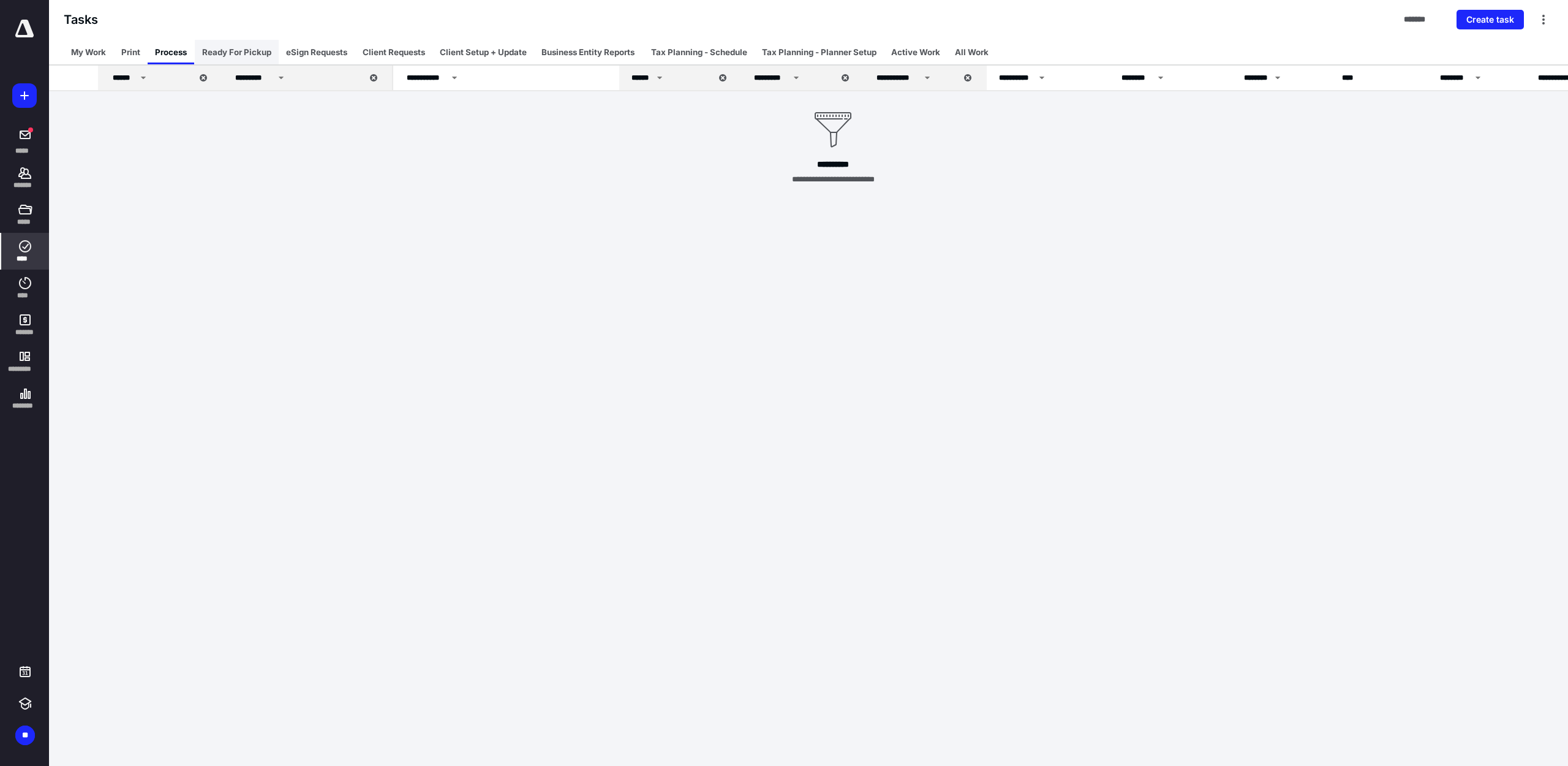 click on "Ready For Pickup" at bounding box center [236, 52] 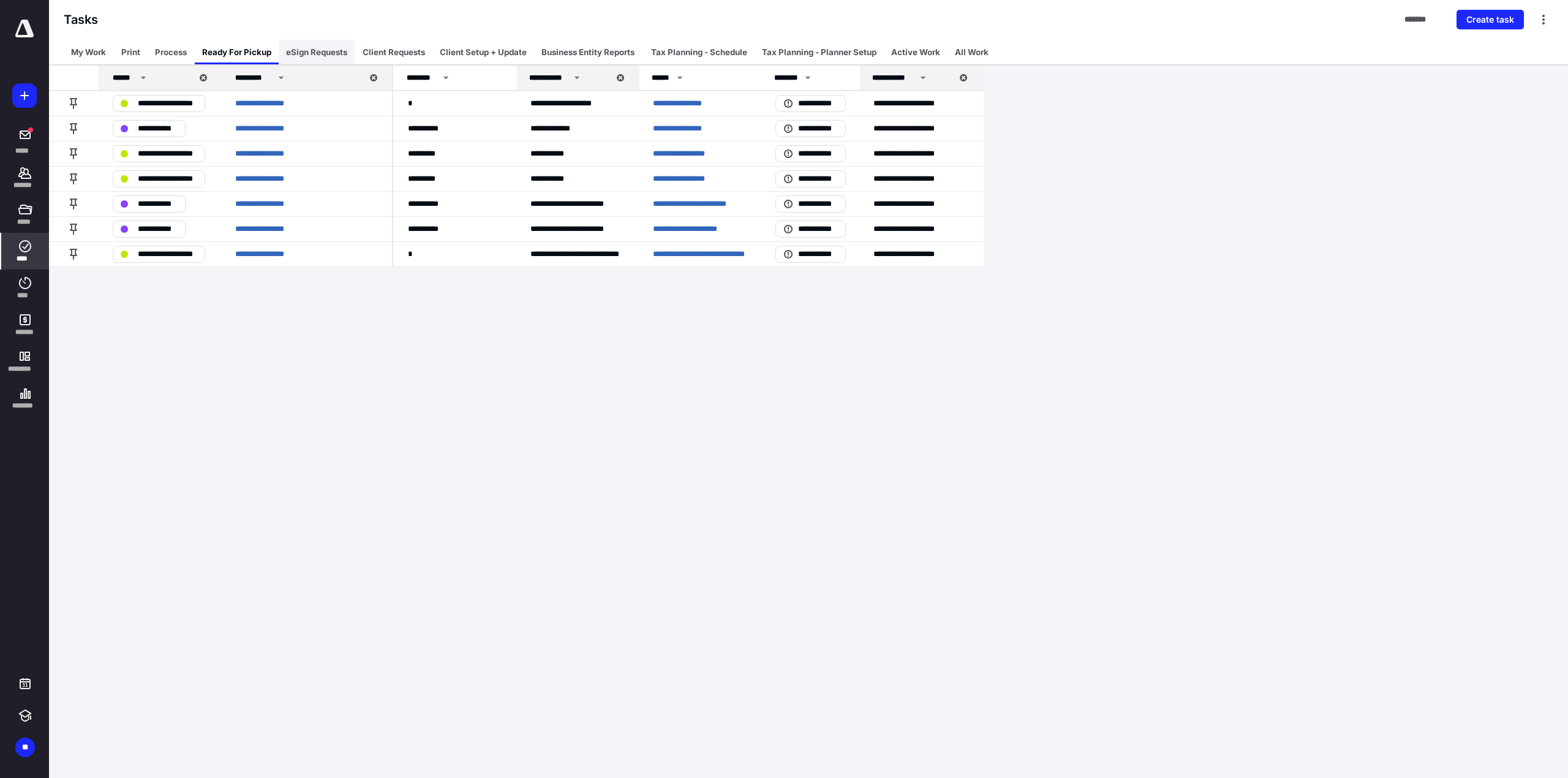 click on "eSign Requests" at bounding box center [317, 52] 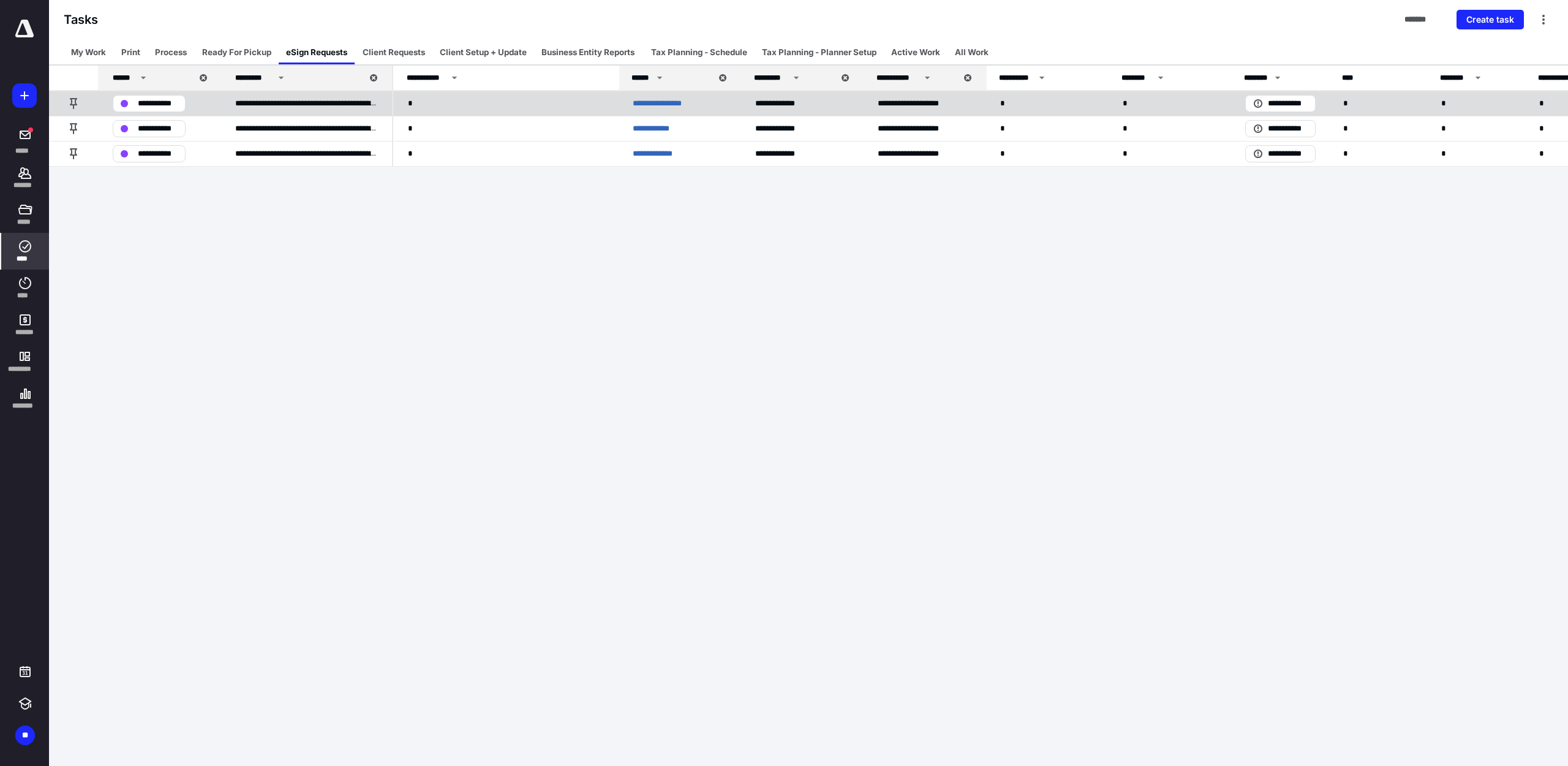 click on "**********" at bounding box center [306, 103] 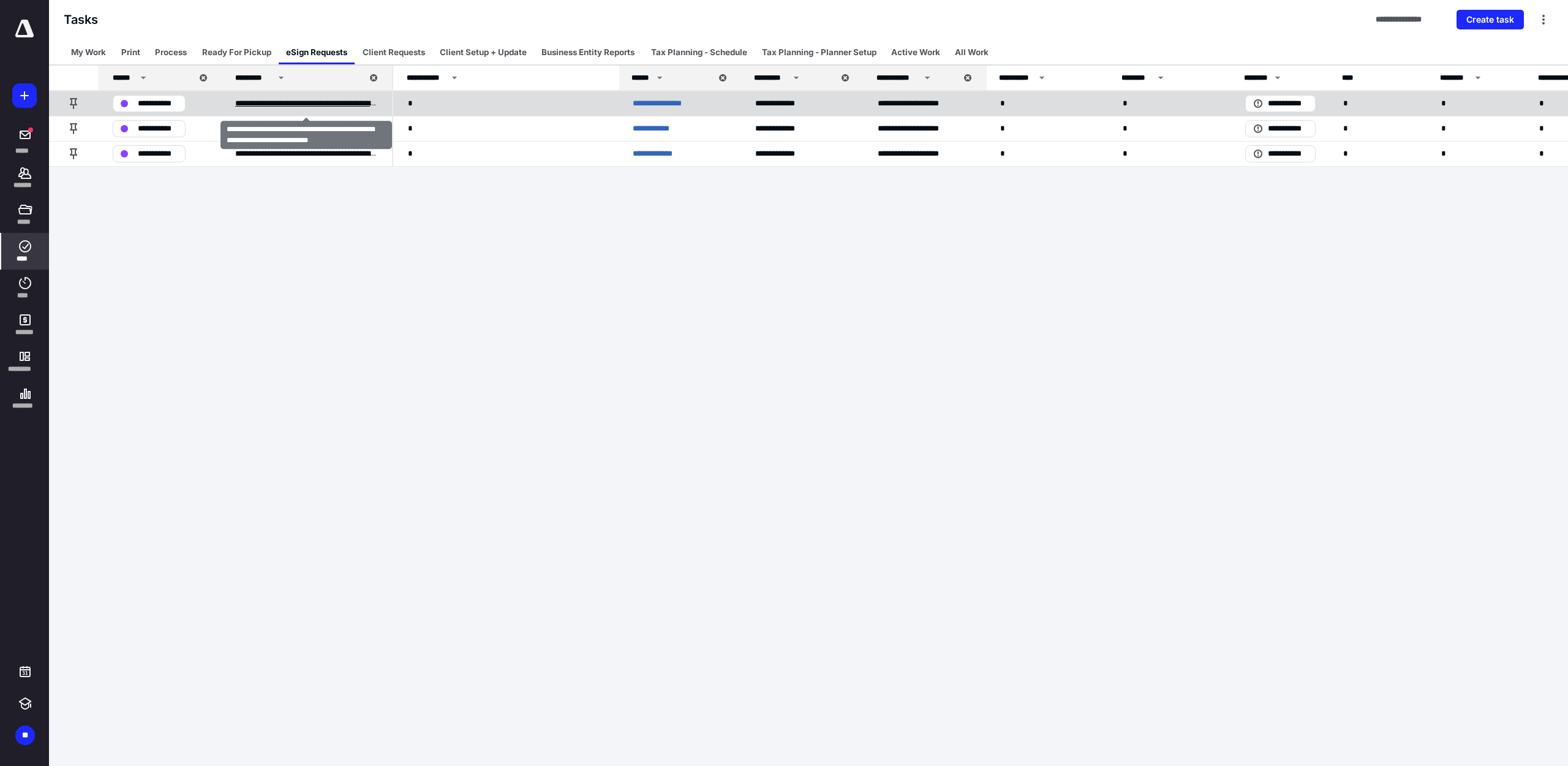 click on "**********" at bounding box center (306, 104) 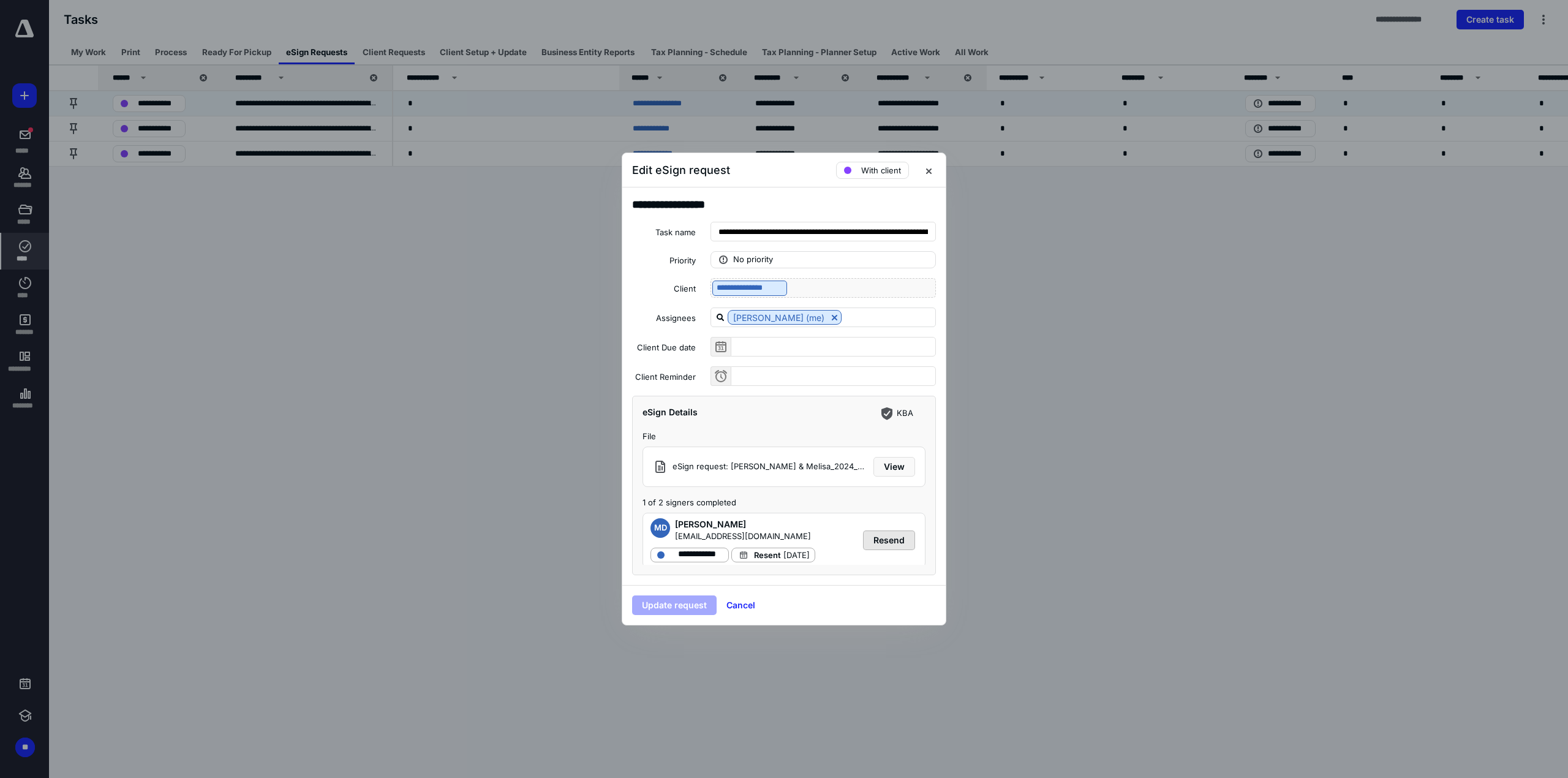 click on "Resend" at bounding box center [889, 540] 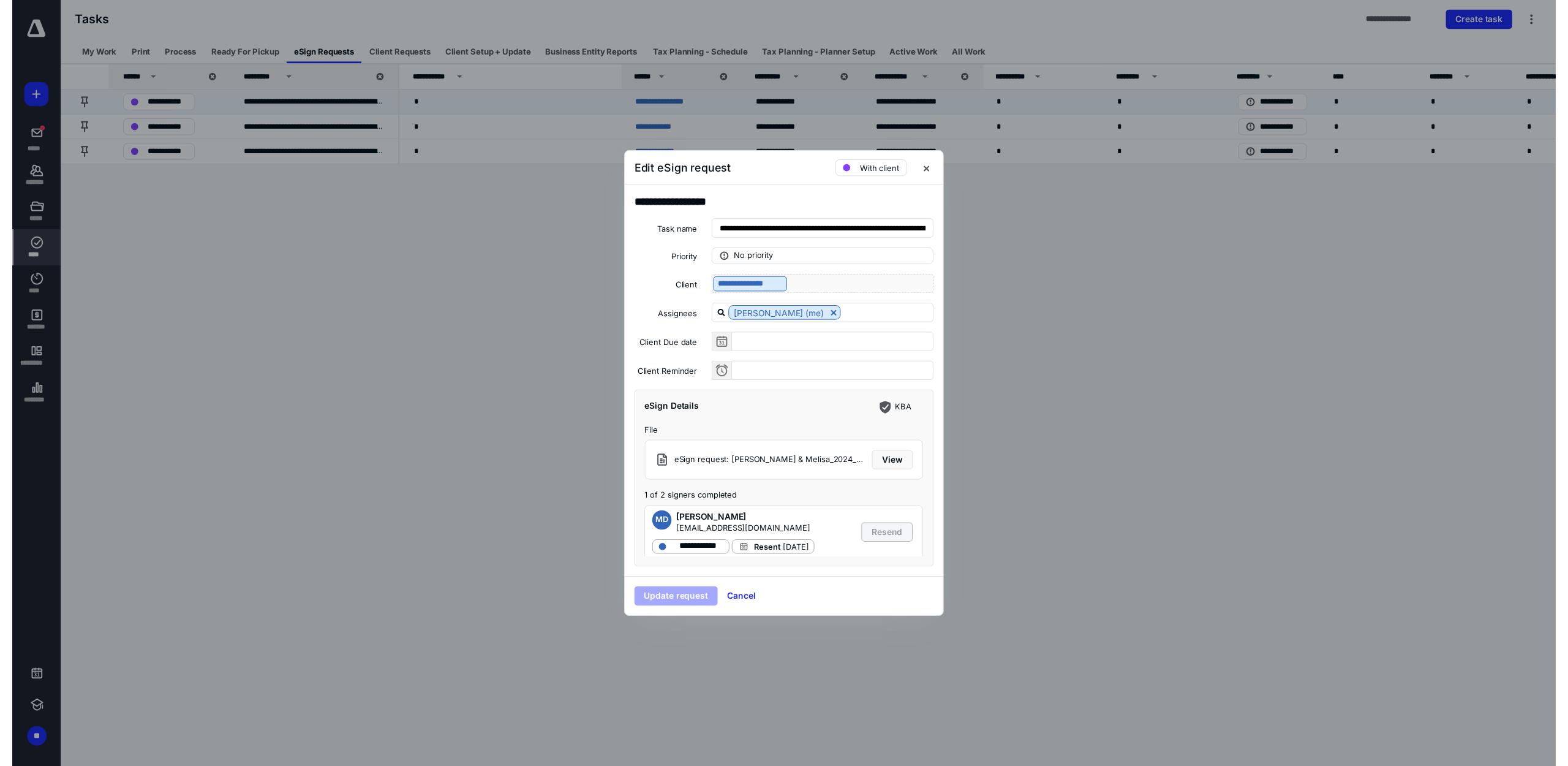 scroll, scrollTop: 81, scrollLeft: 0, axis: vertical 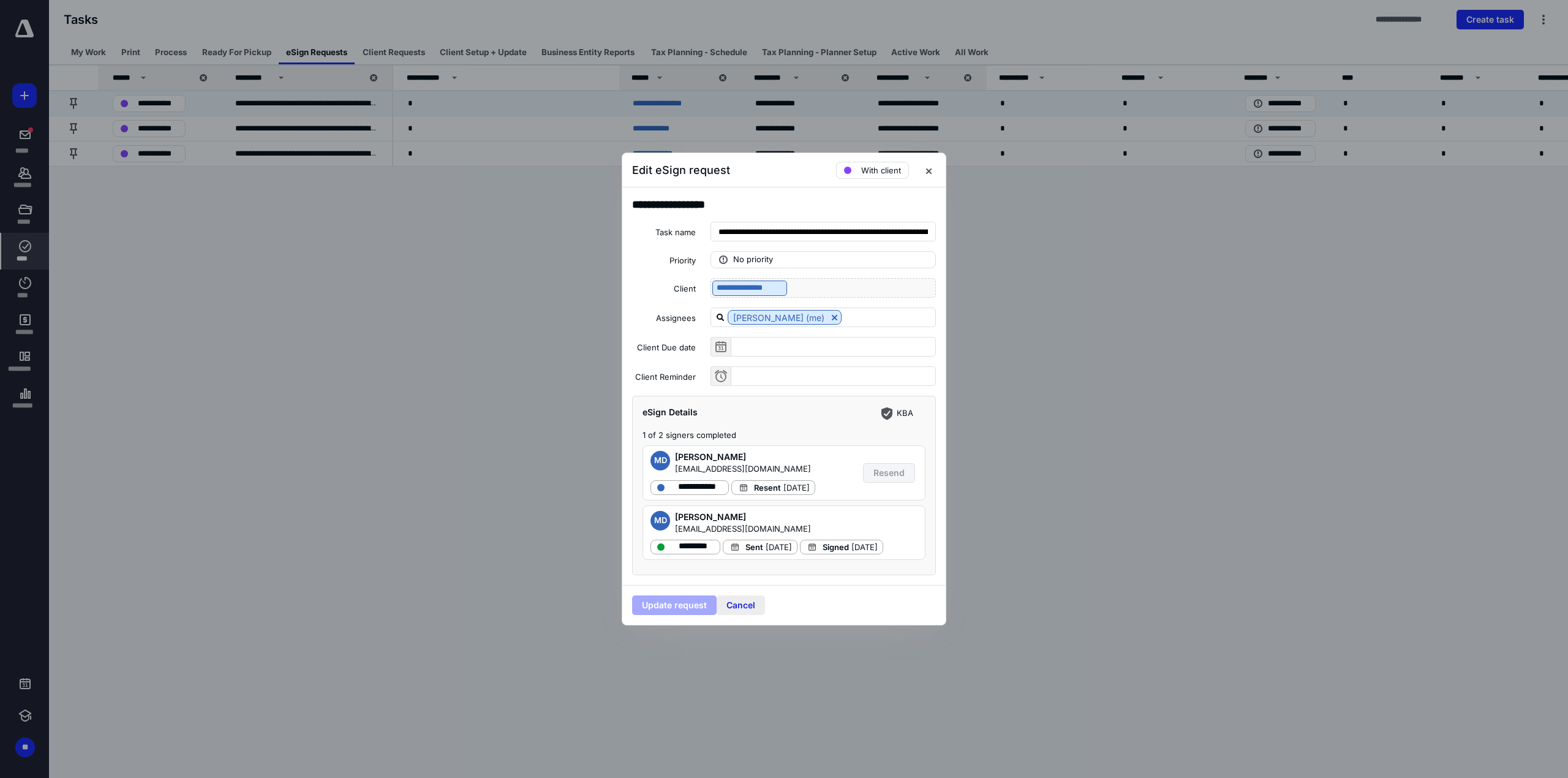 click on "Cancel" at bounding box center (741, 605) 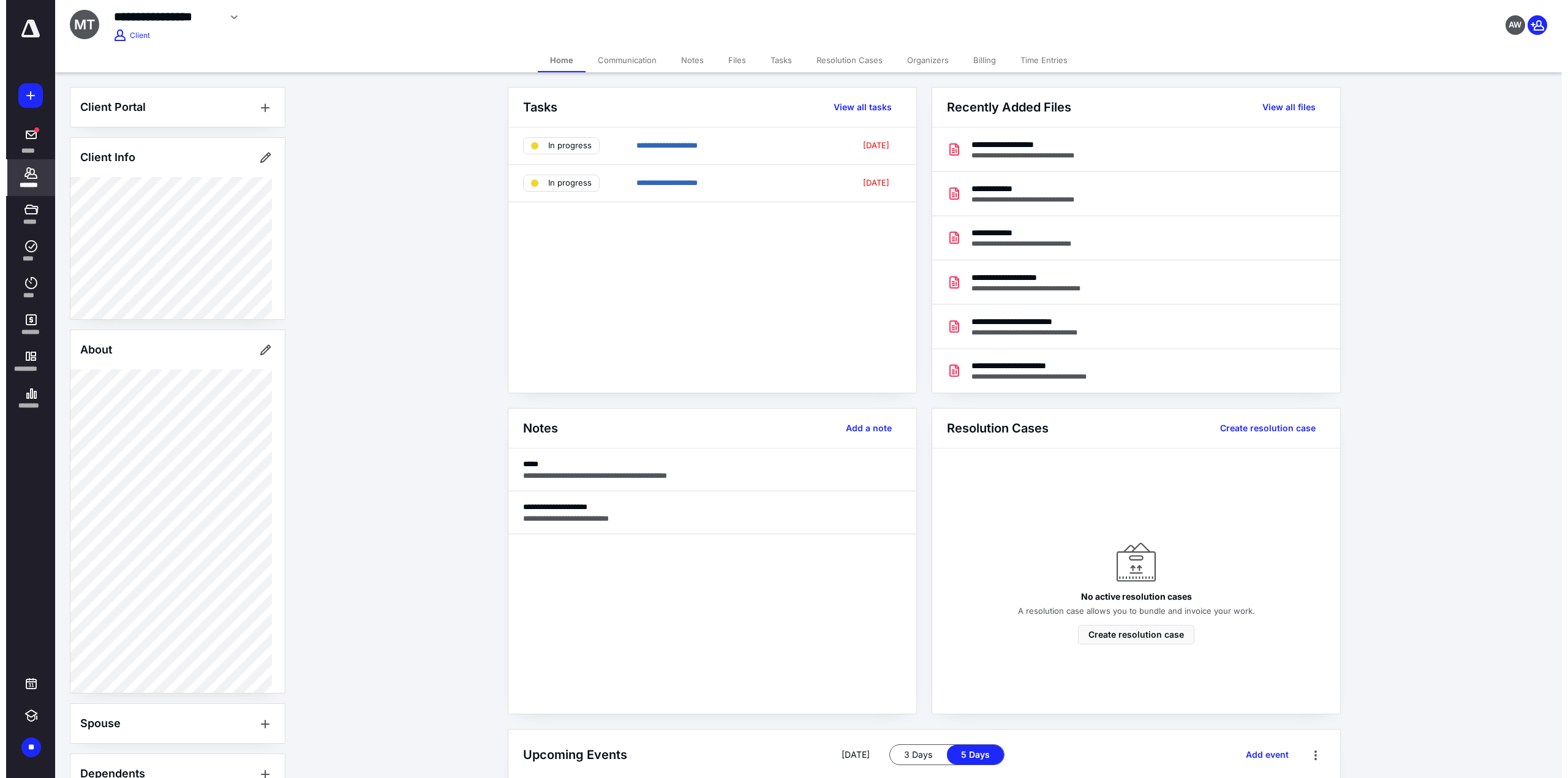 scroll, scrollTop: 0, scrollLeft: 0, axis: both 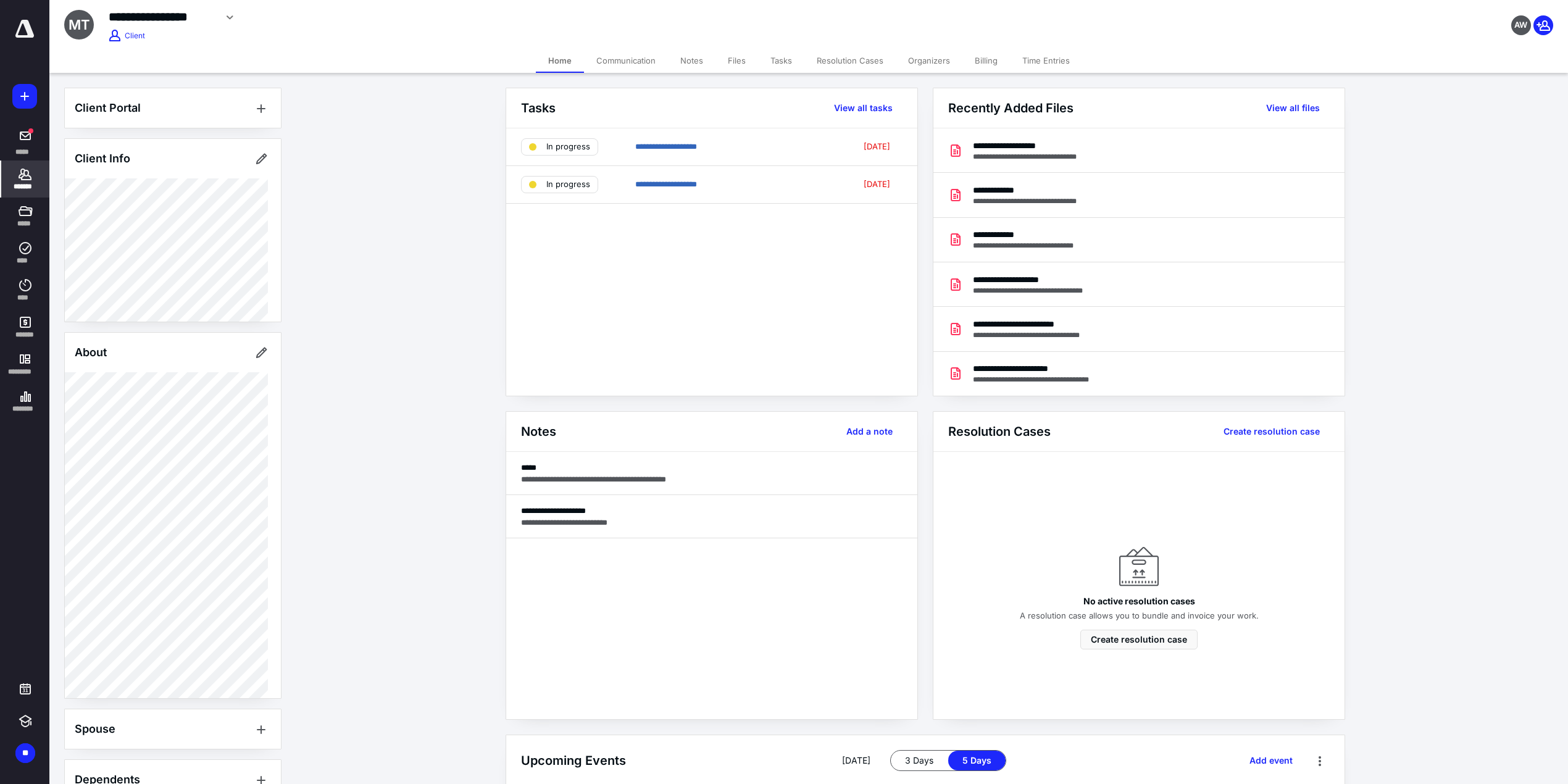 click 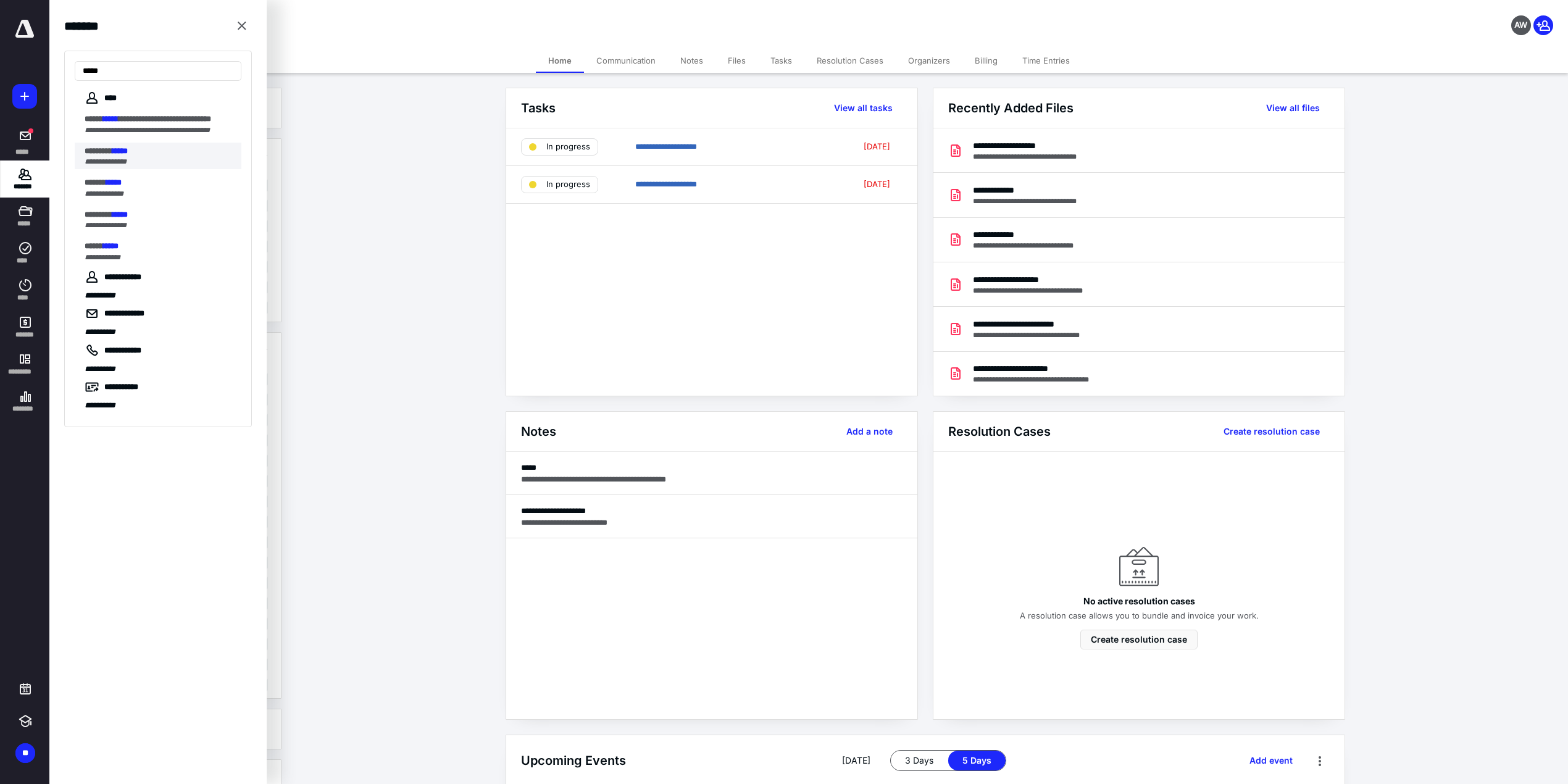 type on "*****" 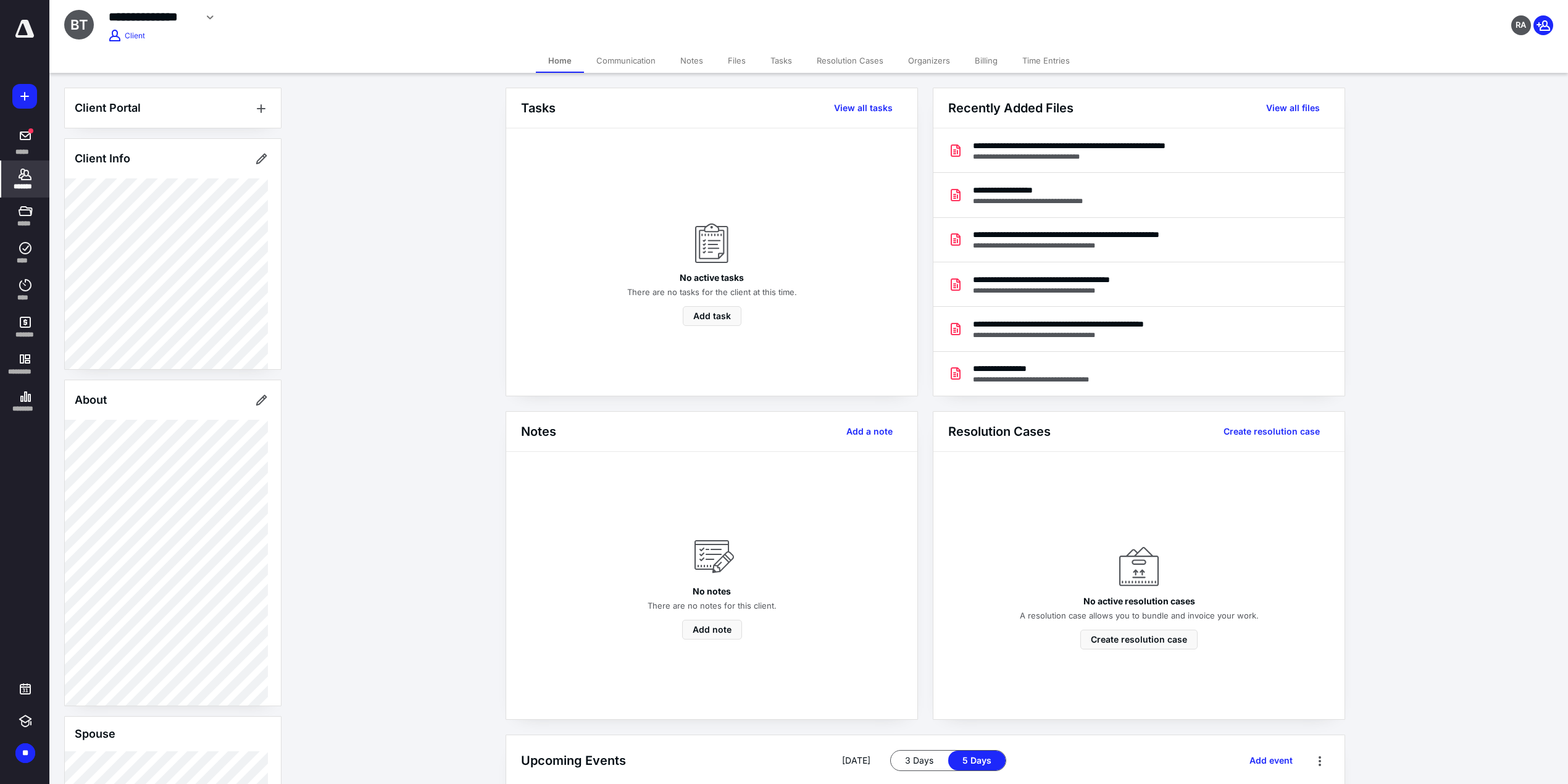 click on "Files" at bounding box center (736, 60) 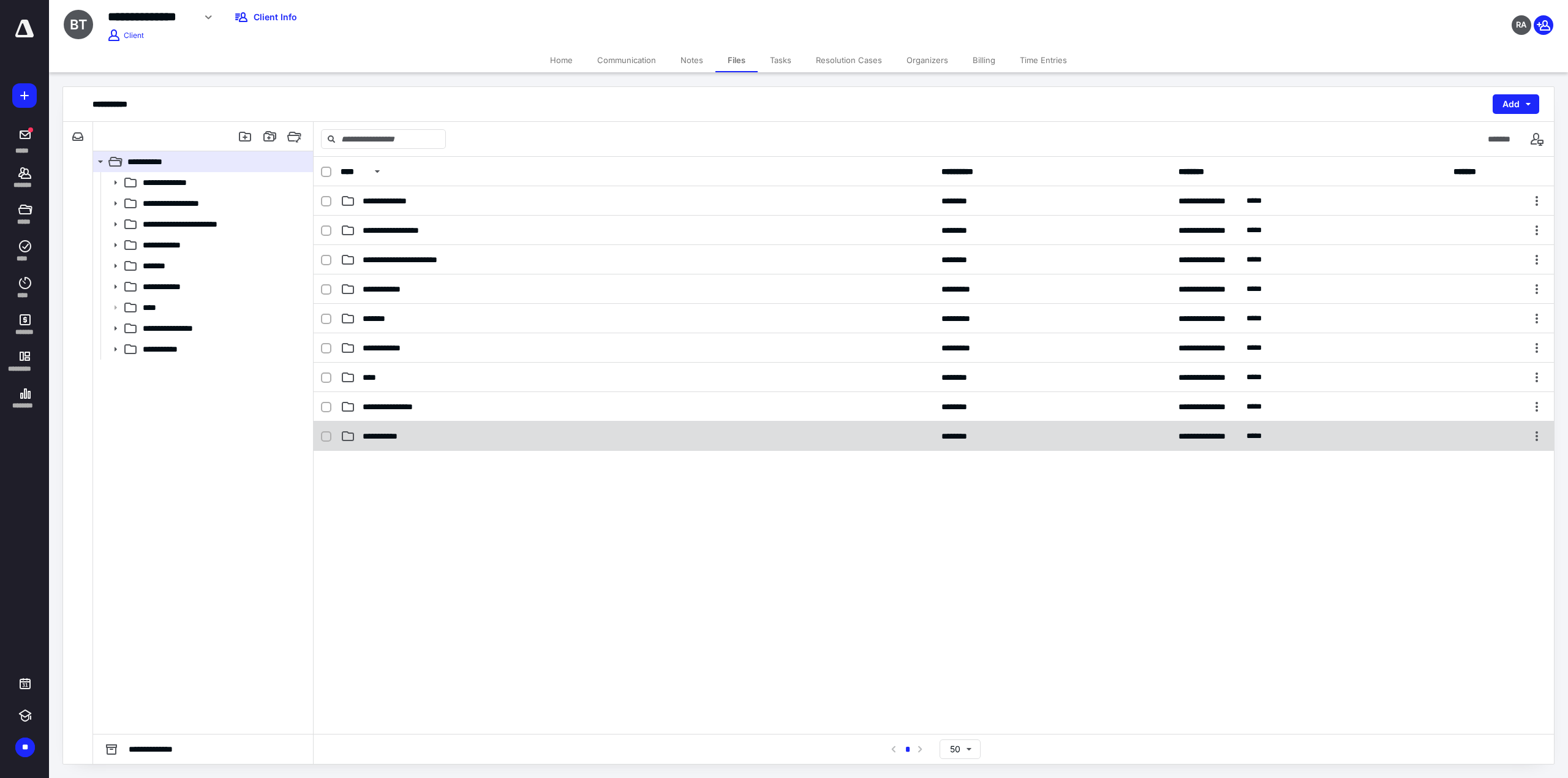 click on "**********" at bounding box center [386, 436] 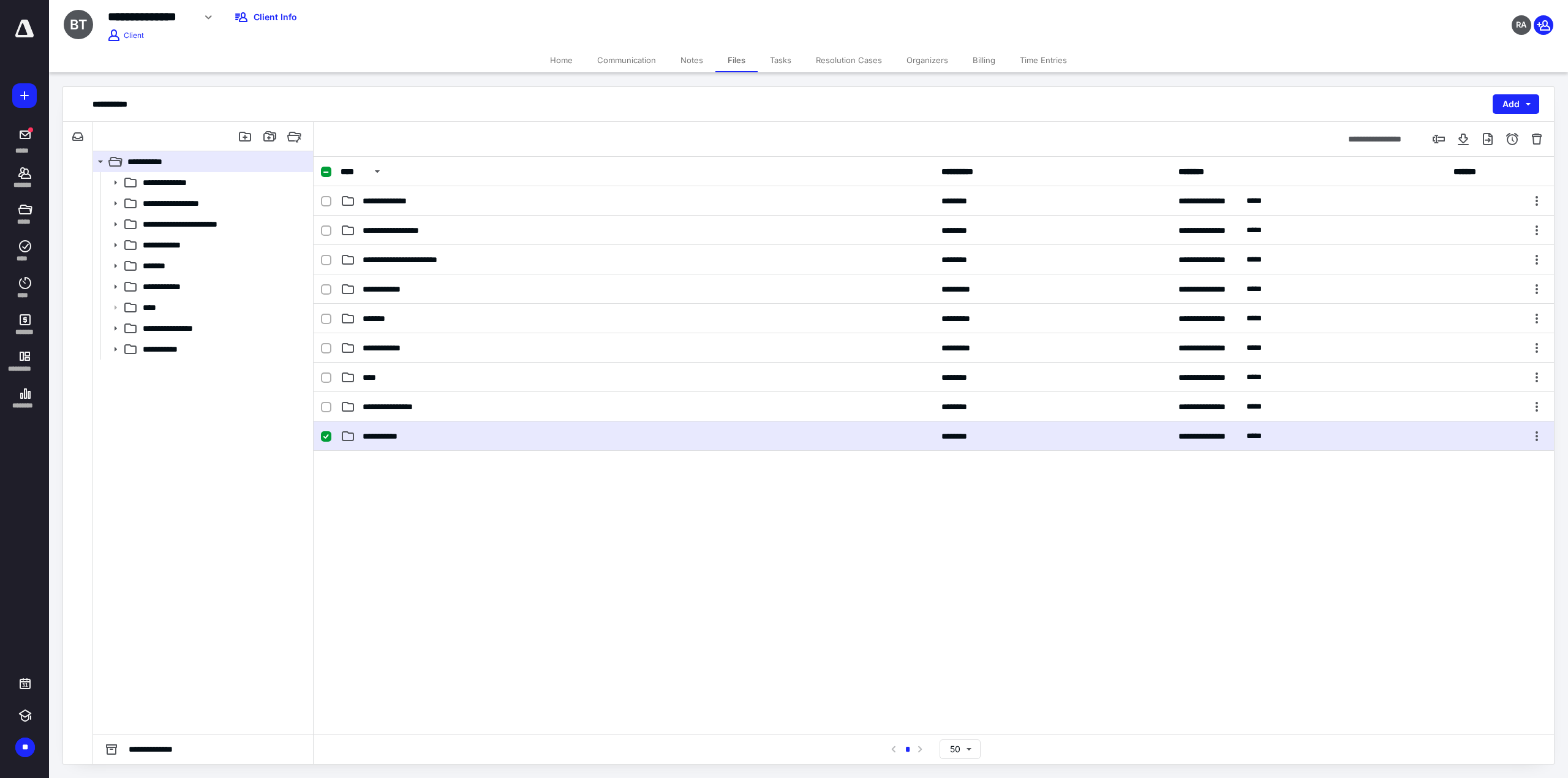 click on "**********" at bounding box center [386, 436] 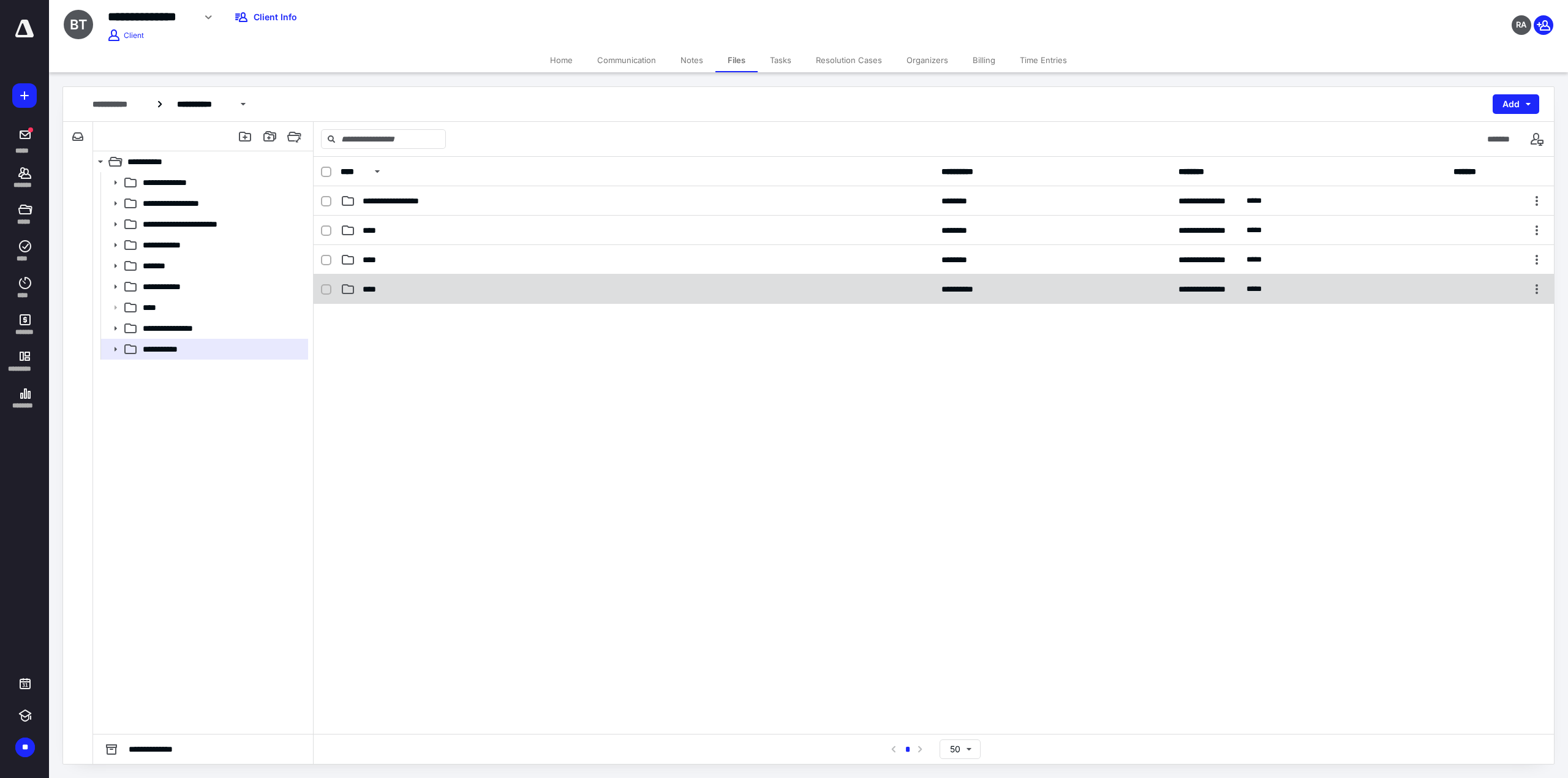 click on "****" at bounding box center [637, 289] 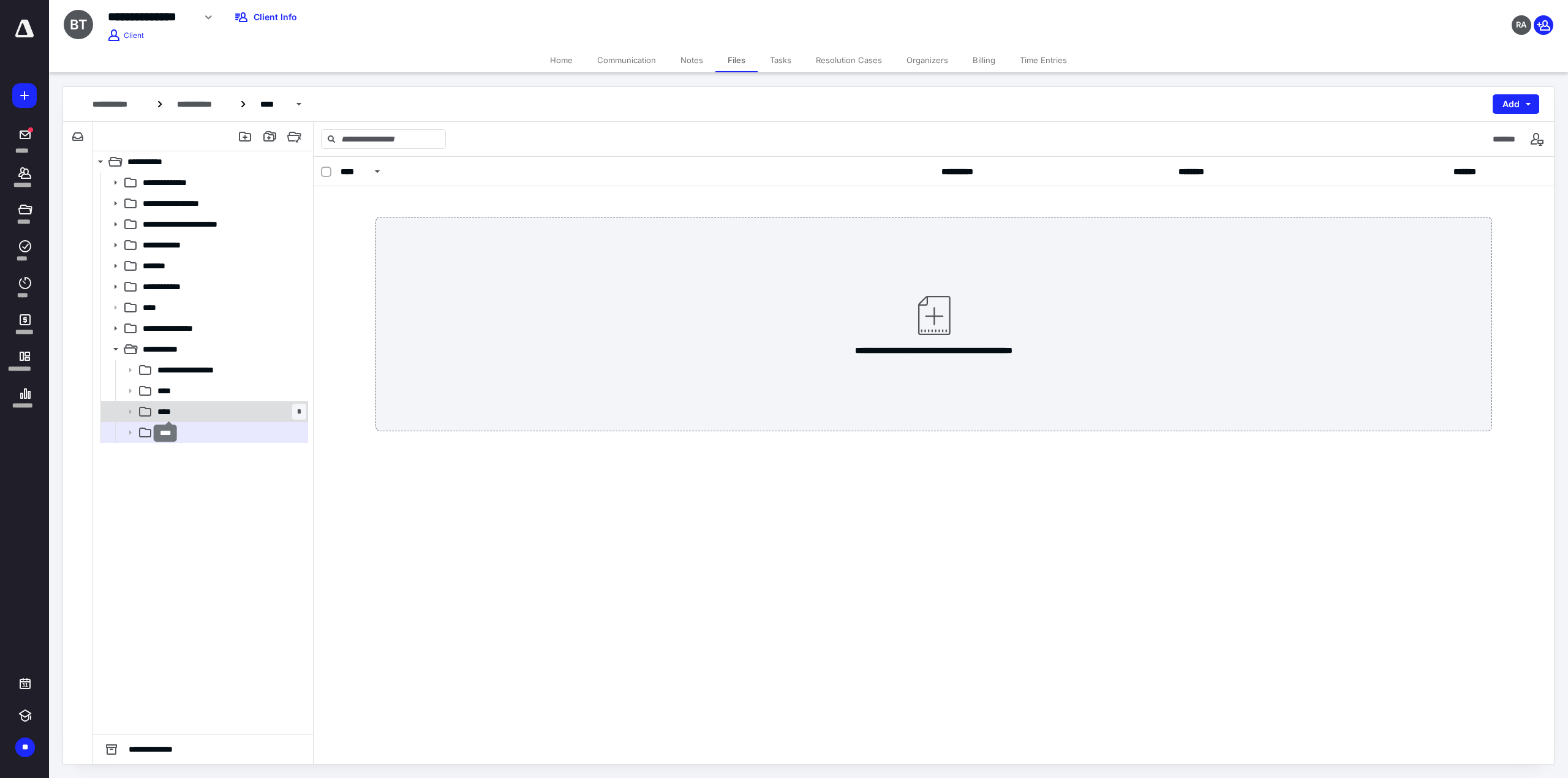 click on "****" at bounding box center [168, 412] 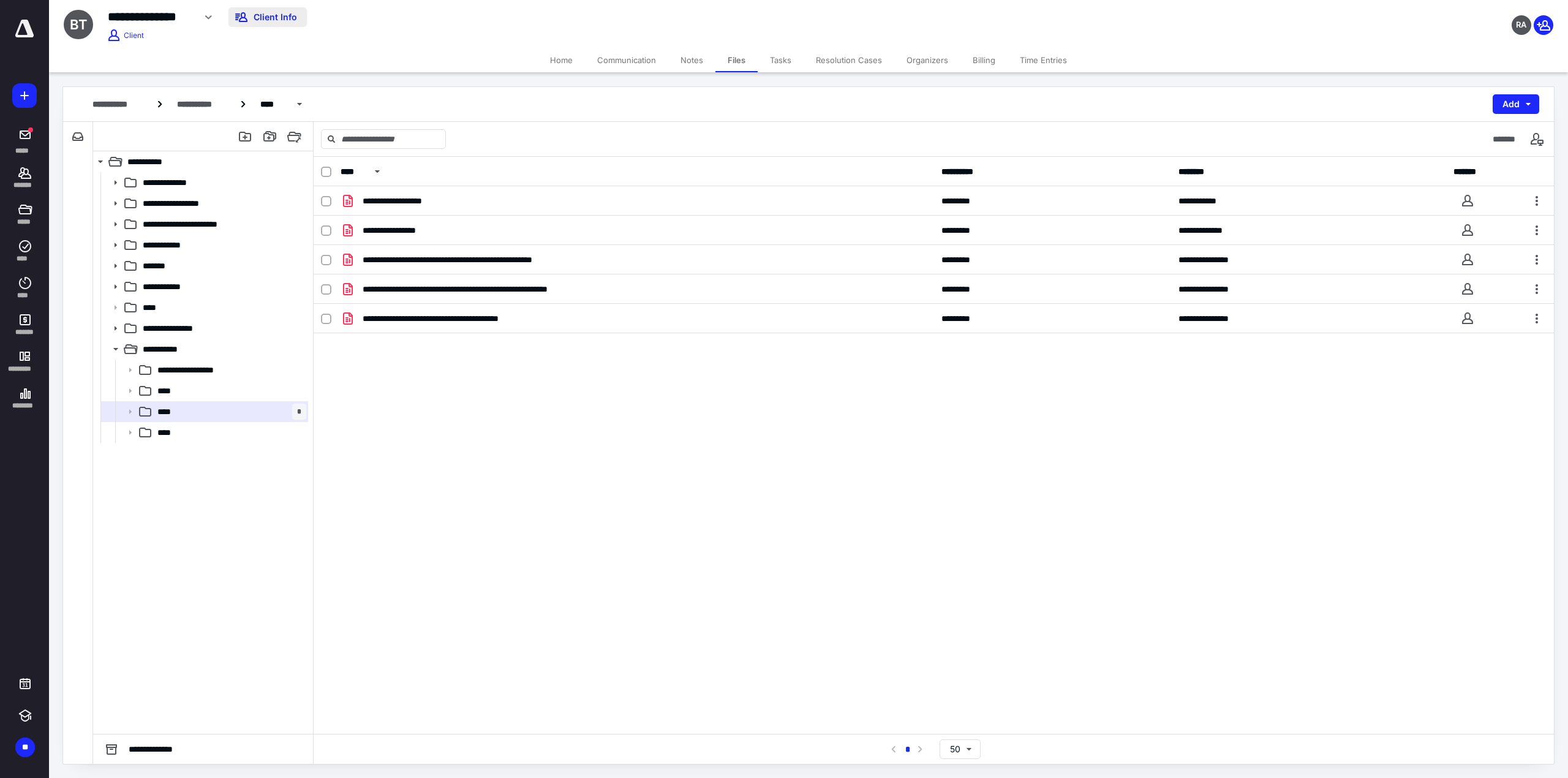 click on "Client Info" at bounding box center (268, 17) 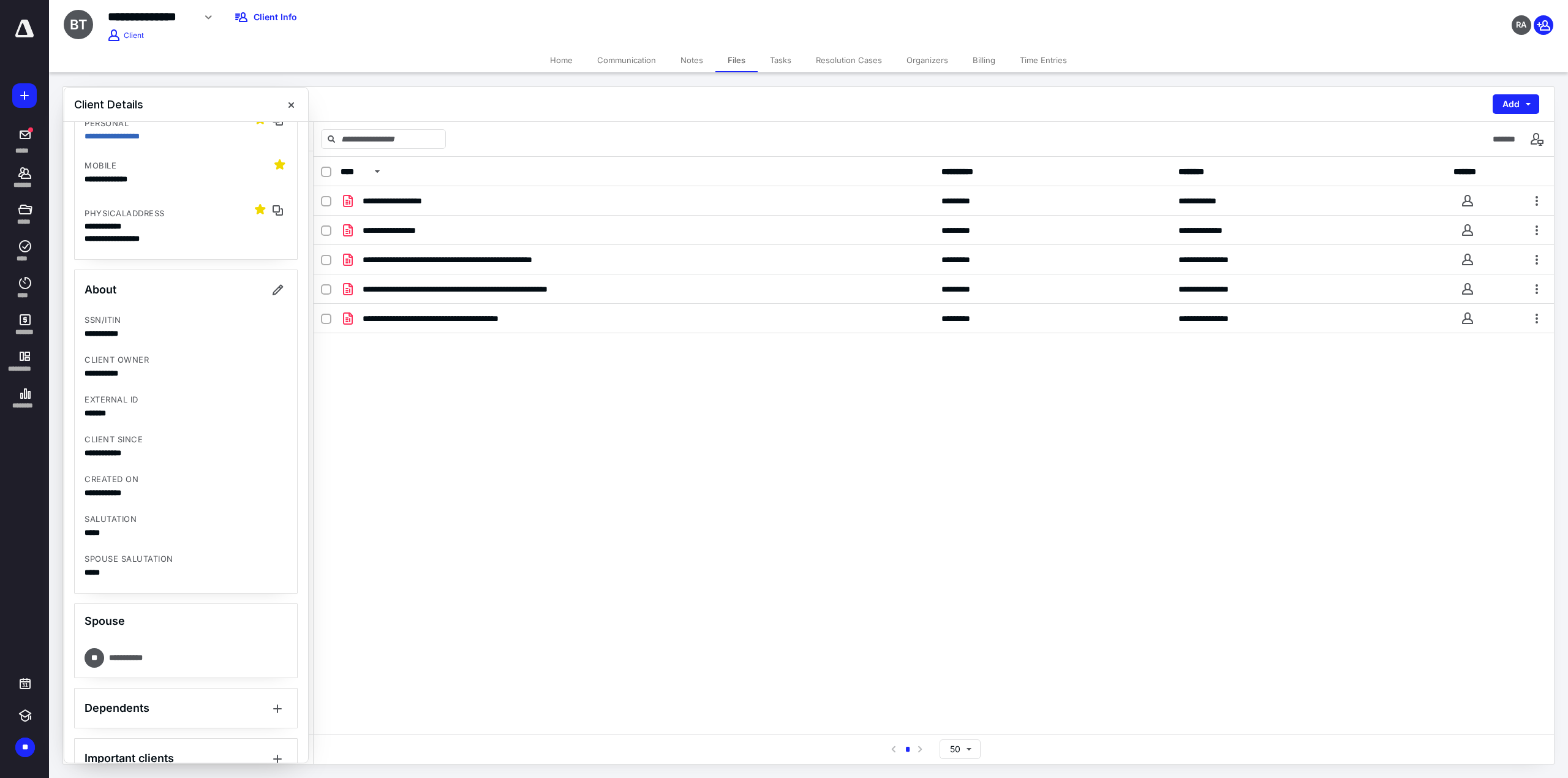 scroll, scrollTop: 0, scrollLeft: 0, axis: both 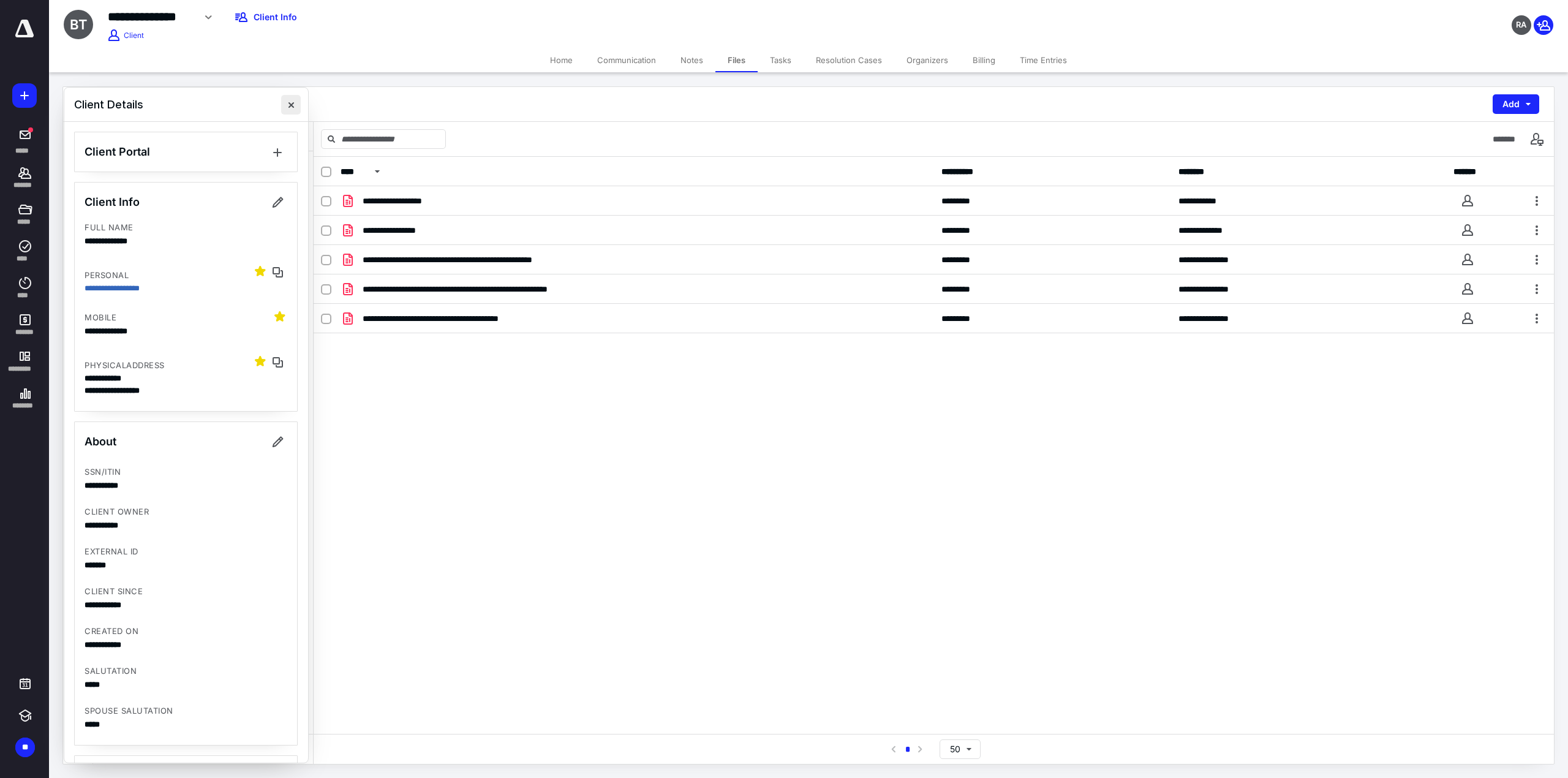click at bounding box center [291, 105] 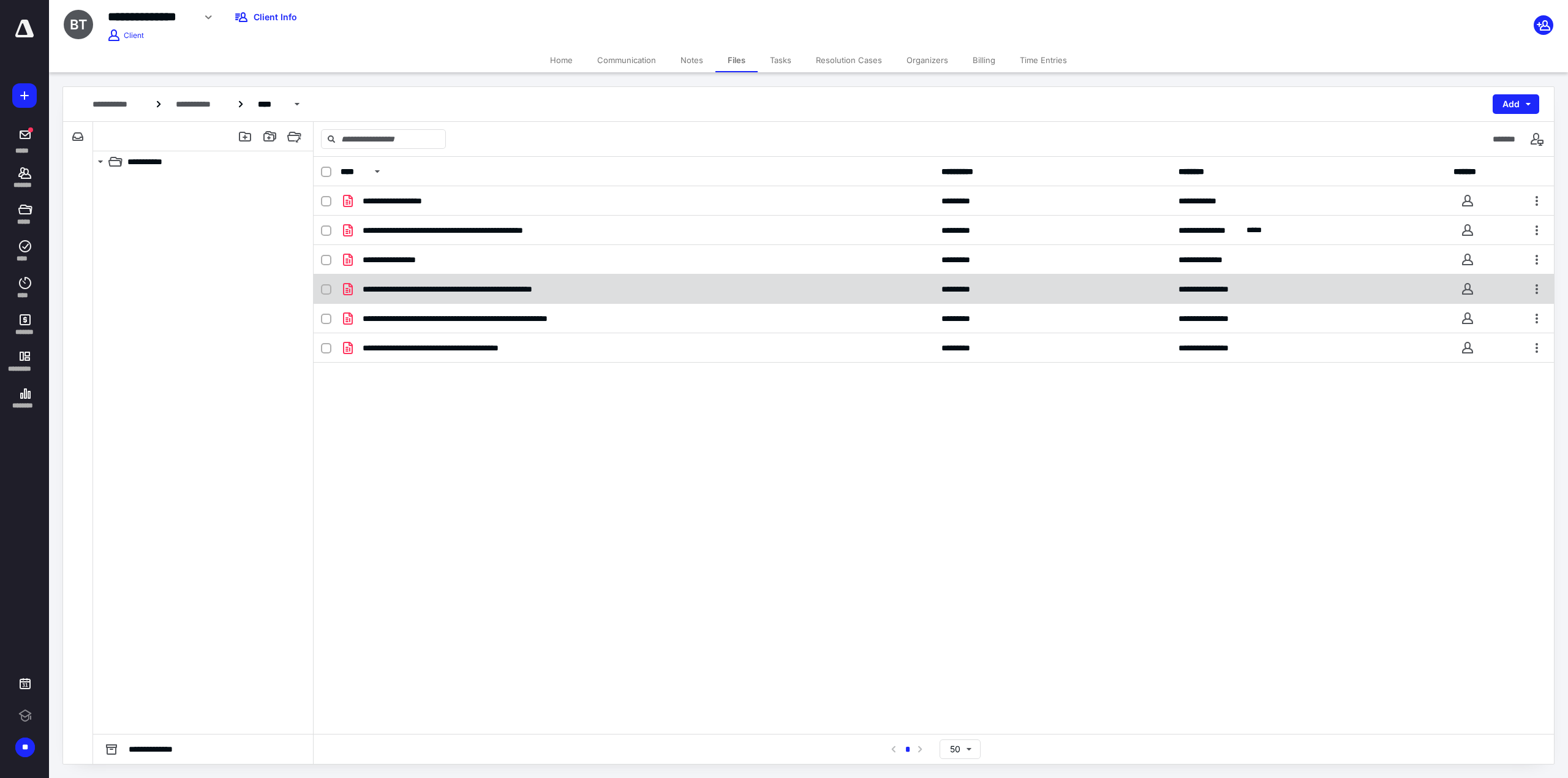 scroll, scrollTop: 0, scrollLeft: 0, axis: both 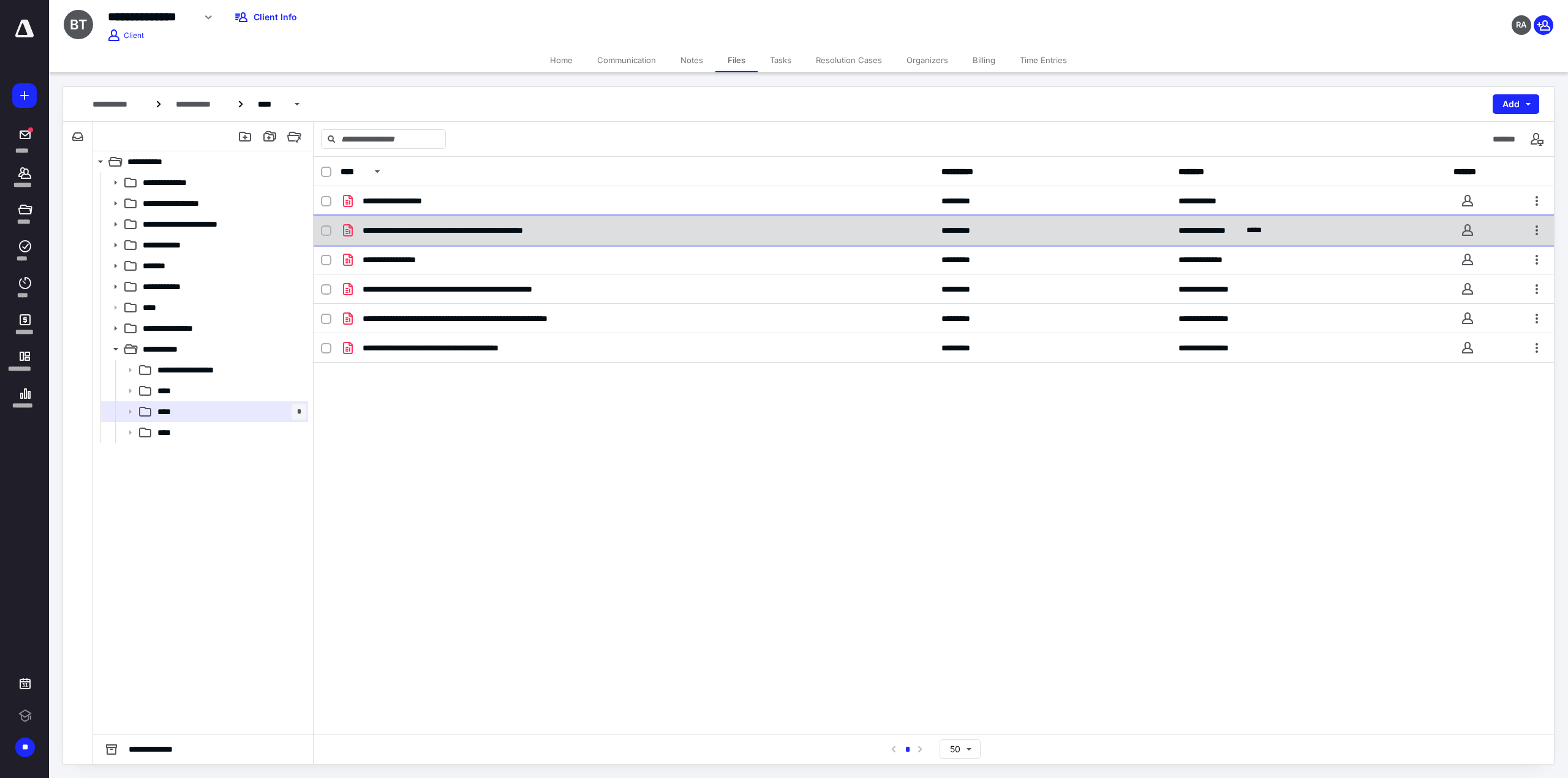 checkbox on "true" 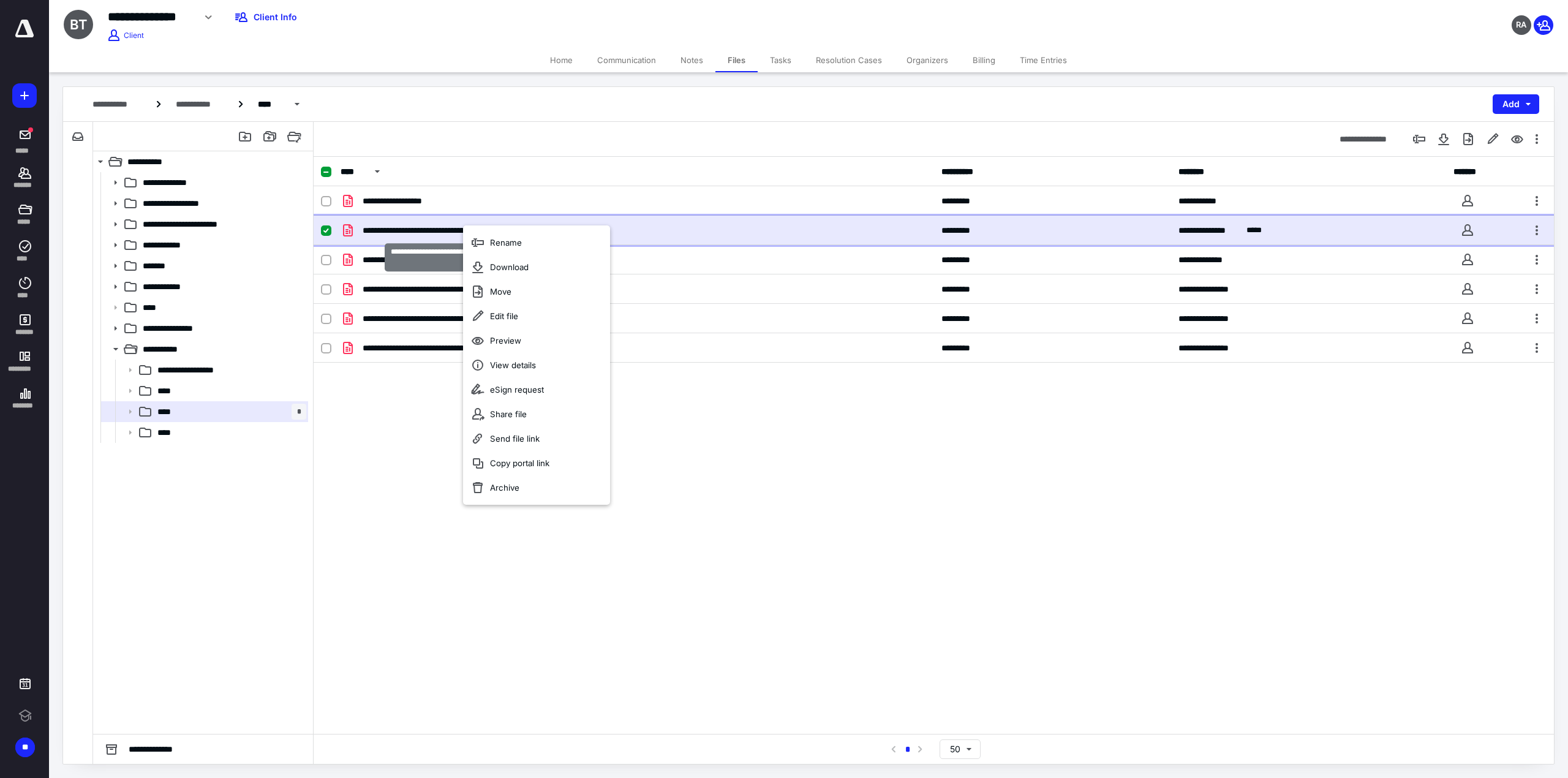 scroll, scrollTop: 0, scrollLeft: 0, axis: both 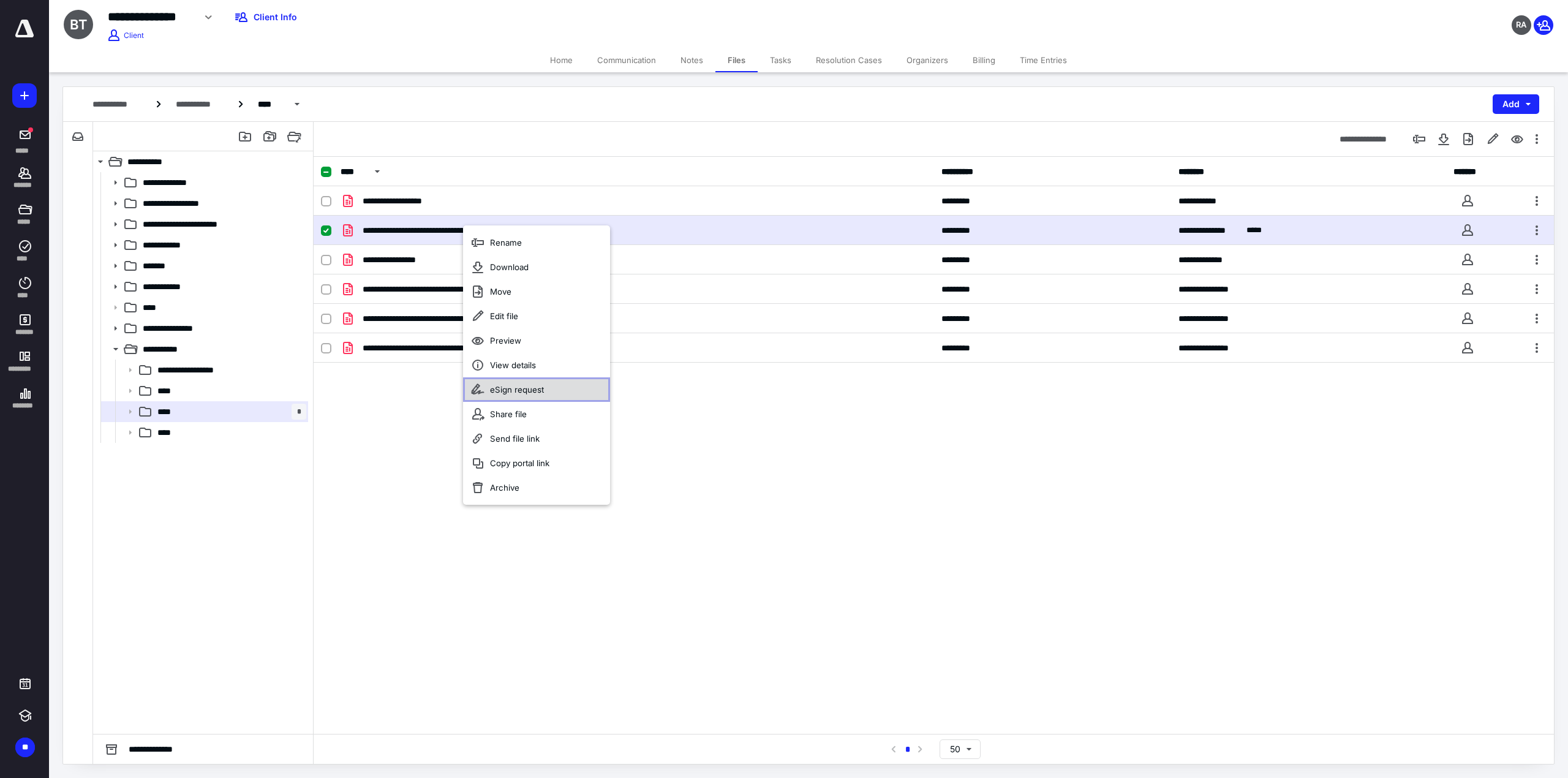 click on "eSign request" at bounding box center [537, 390] 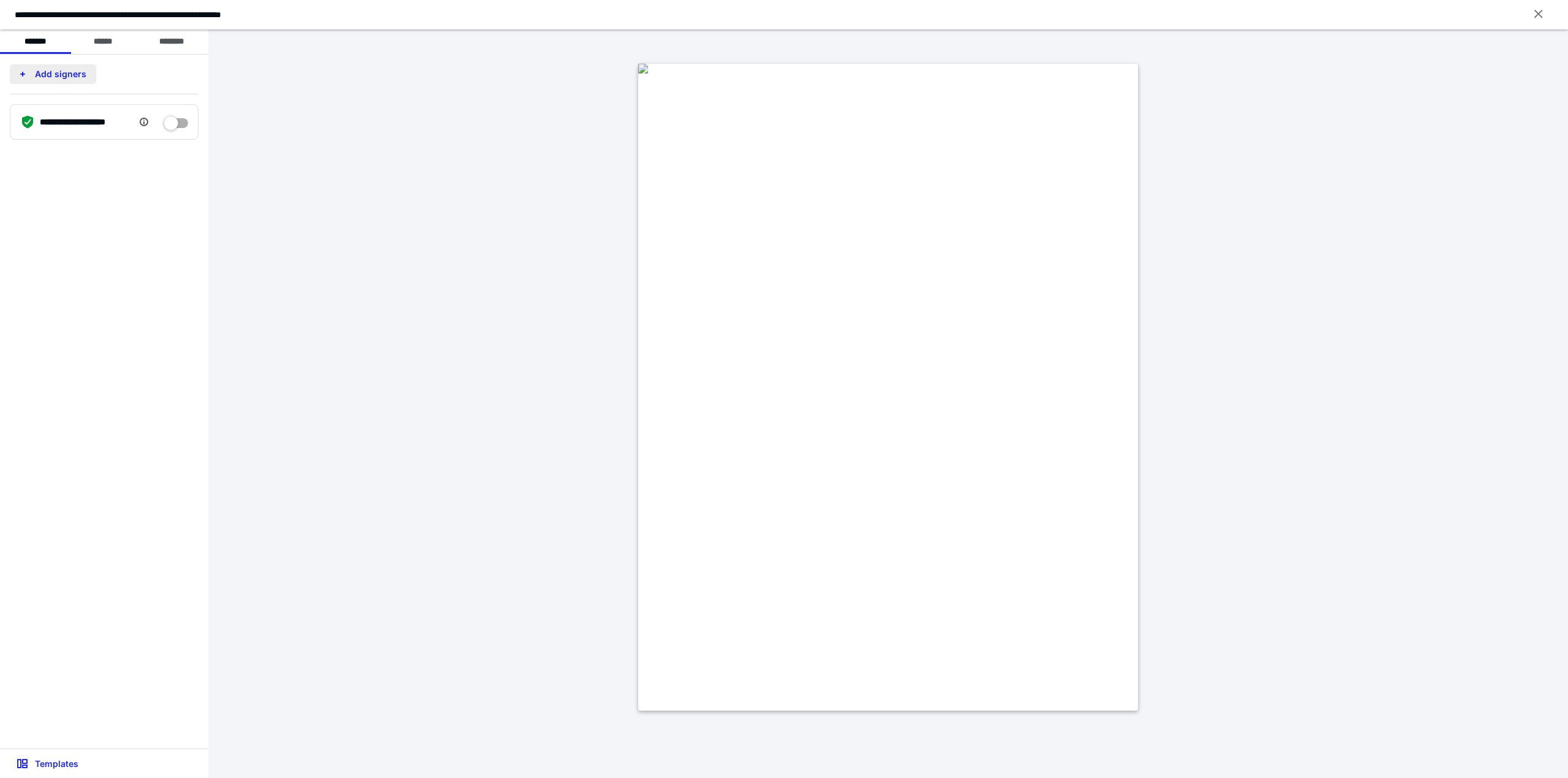 click on "Add signers" at bounding box center (53, 74) 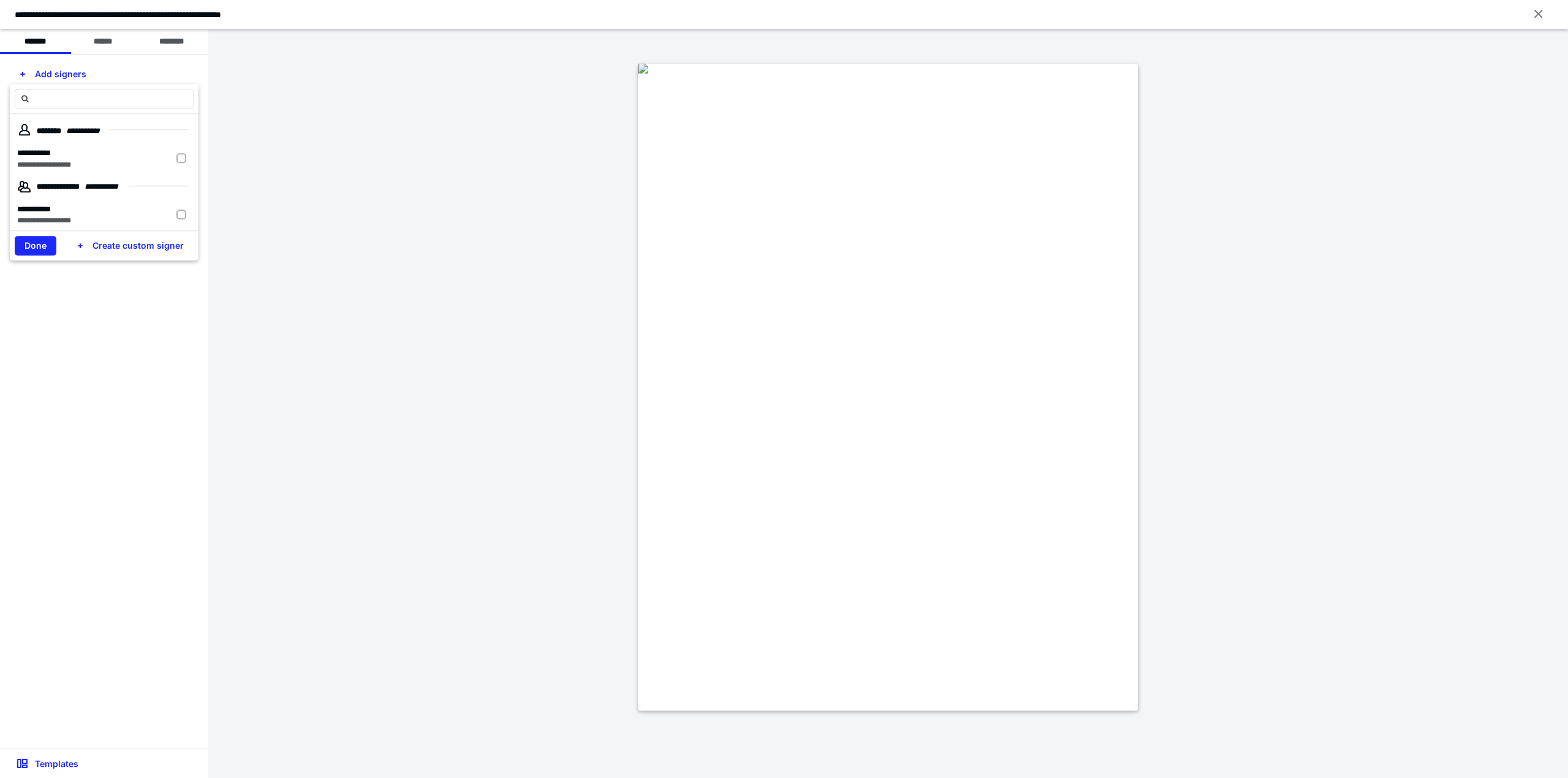 drag, startPoint x: 96, startPoint y: 147, endPoint x: 167, endPoint y: 78, distance: 99.00505 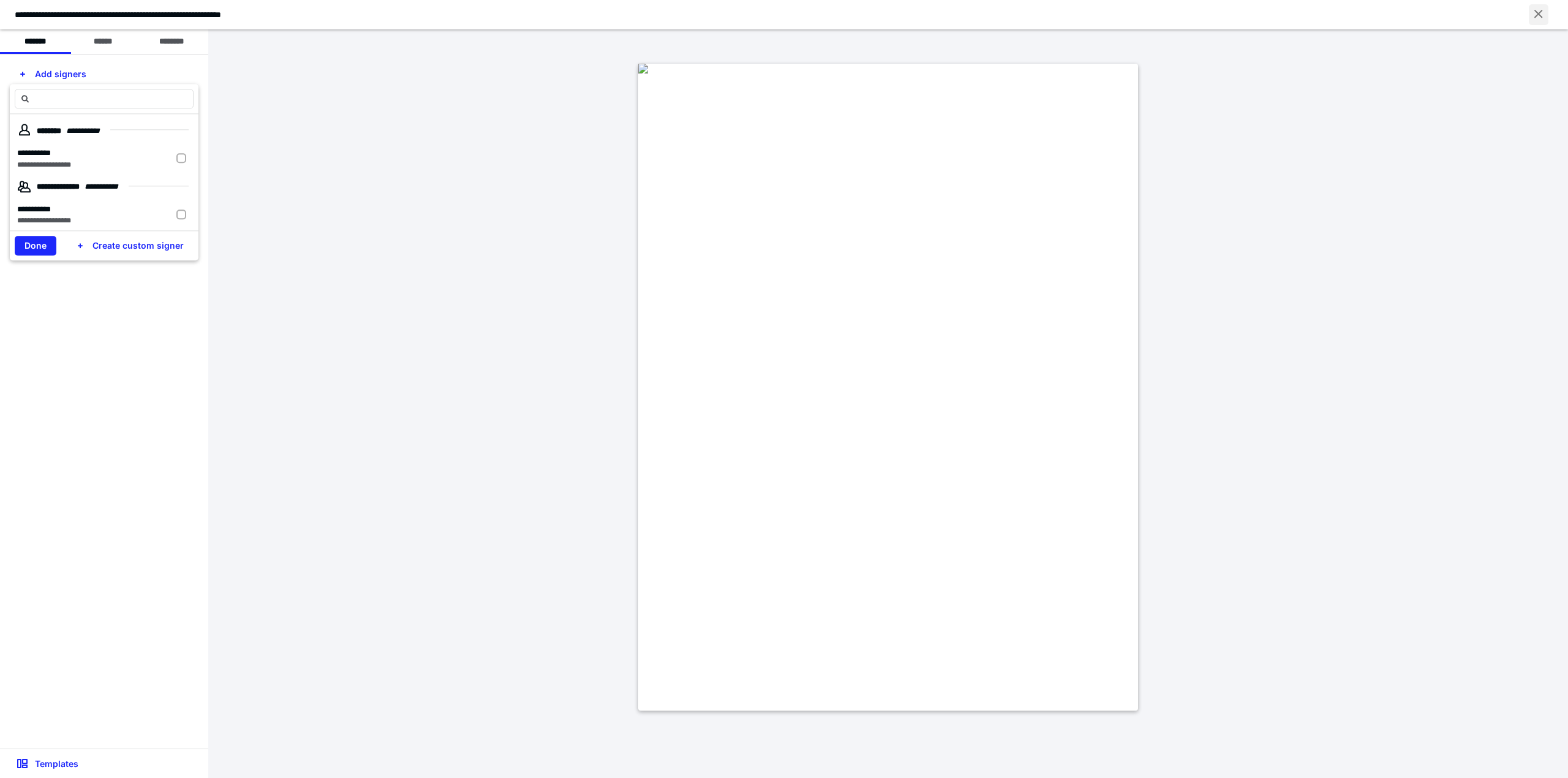 click at bounding box center (1539, 15) 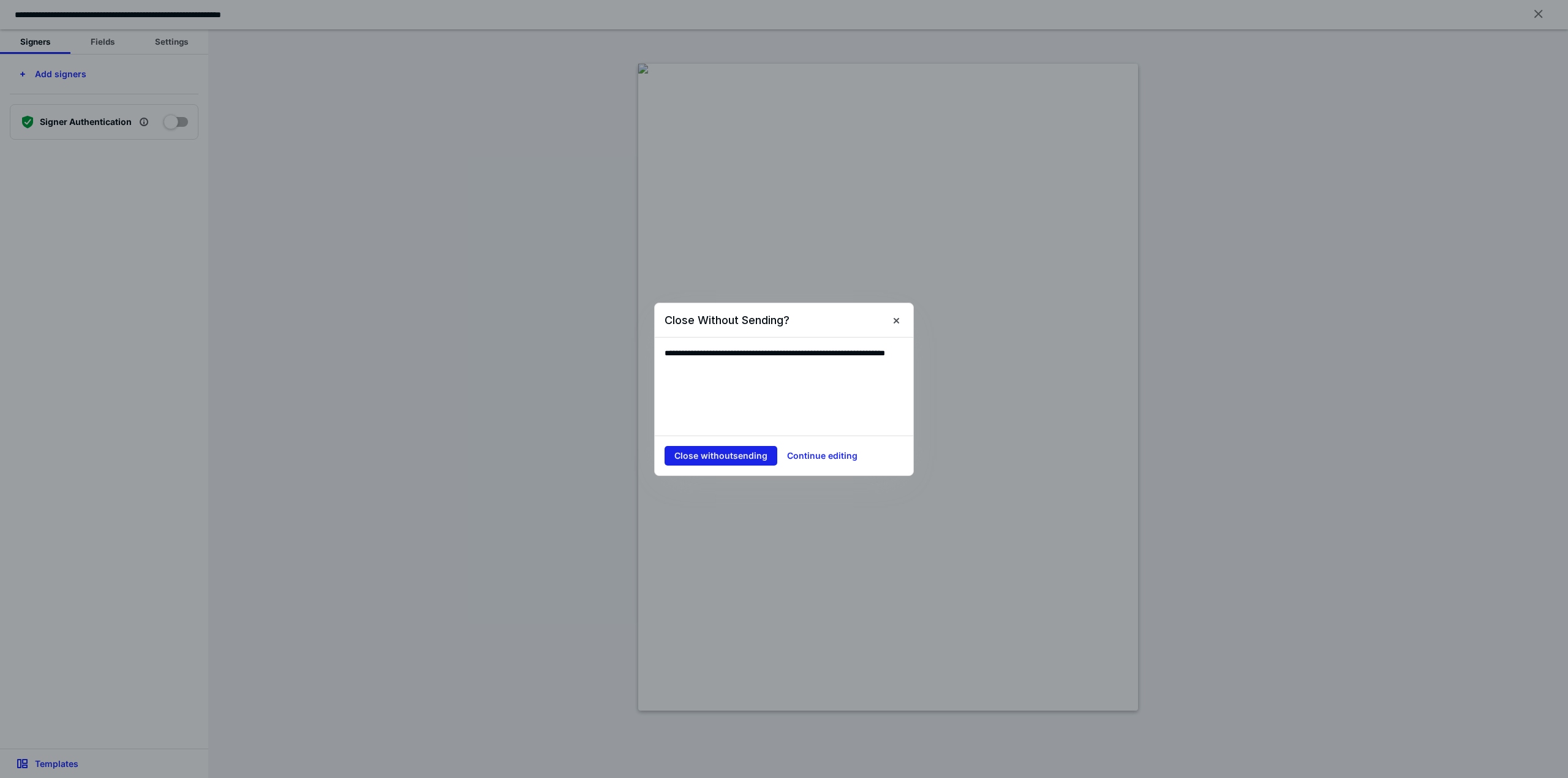 click on "Close without  sending" at bounding box center (721, 456) 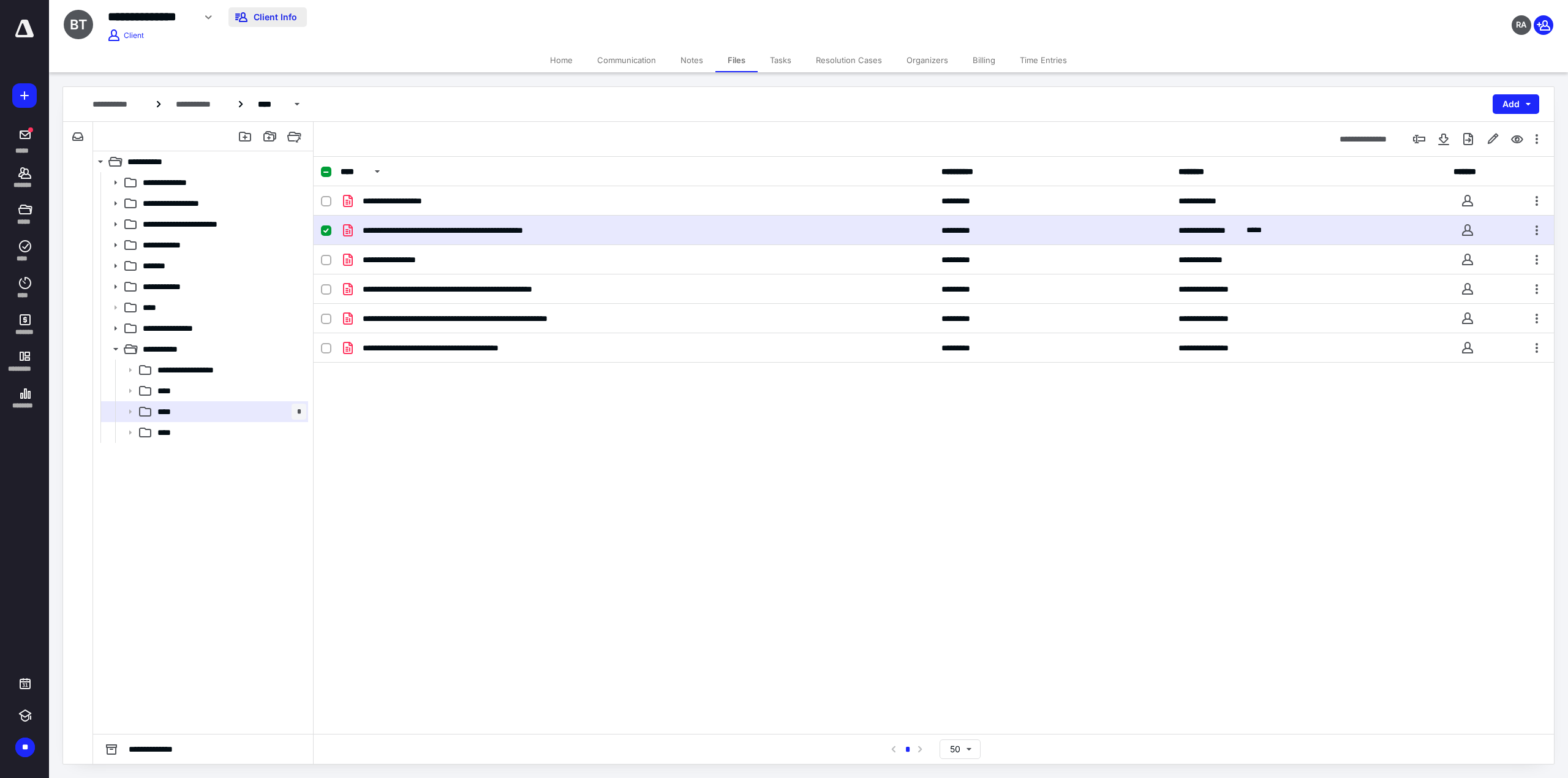click on "Client Info" at bounding box center [268, 17] 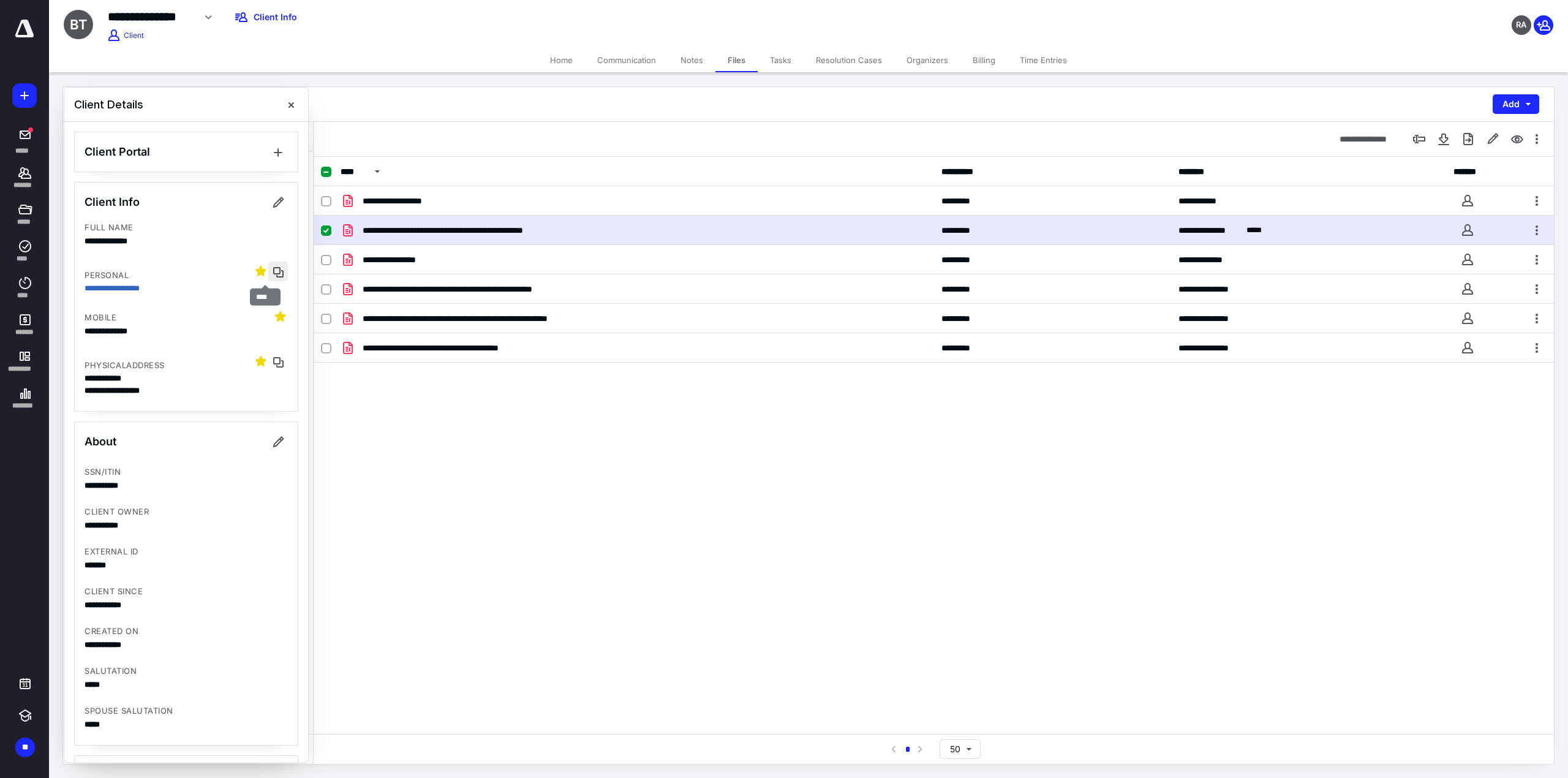 click at bounding box center (278, 271) 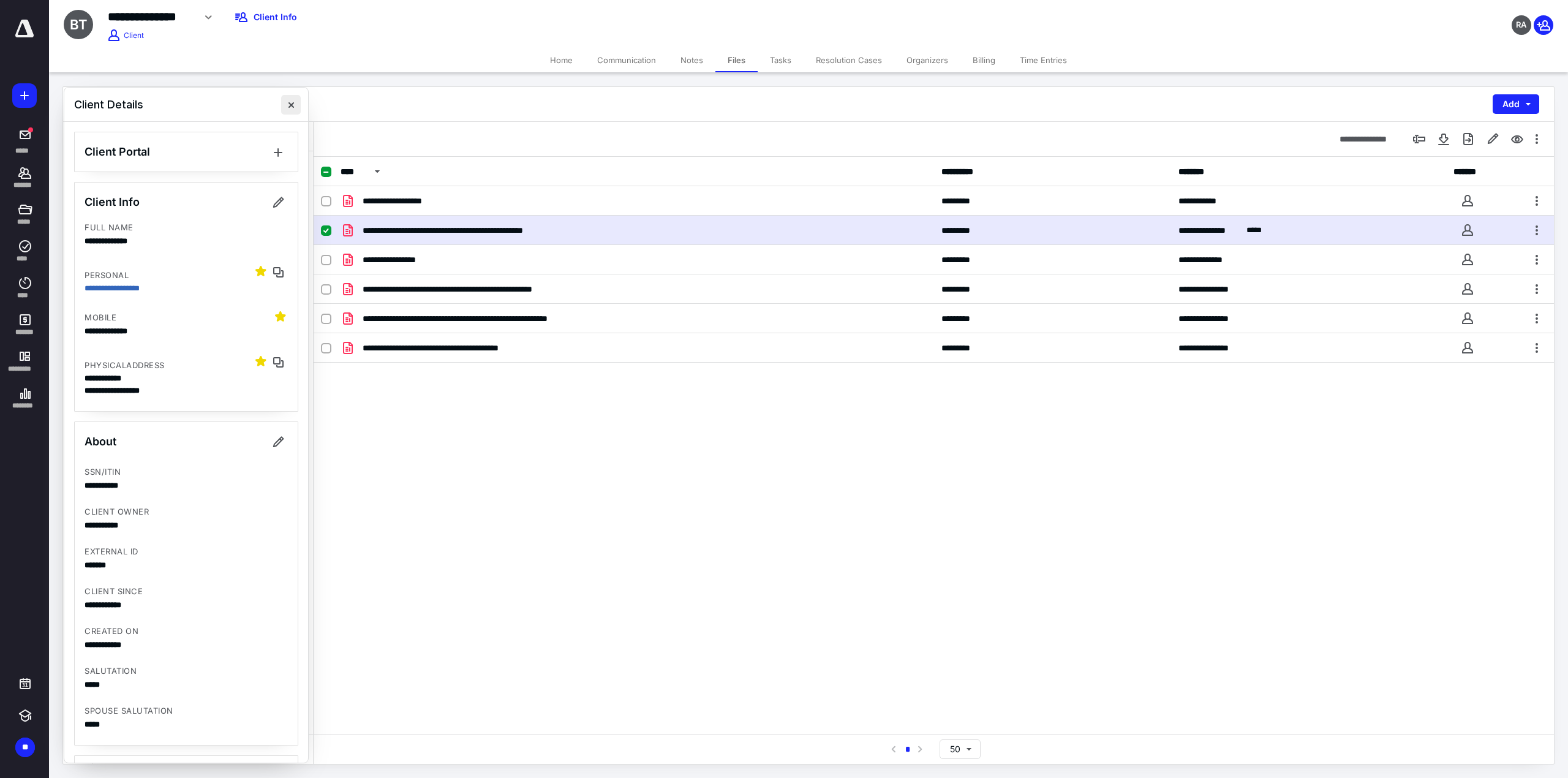 click at bounding box center (291, 105) 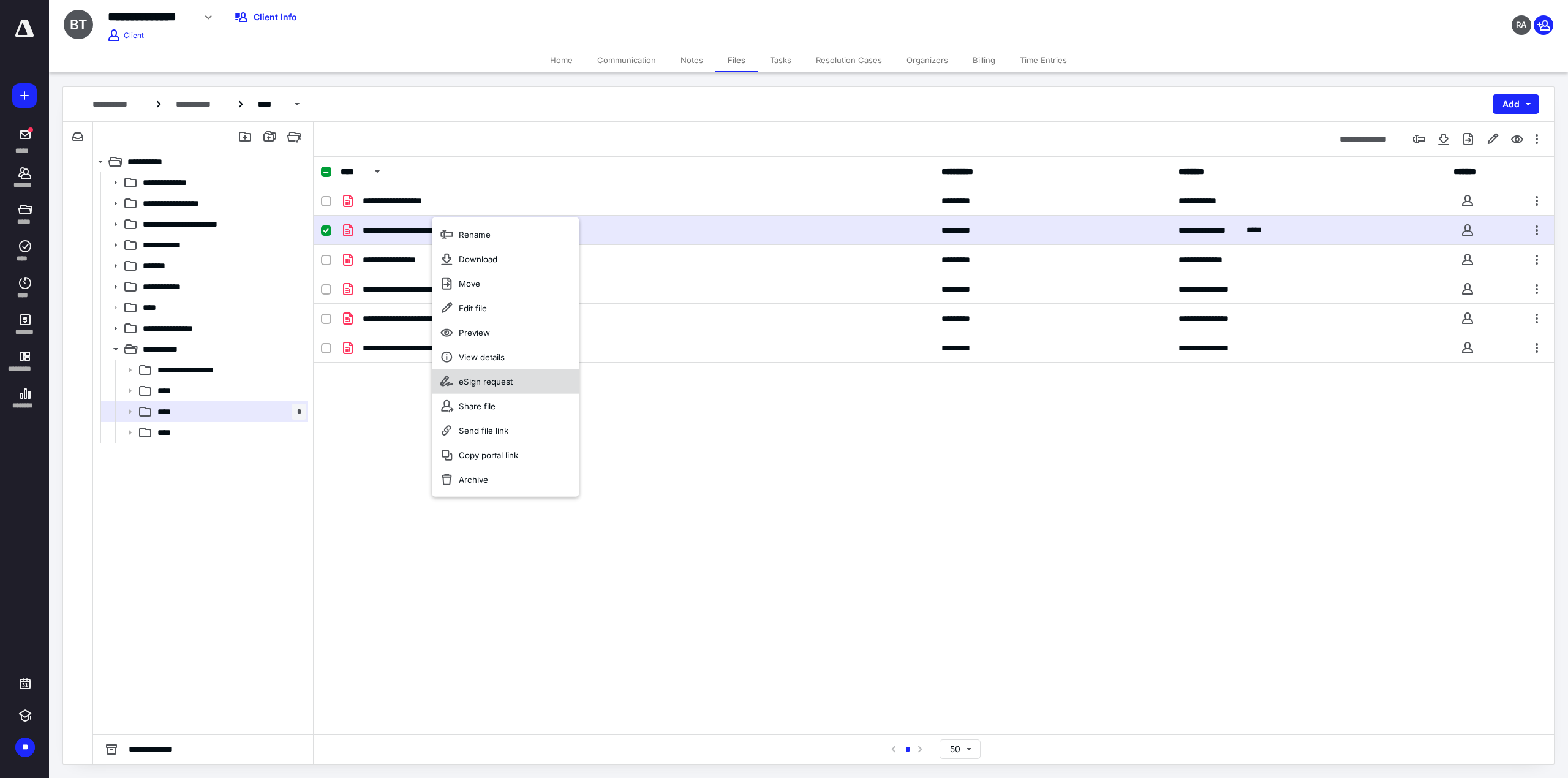 click on "eSign request" at bounding box center [486, 382] 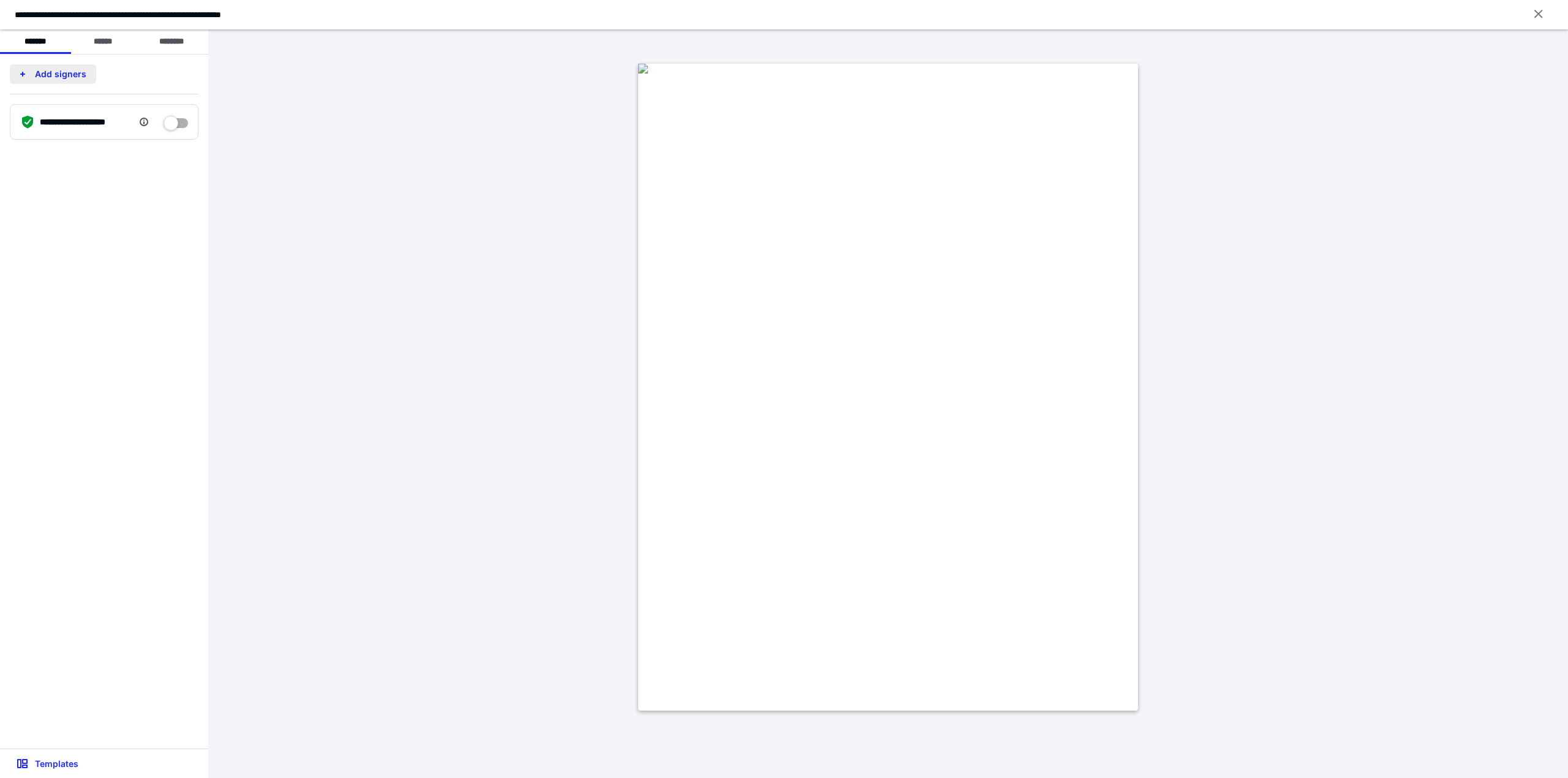 click on "Add signers" at bounding box center (53, 74) 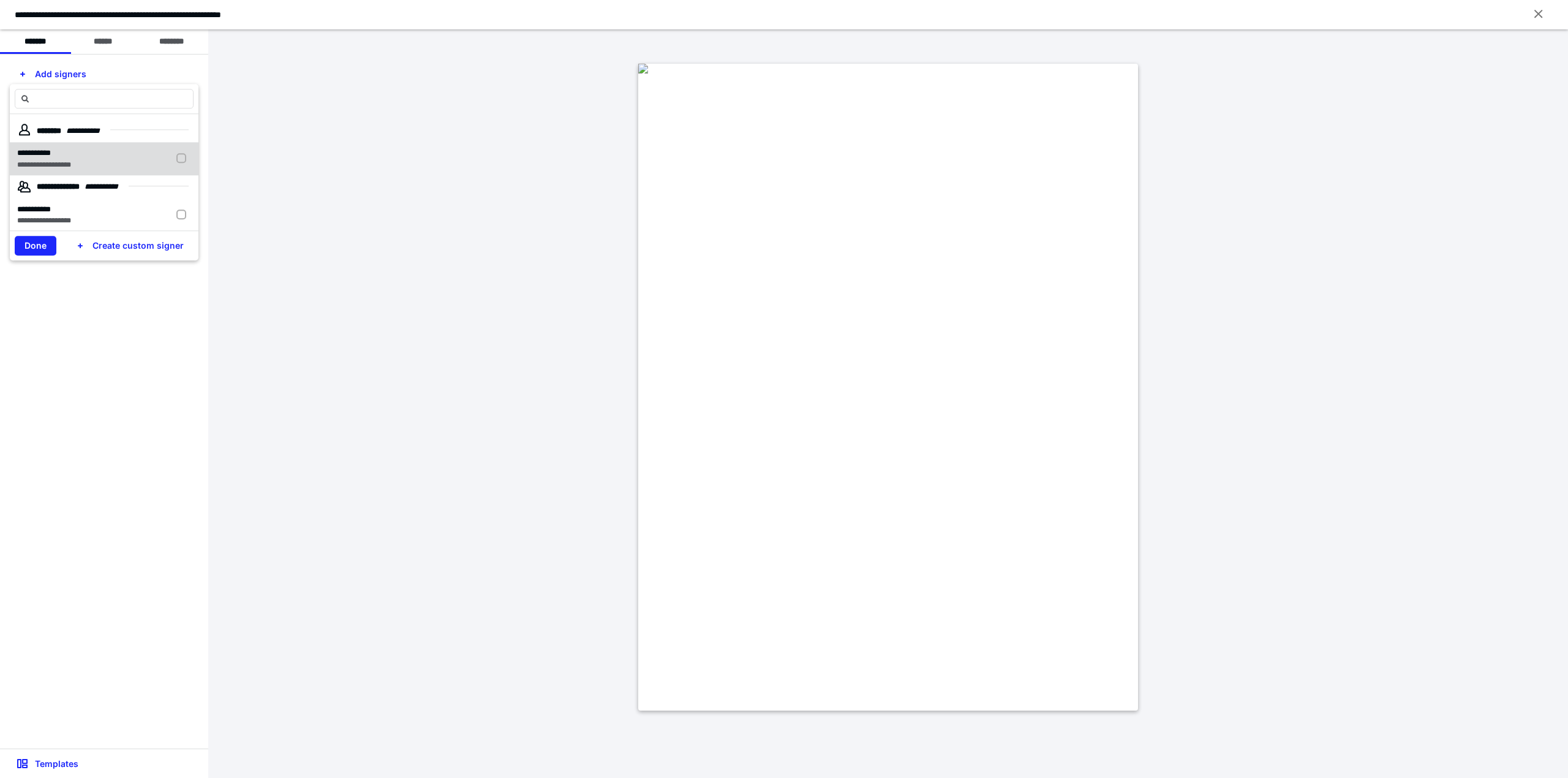 click on "**********" at bounding box center (44, 165) 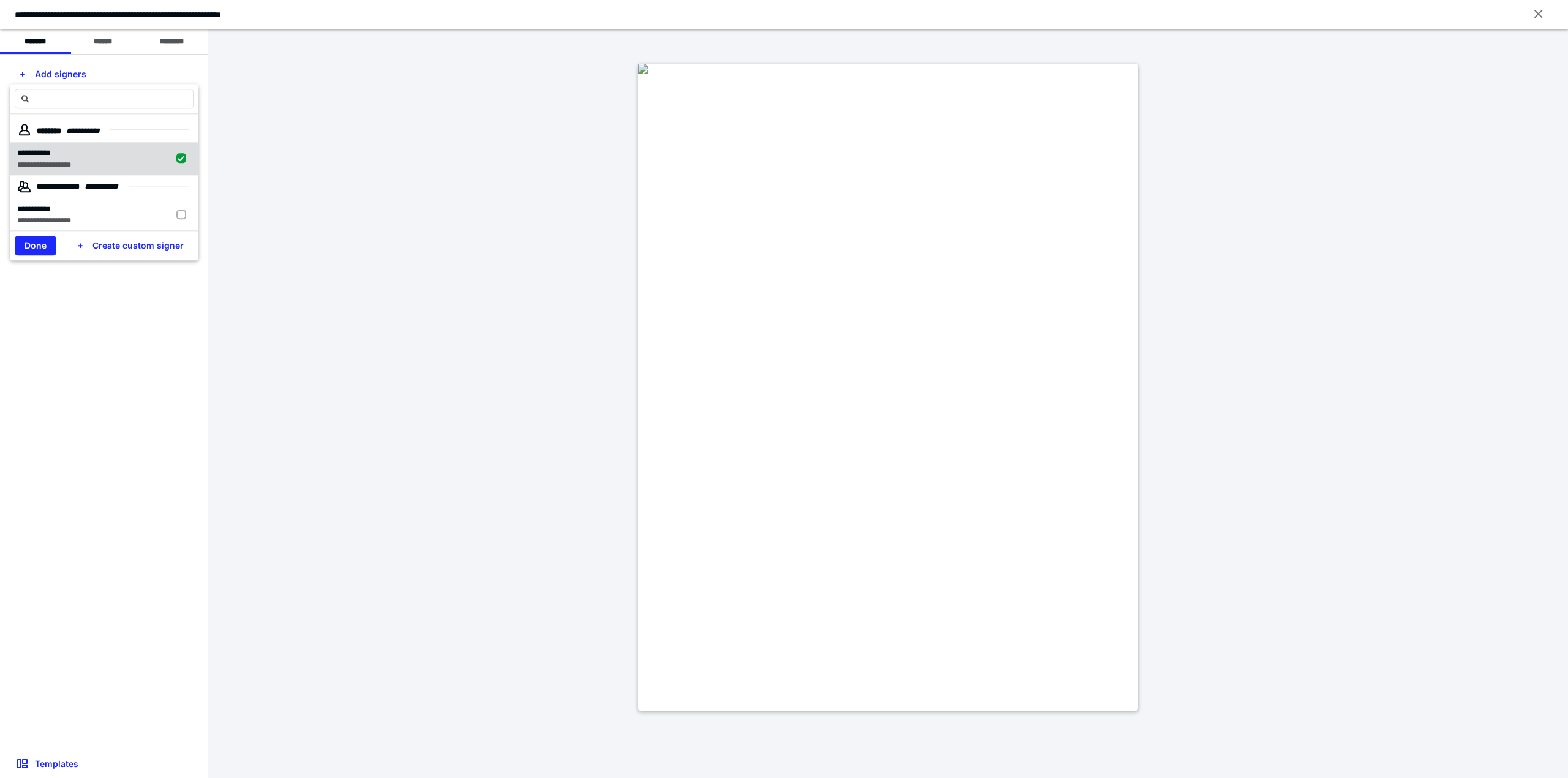 checkbox on "true" 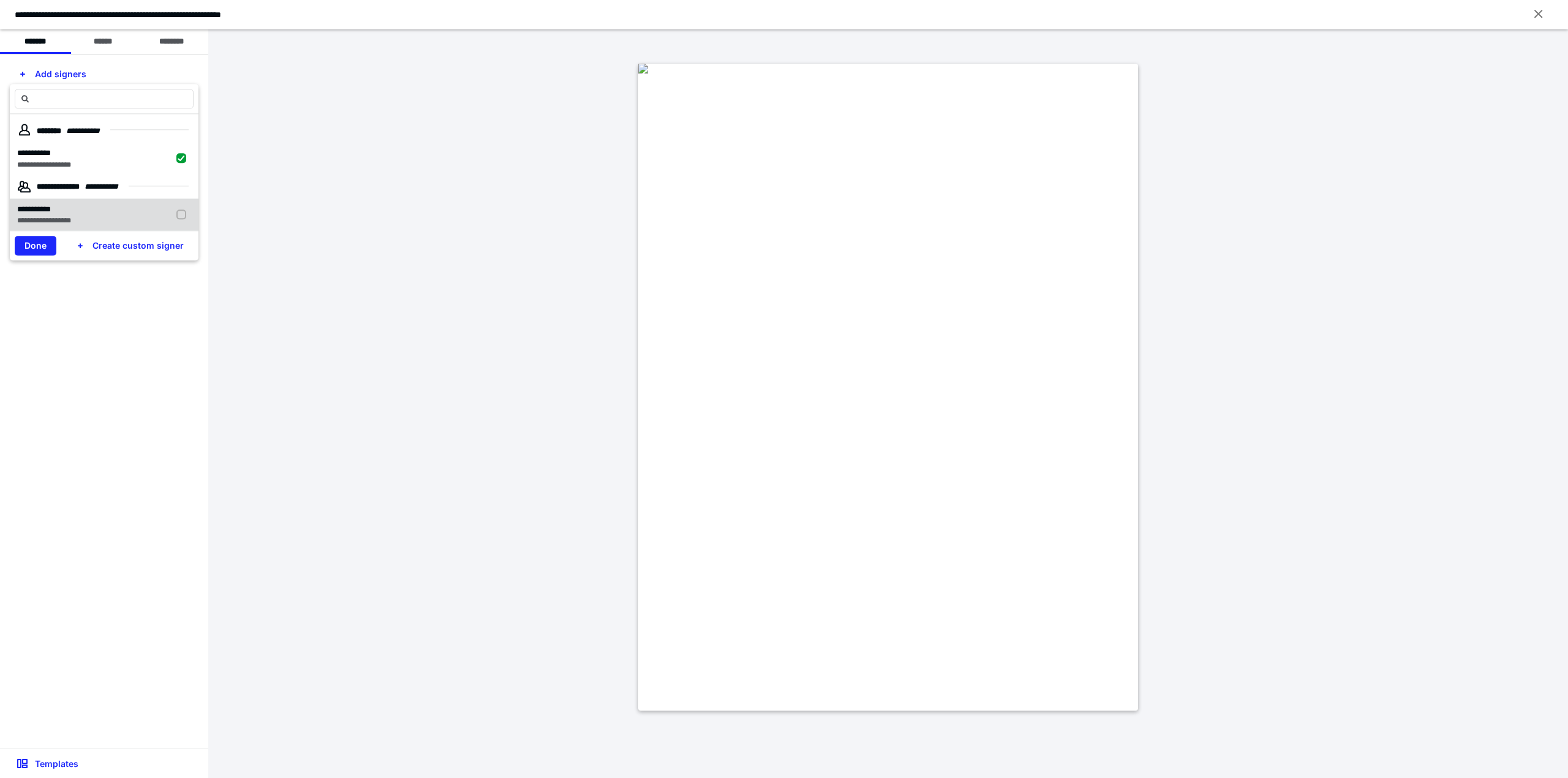 scroll, scrollTop: 94, scrollLeft: 0, axis: vertical 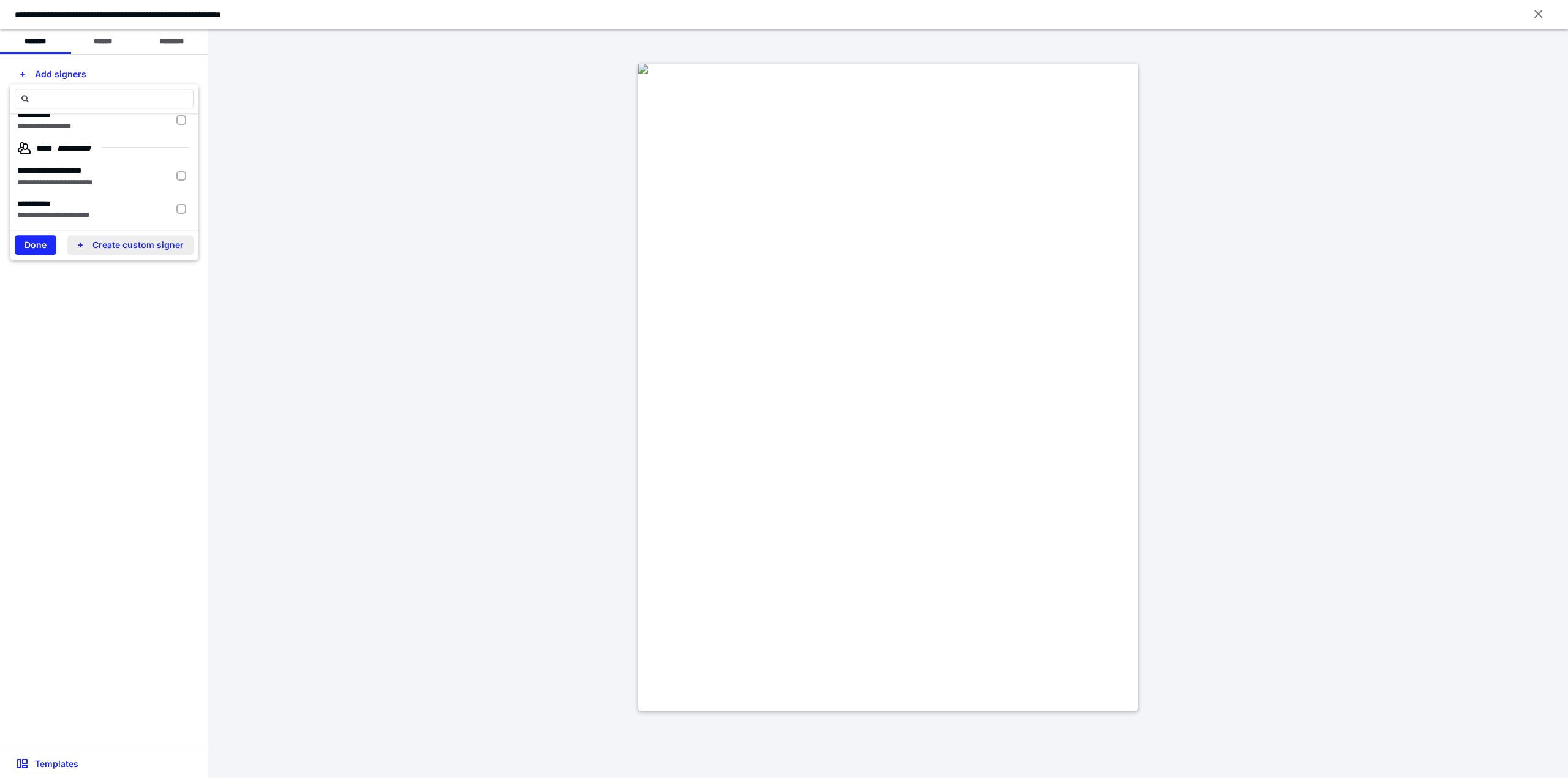 click on "Create custom signer" at bounding box center (130, 246) 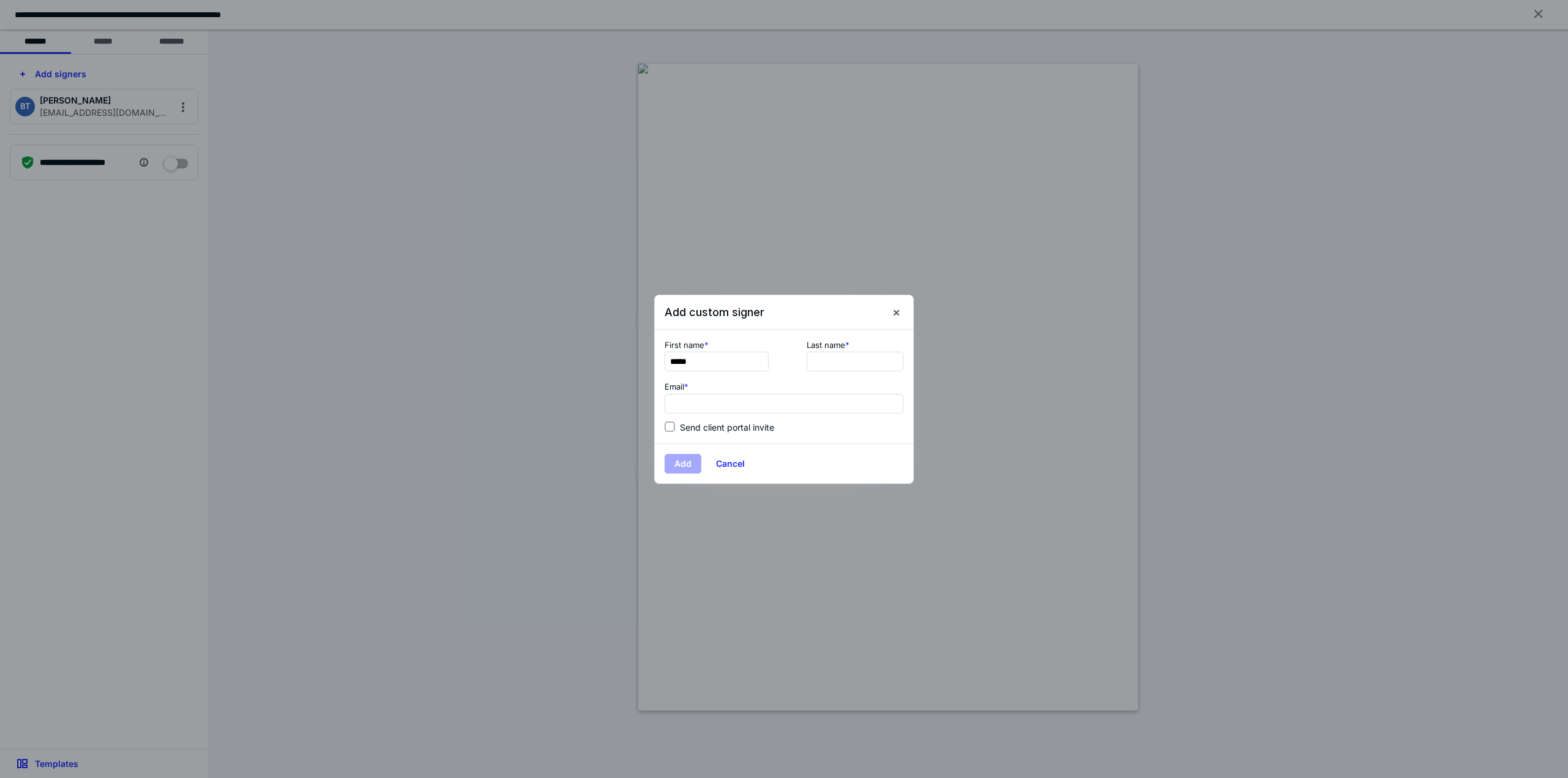 type on "*****" 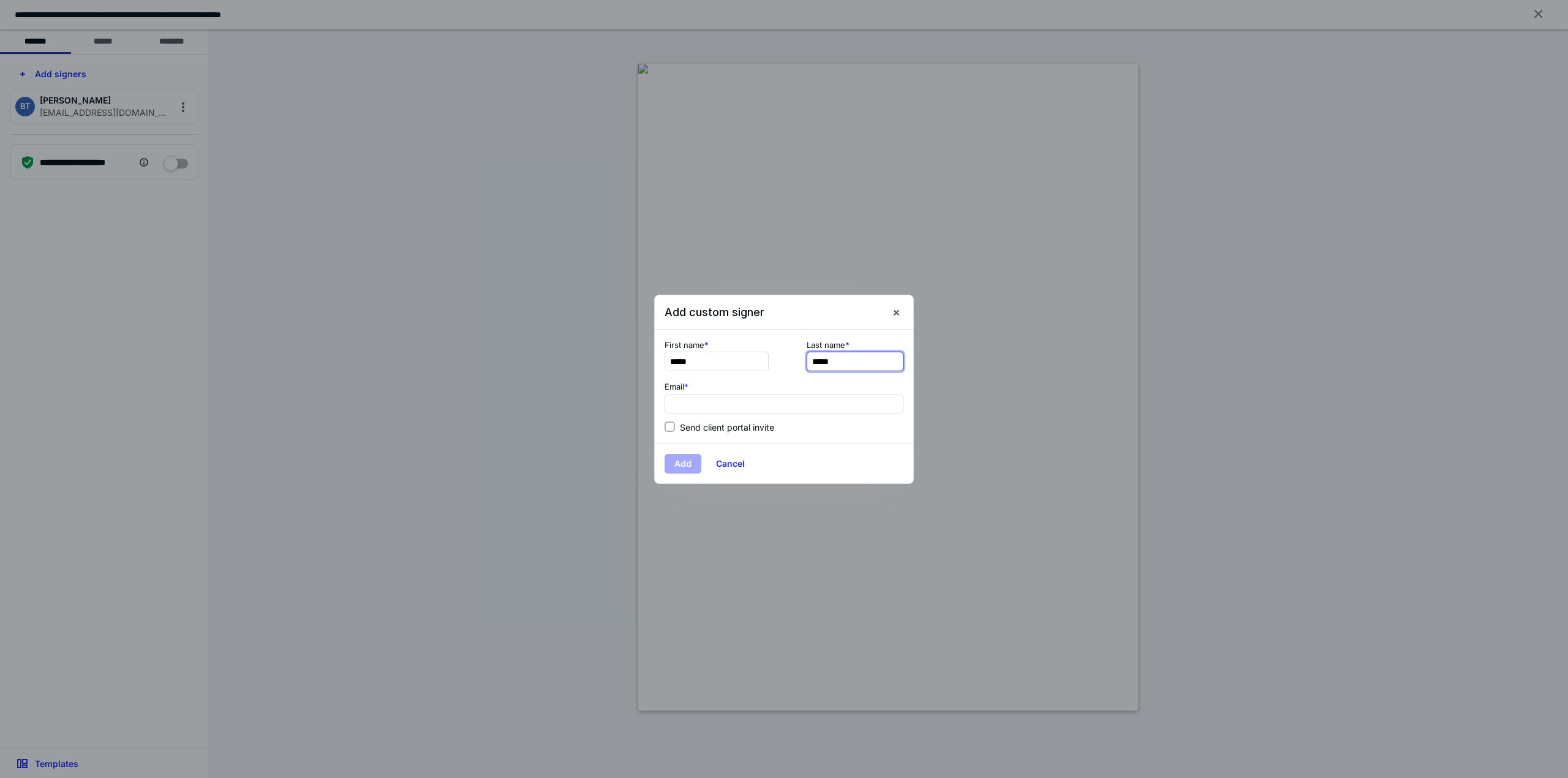 type on "*****" 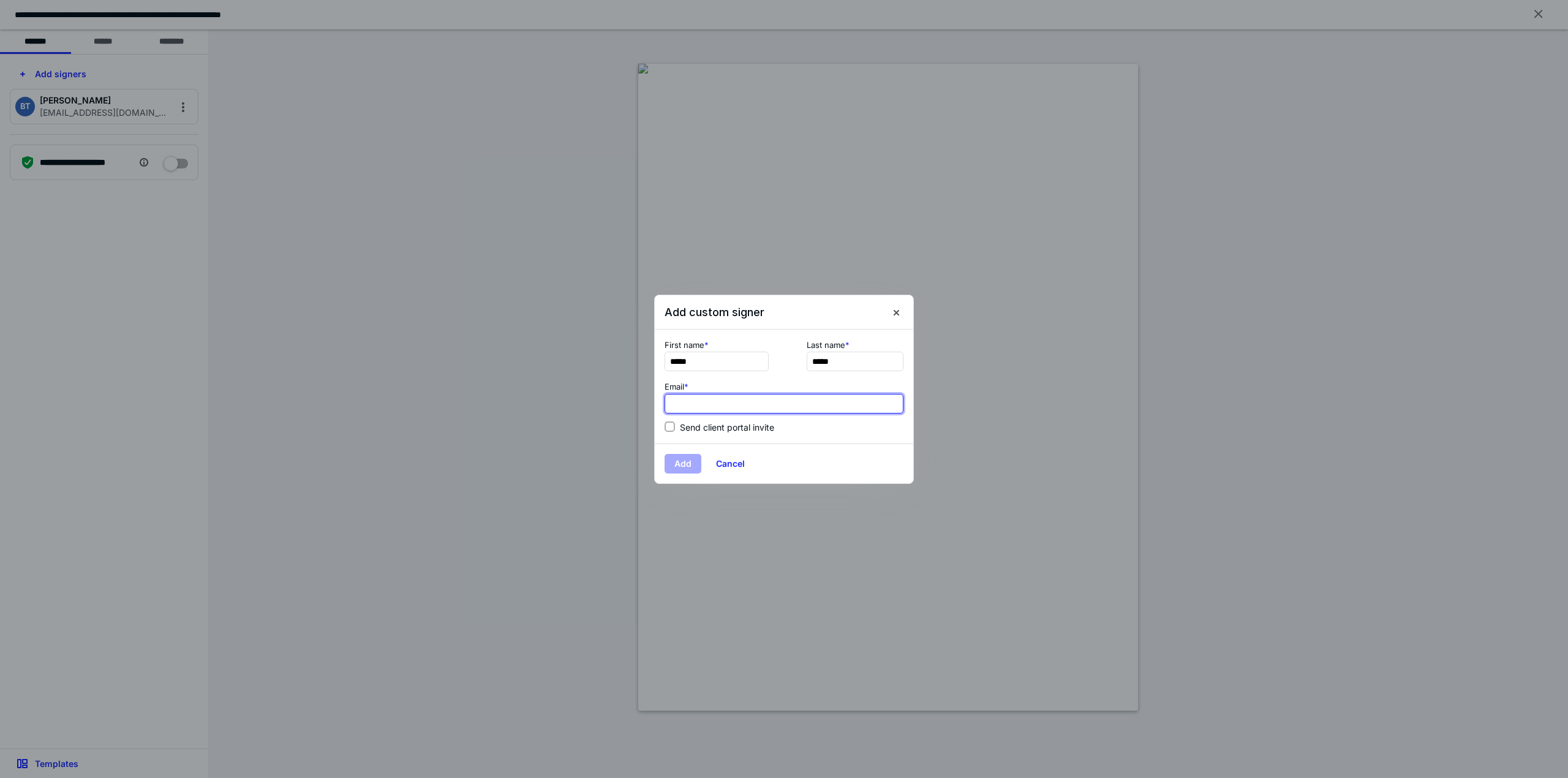 paste on "**********" 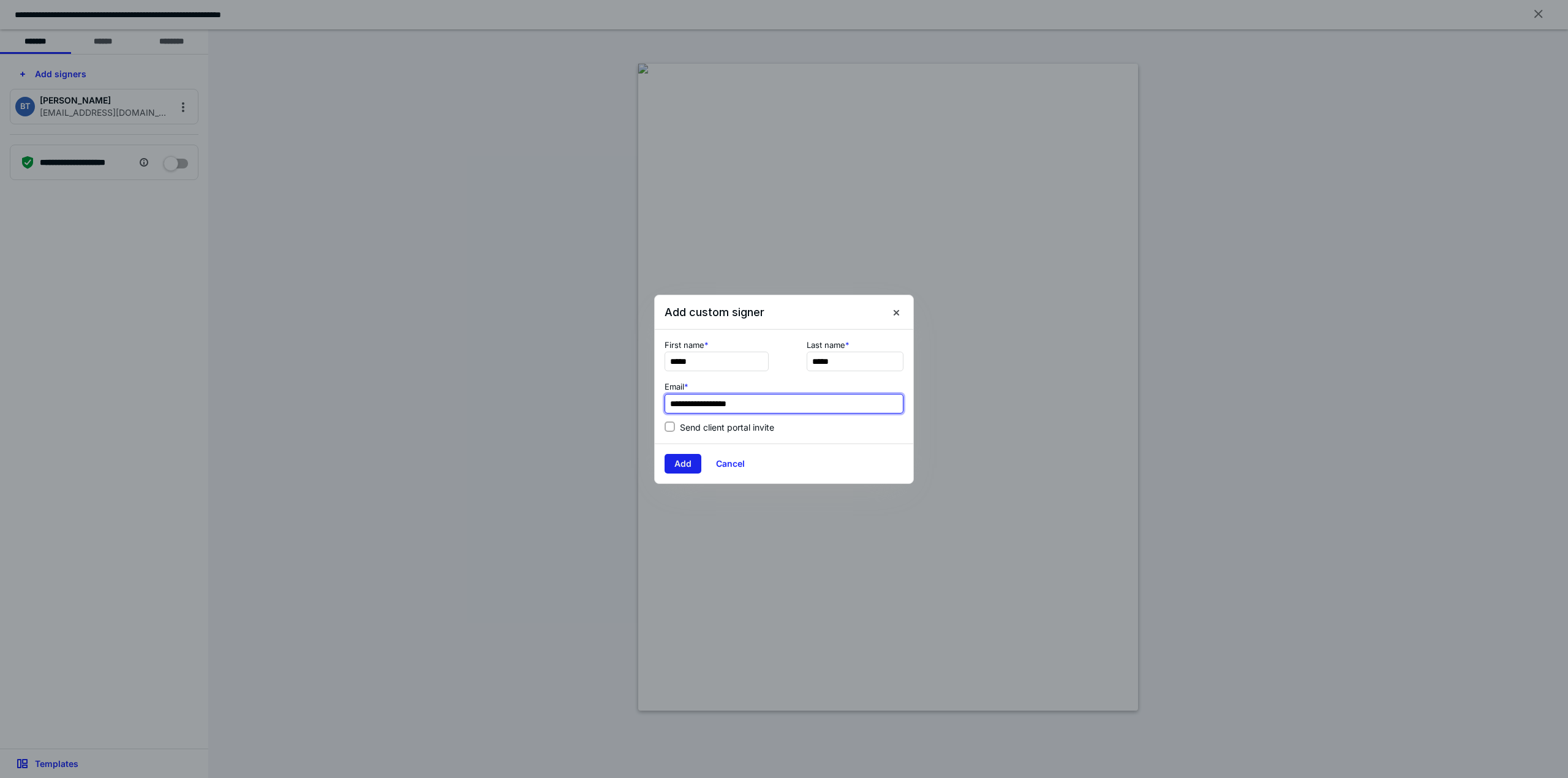 type on "**********" 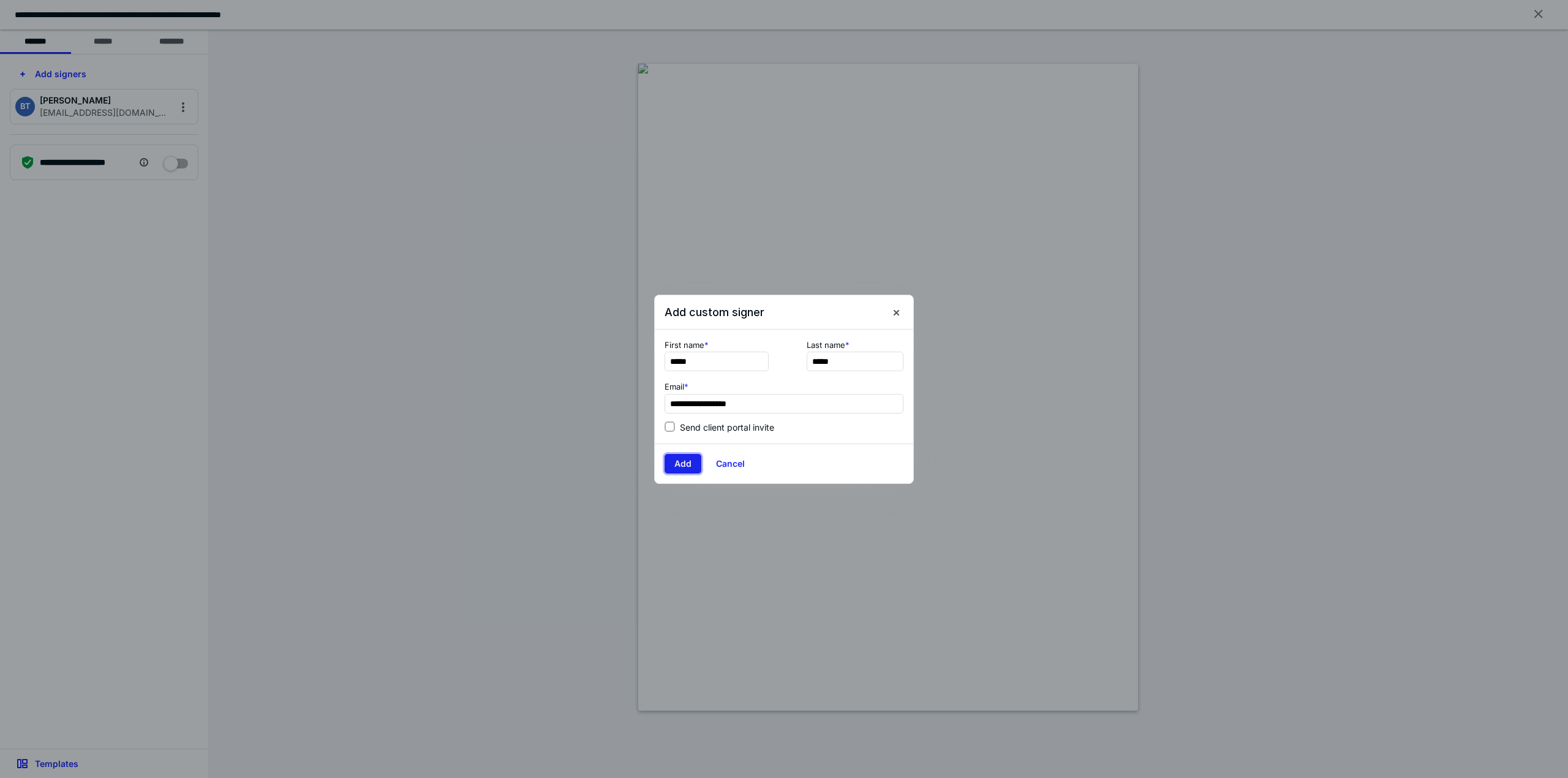 click on "Add" at bounding box center [683, 464] 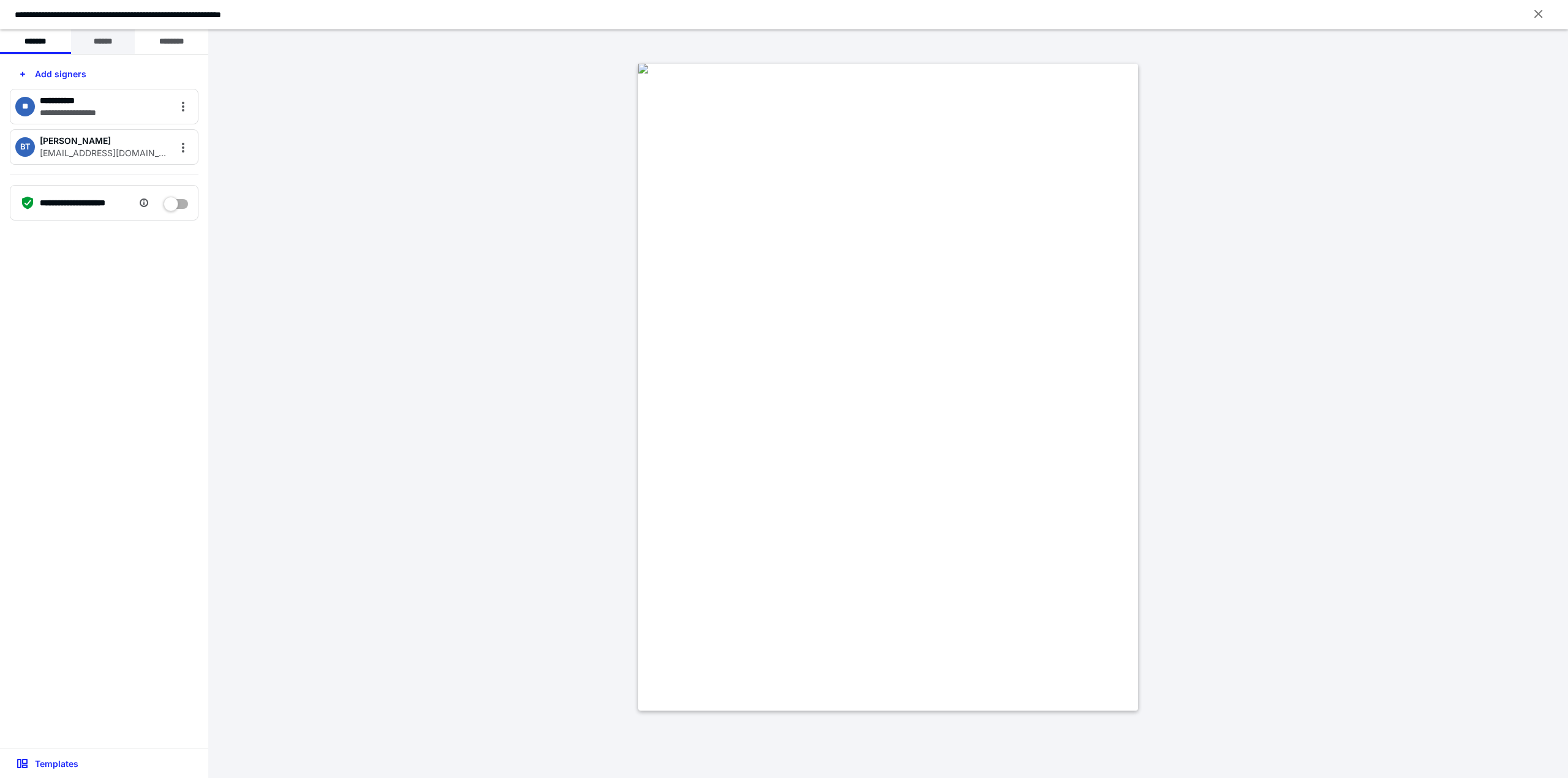 click on "******" at bounding box center (103, 42) 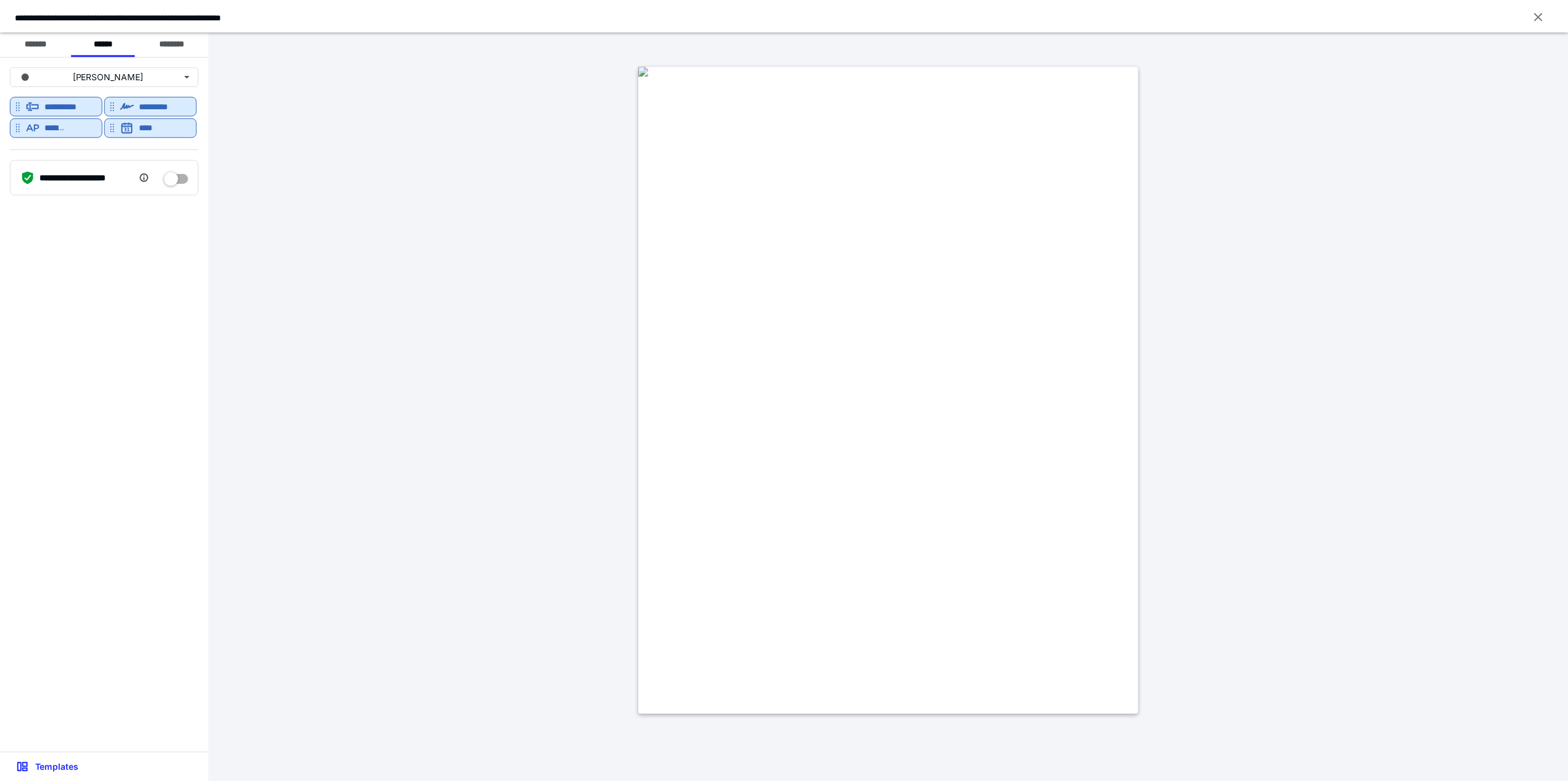 scroll, scrollTop: 90, scrollLeft: 0, axis: vertical 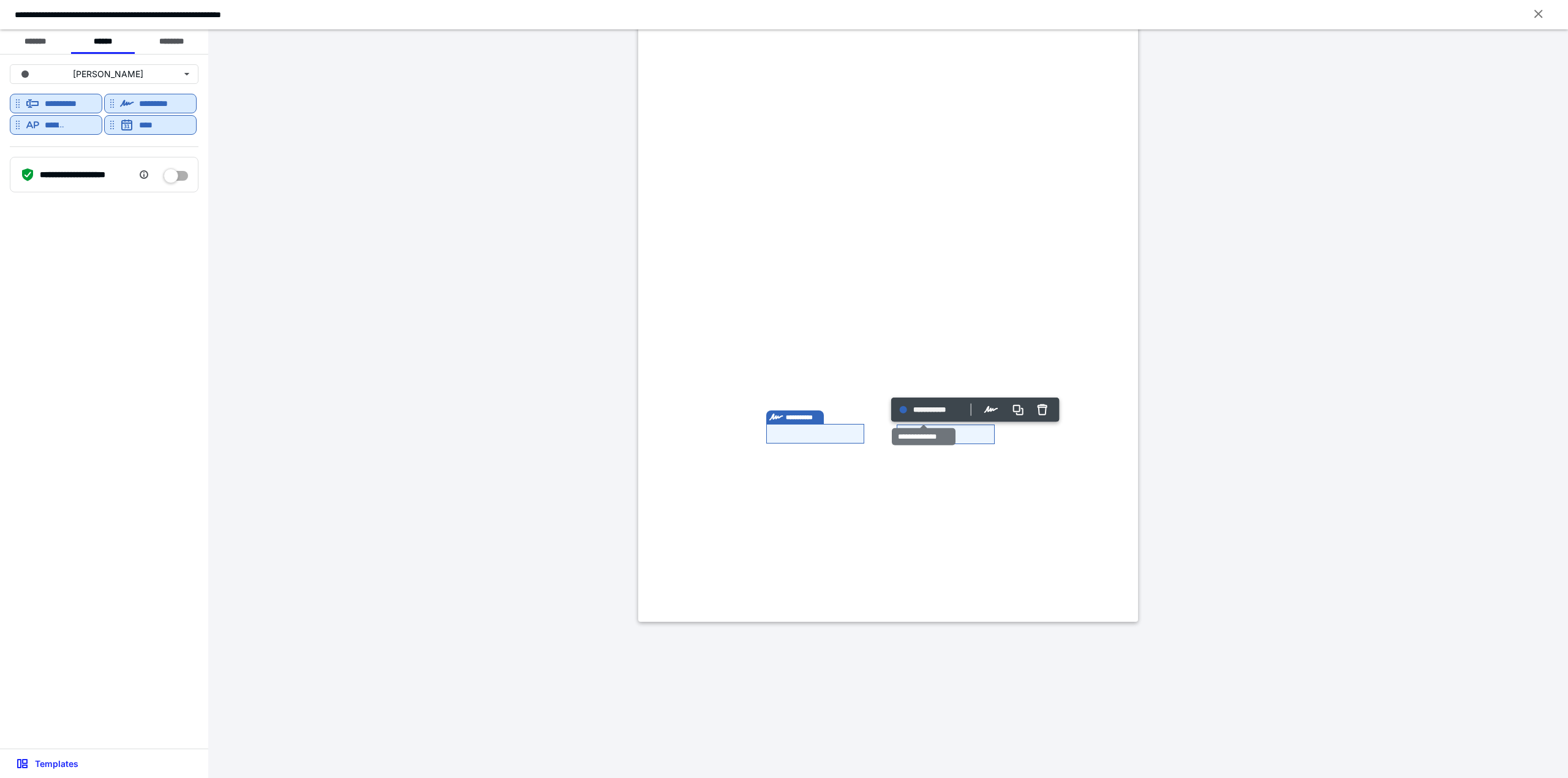 click on "**********" at bounding box center [935, 409] 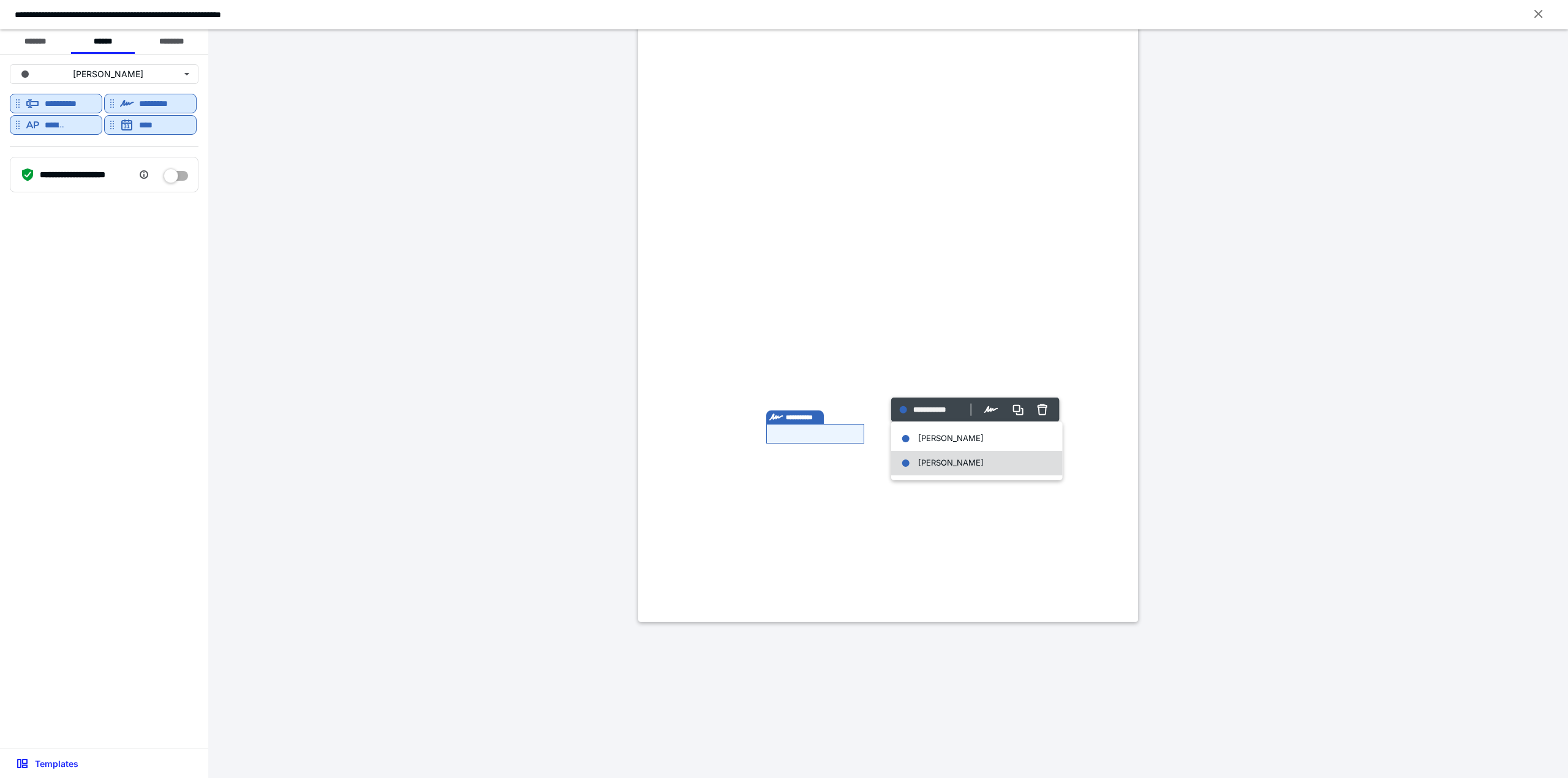 click on "Karen Tiede" at bounding box center (951, 463) 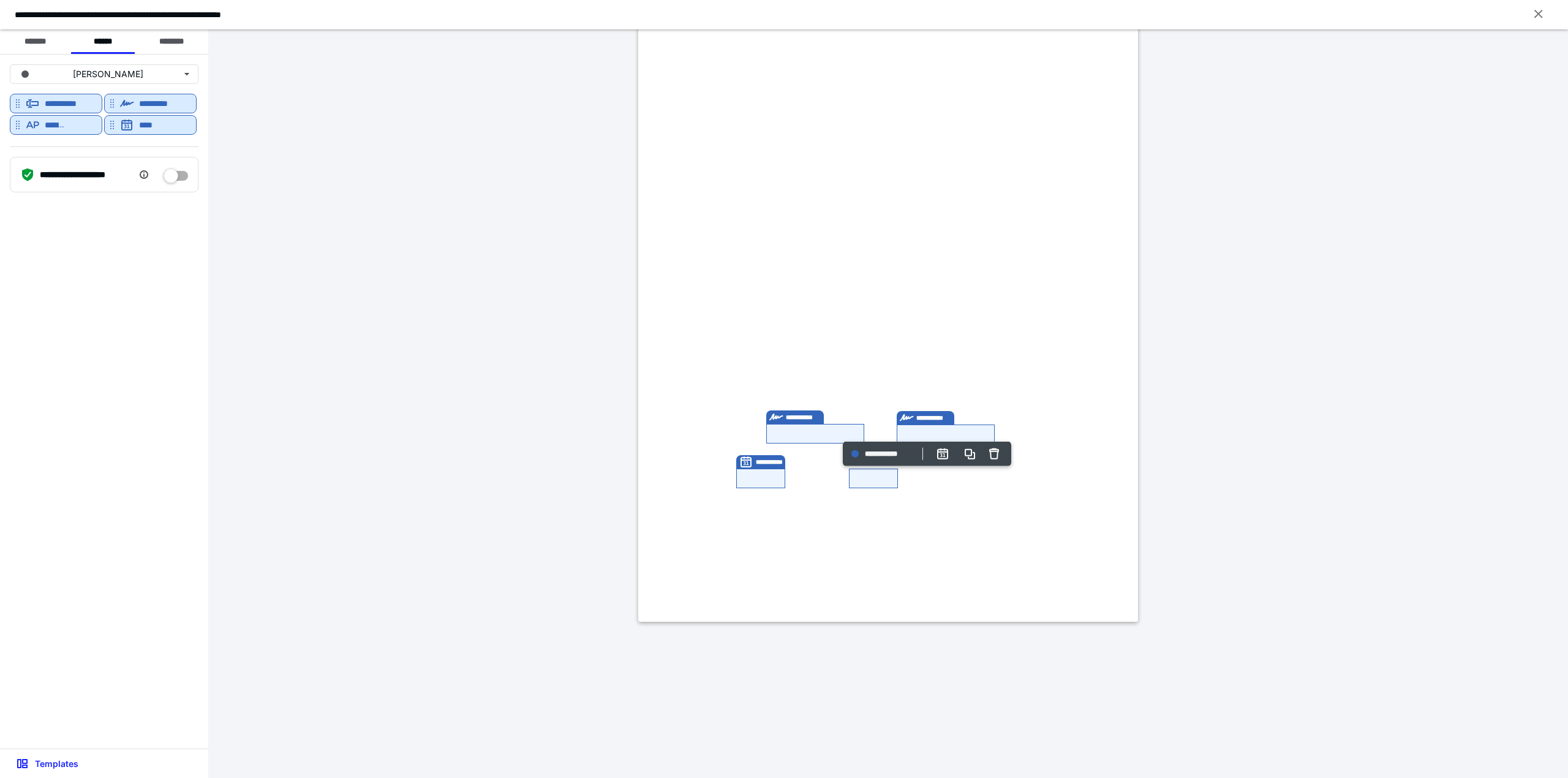 click at bounding box center (873, 478) 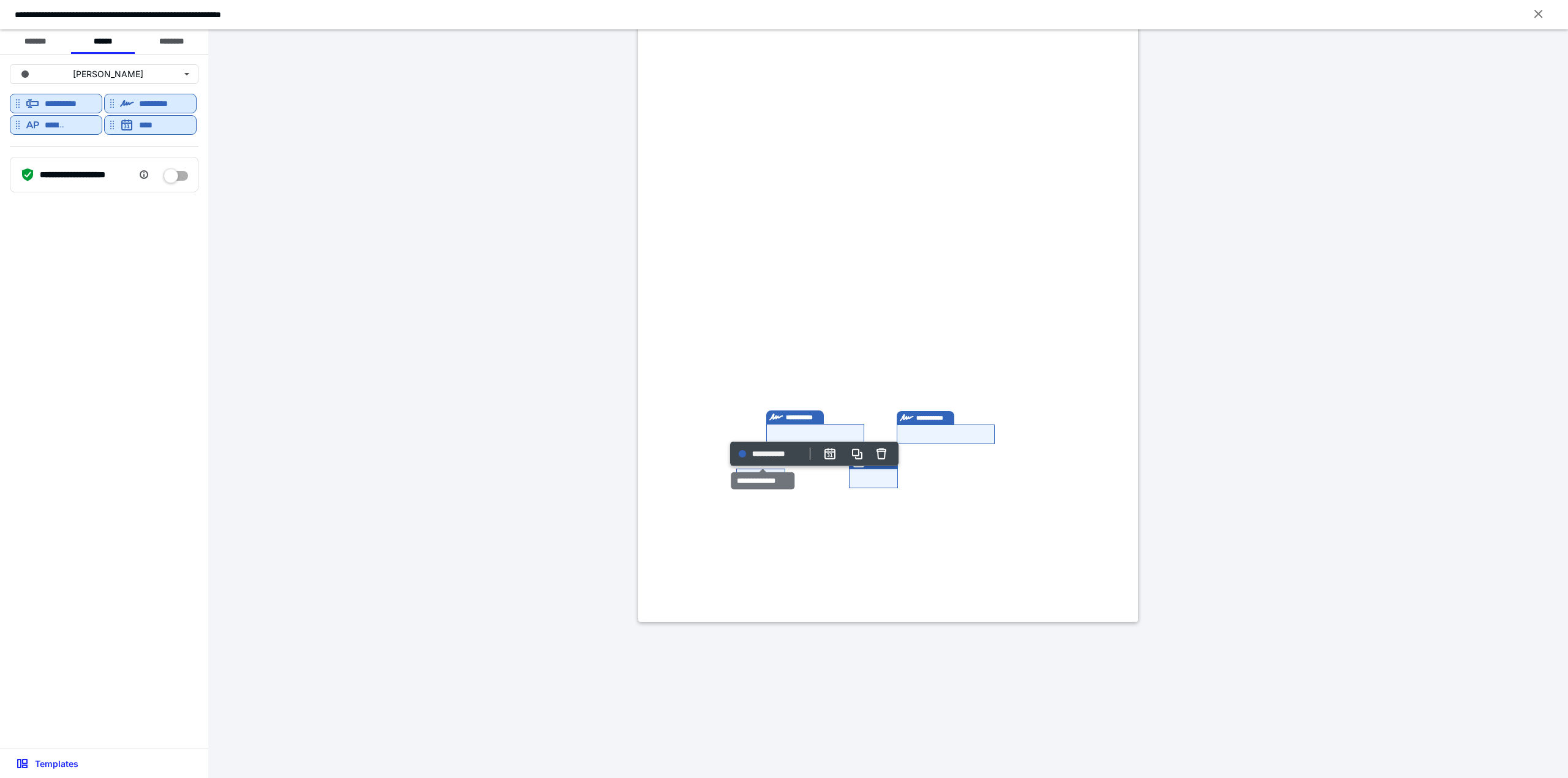 click 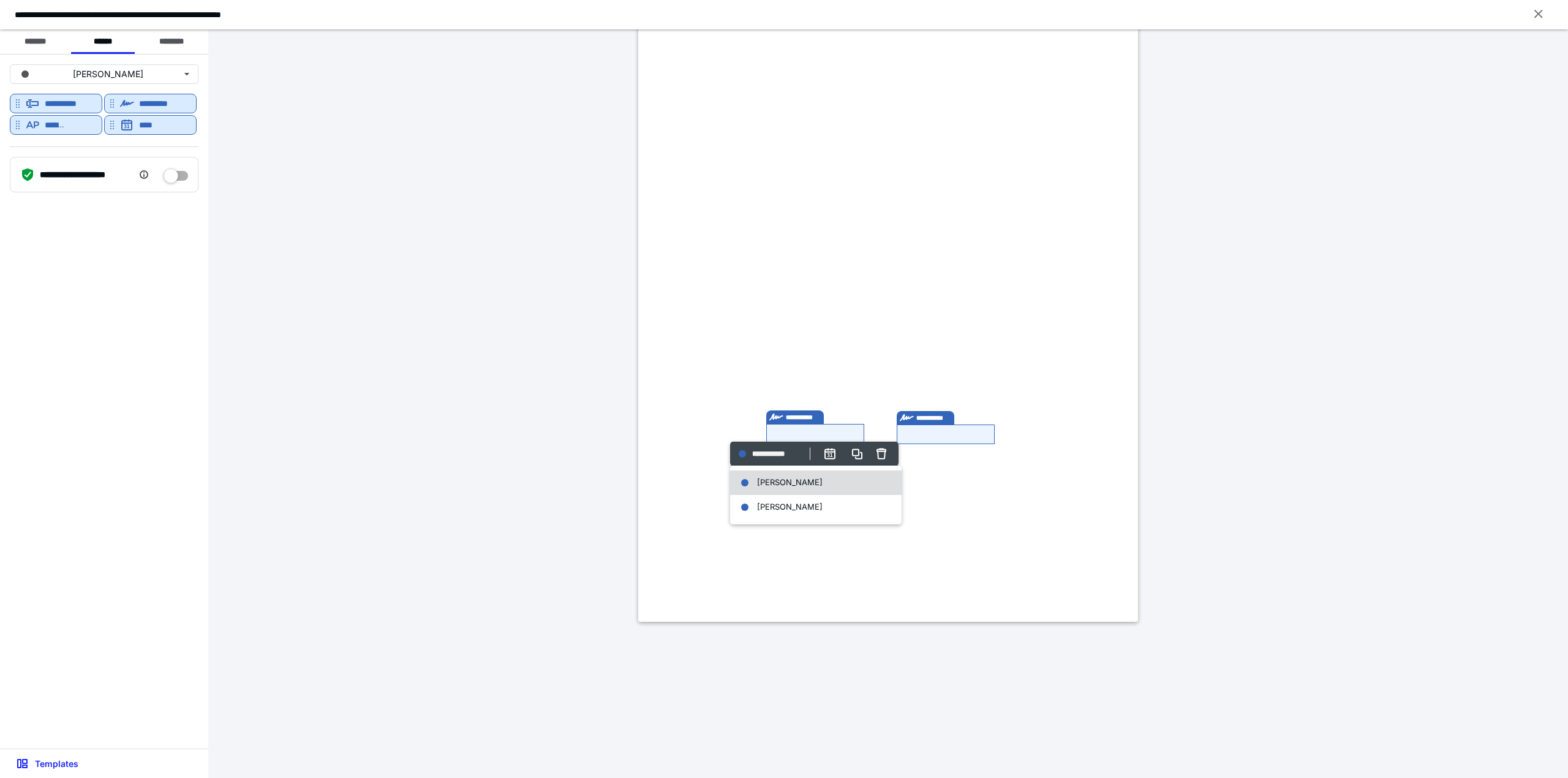 click on "Byron Tiede" at bounding box center (790, 482) 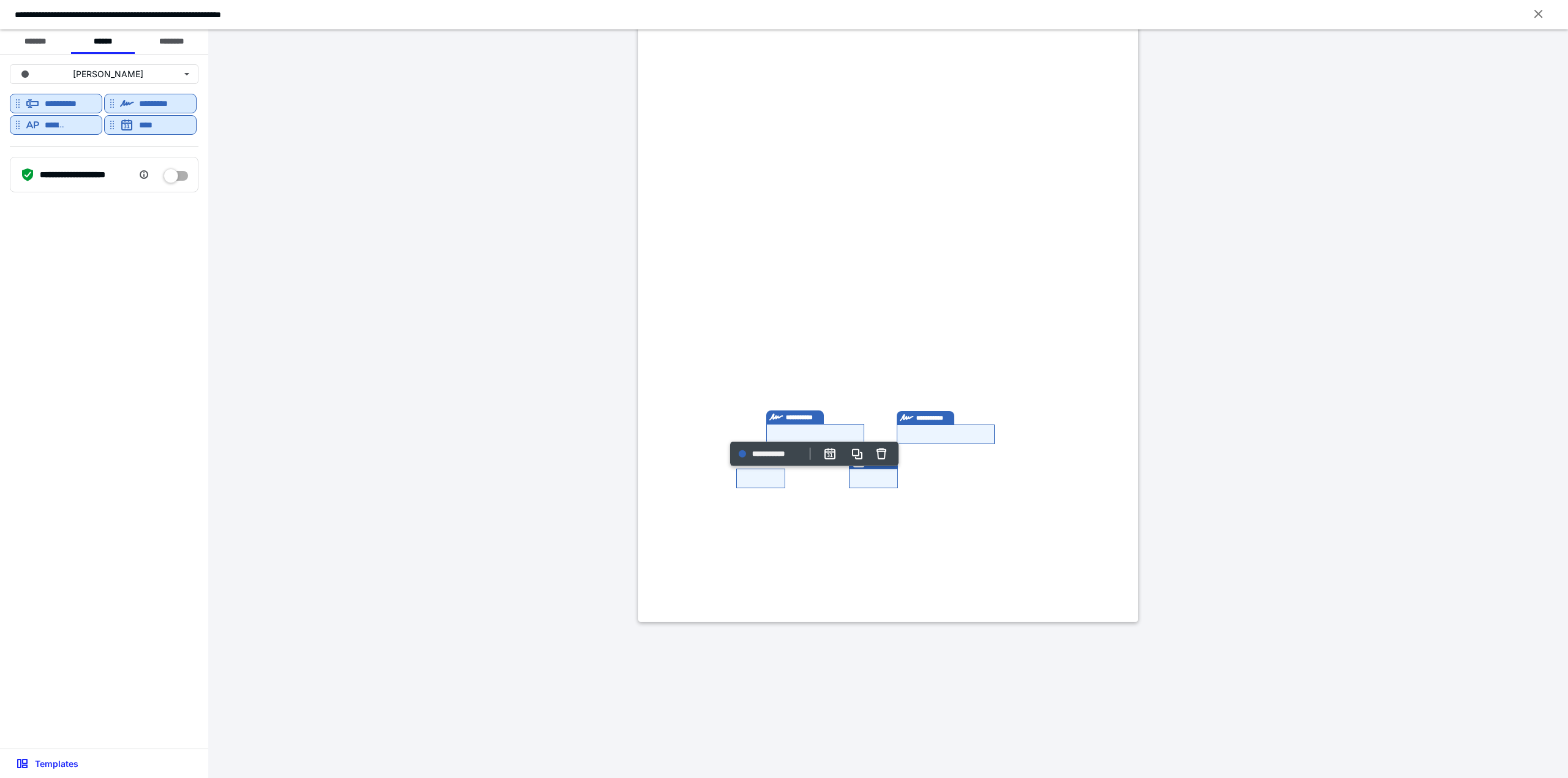 click at bounding box center (643, -20) 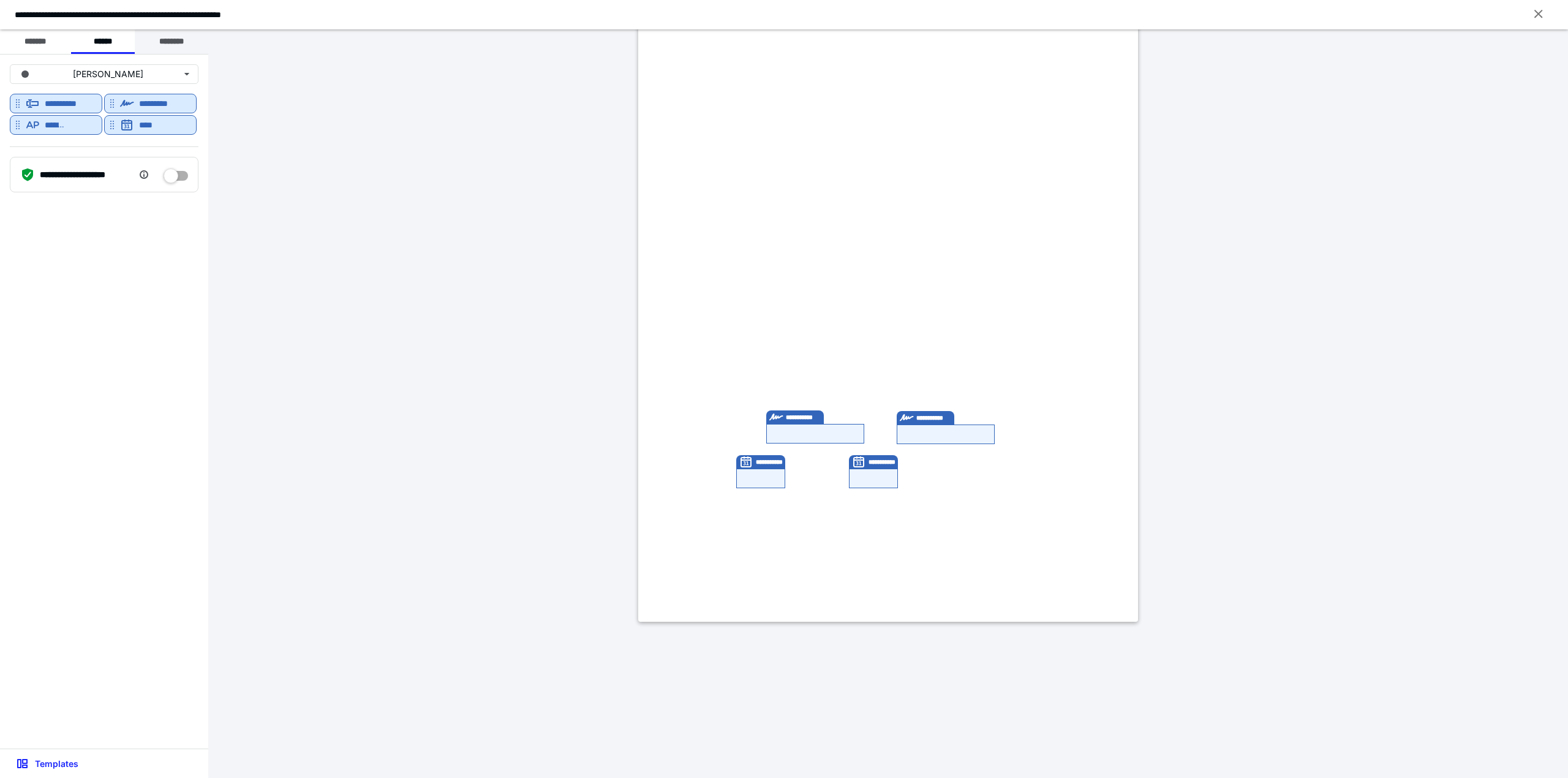 click on "********" at bounding box center [172, 42] 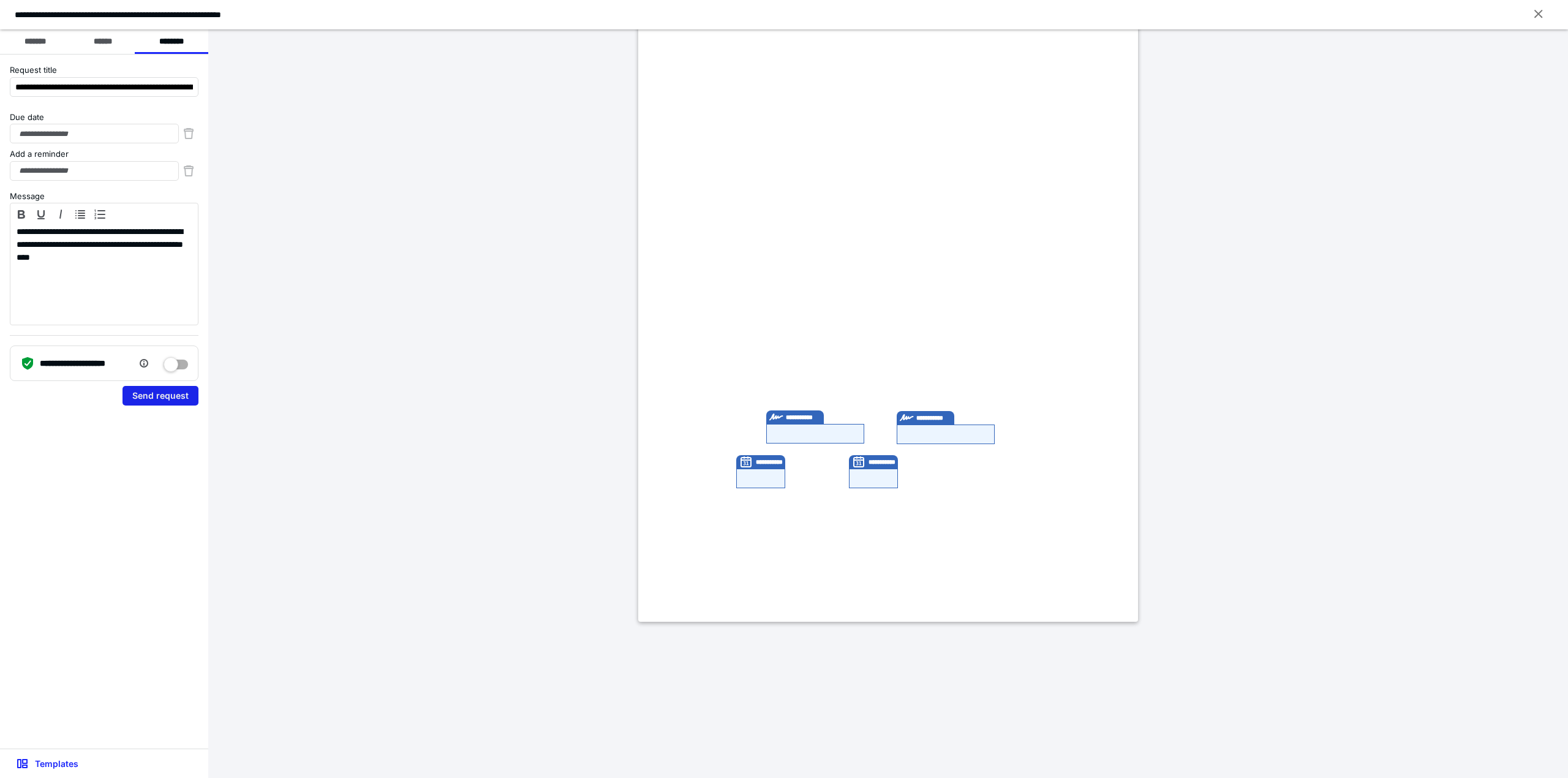click on "Send request" at bounding box center [160, 396] 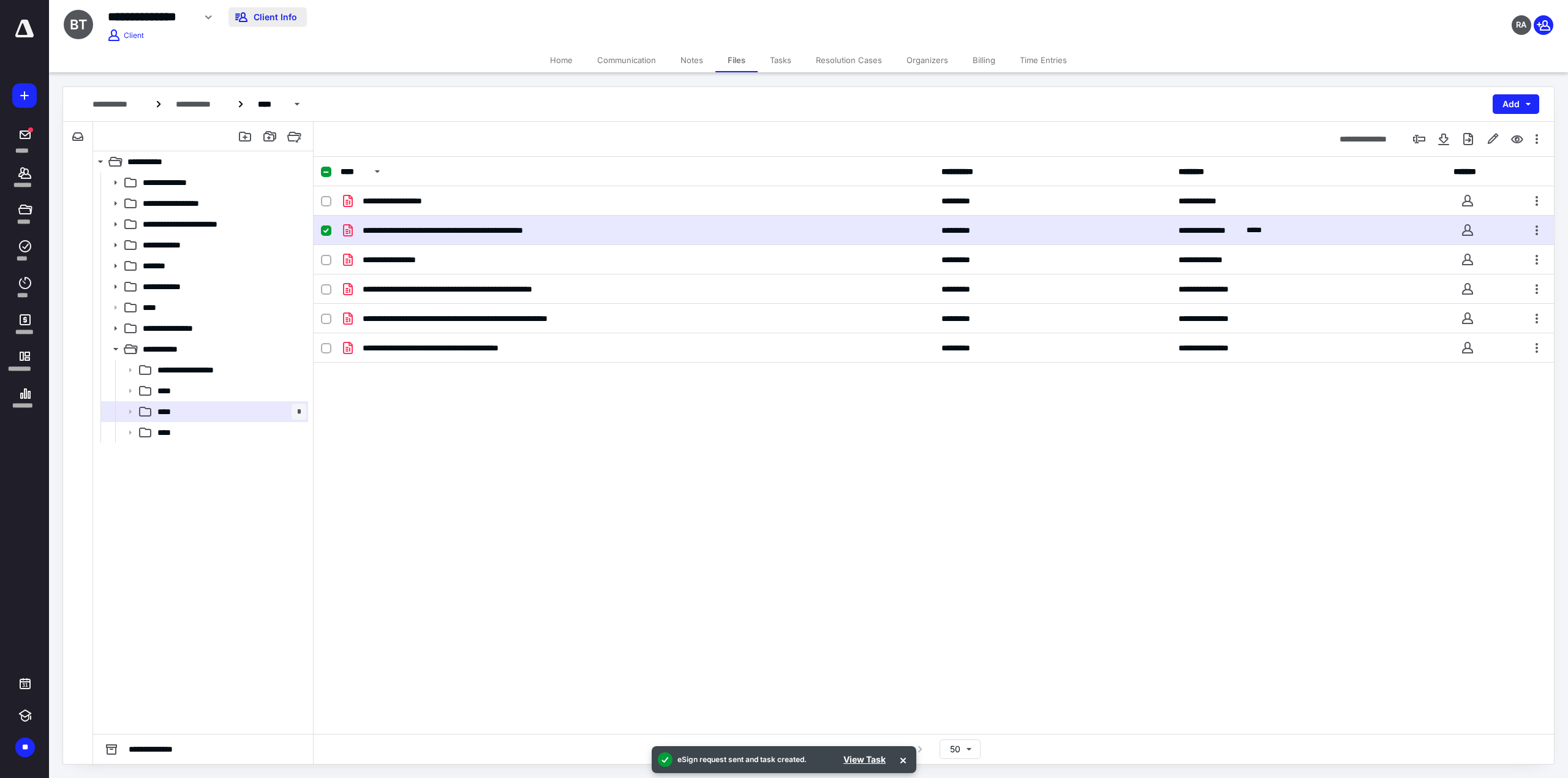 click on "Client Info" at bounding box center [268, 17] 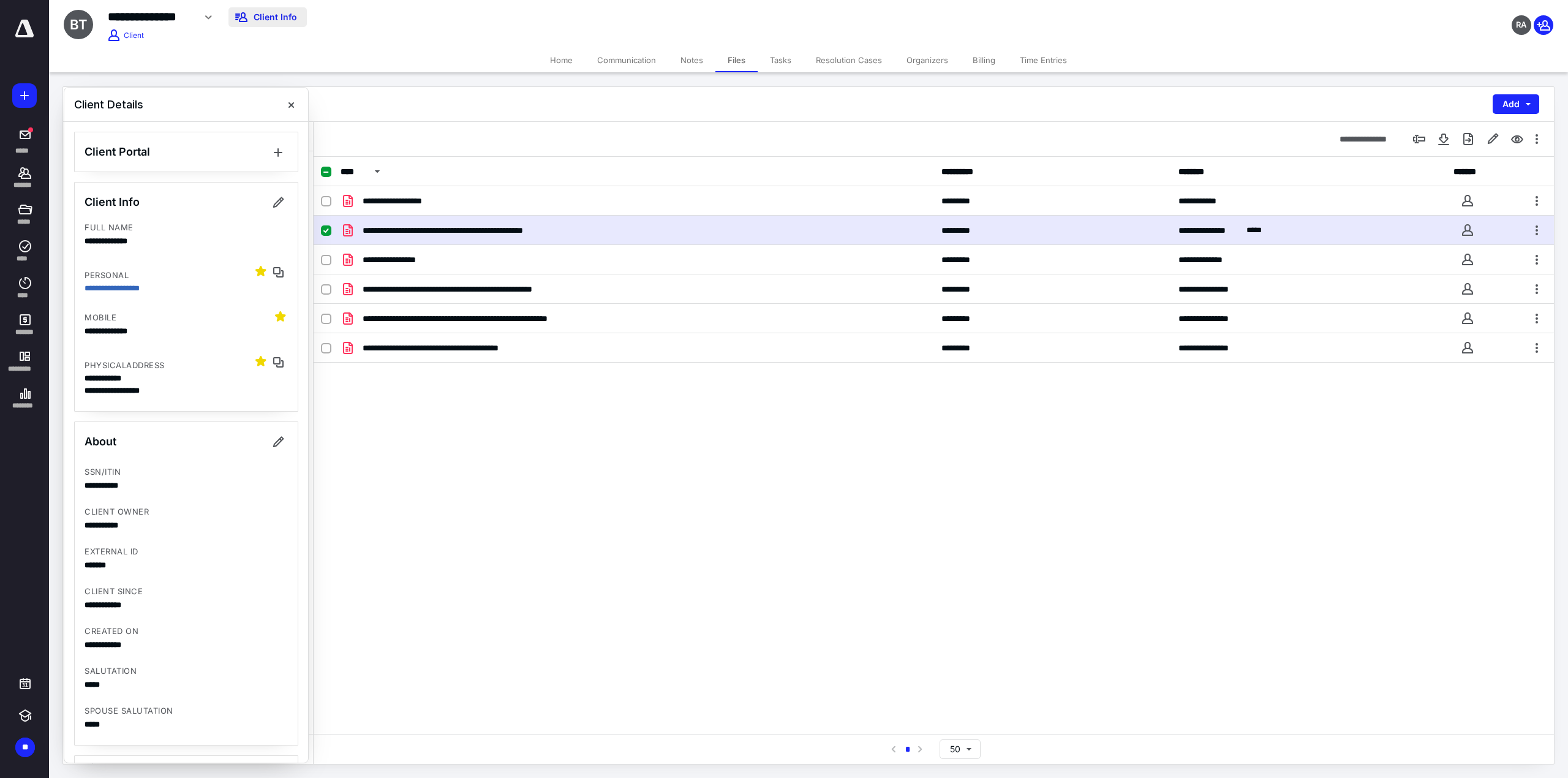 click on "Client Info" at bounding box center (268, 17) 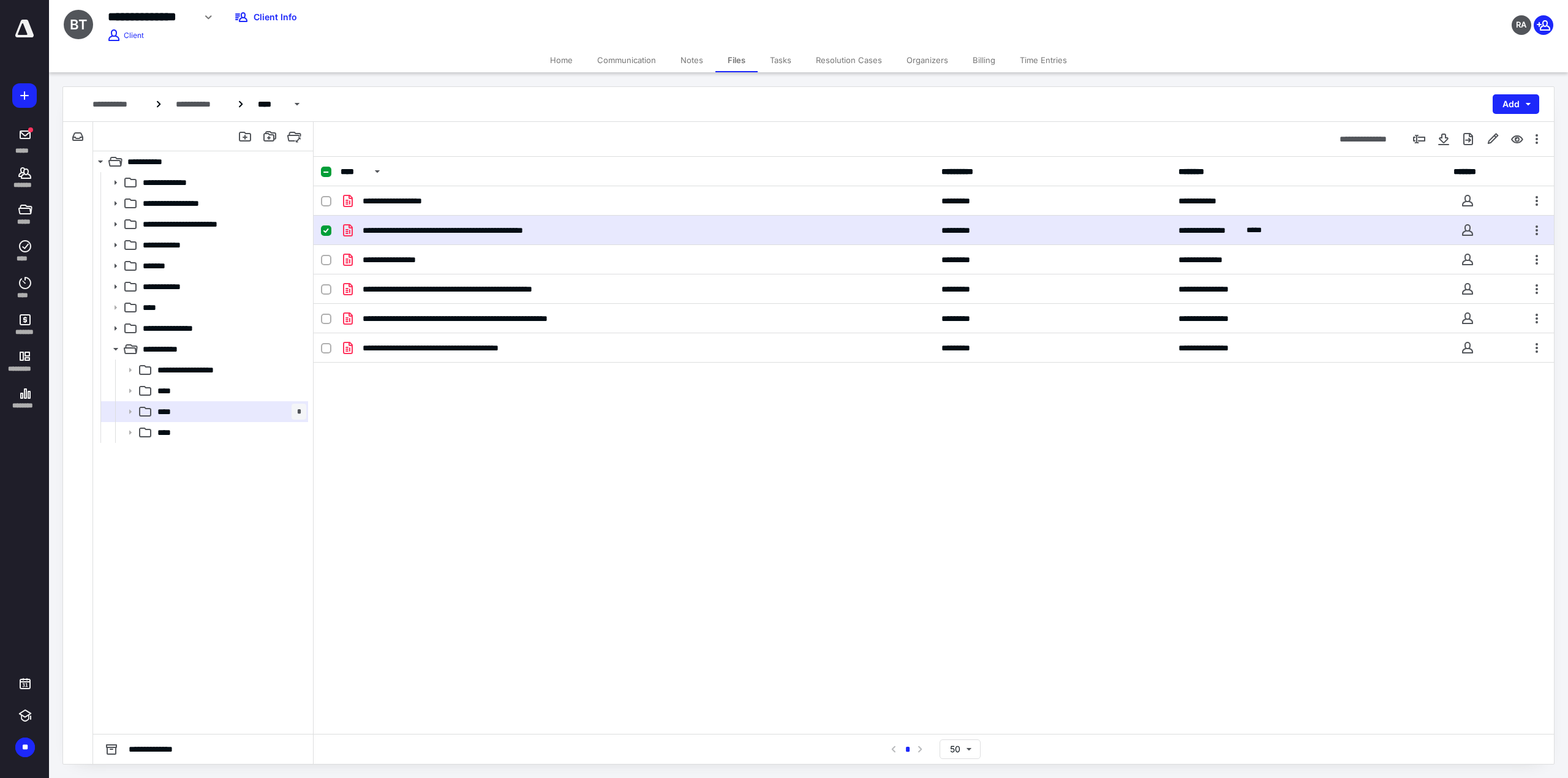 click on "Home" at bounding box center [561, 60] 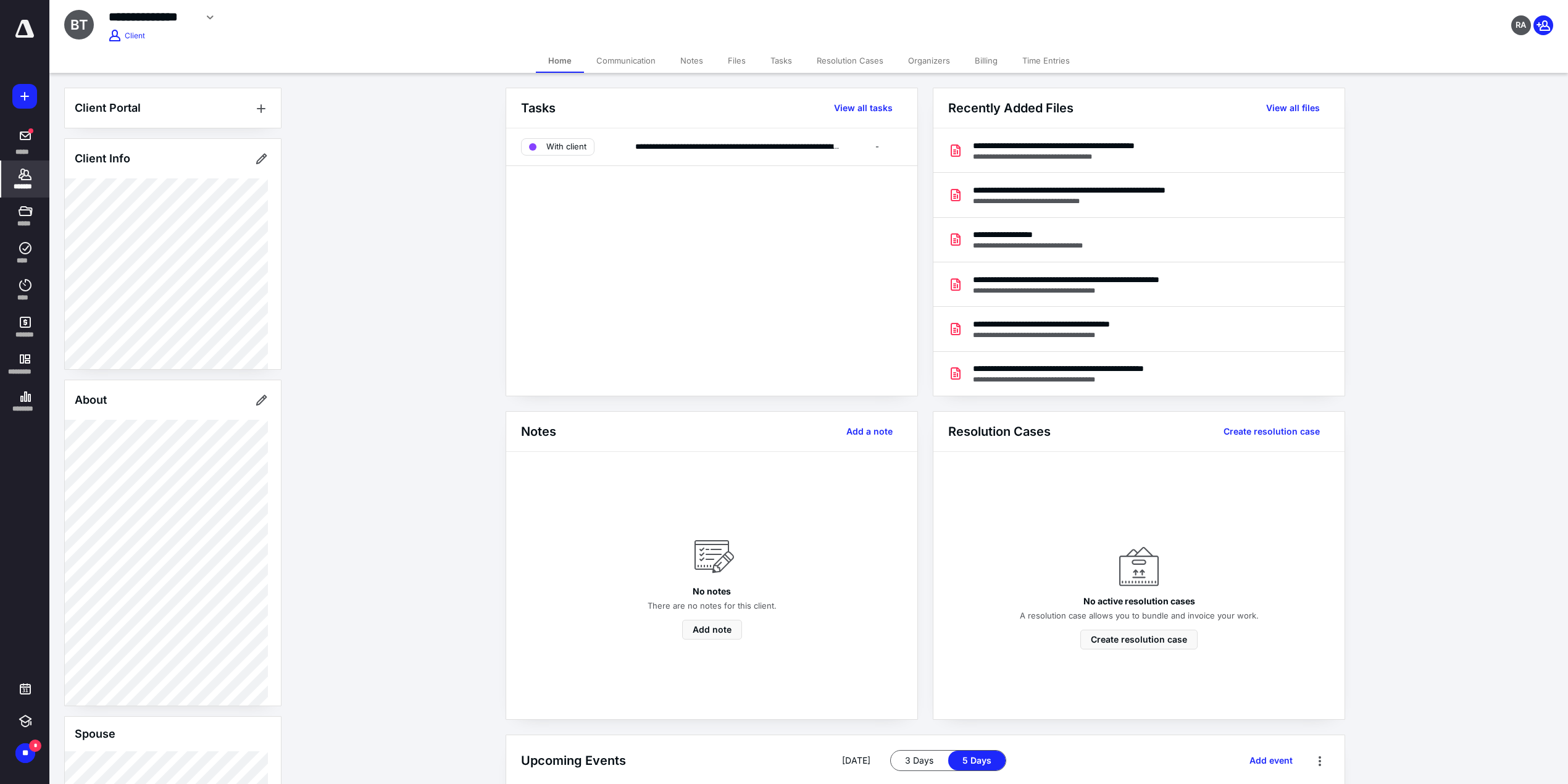 scroll, scrollTop: 0, scrollLeft: 0, axis: both 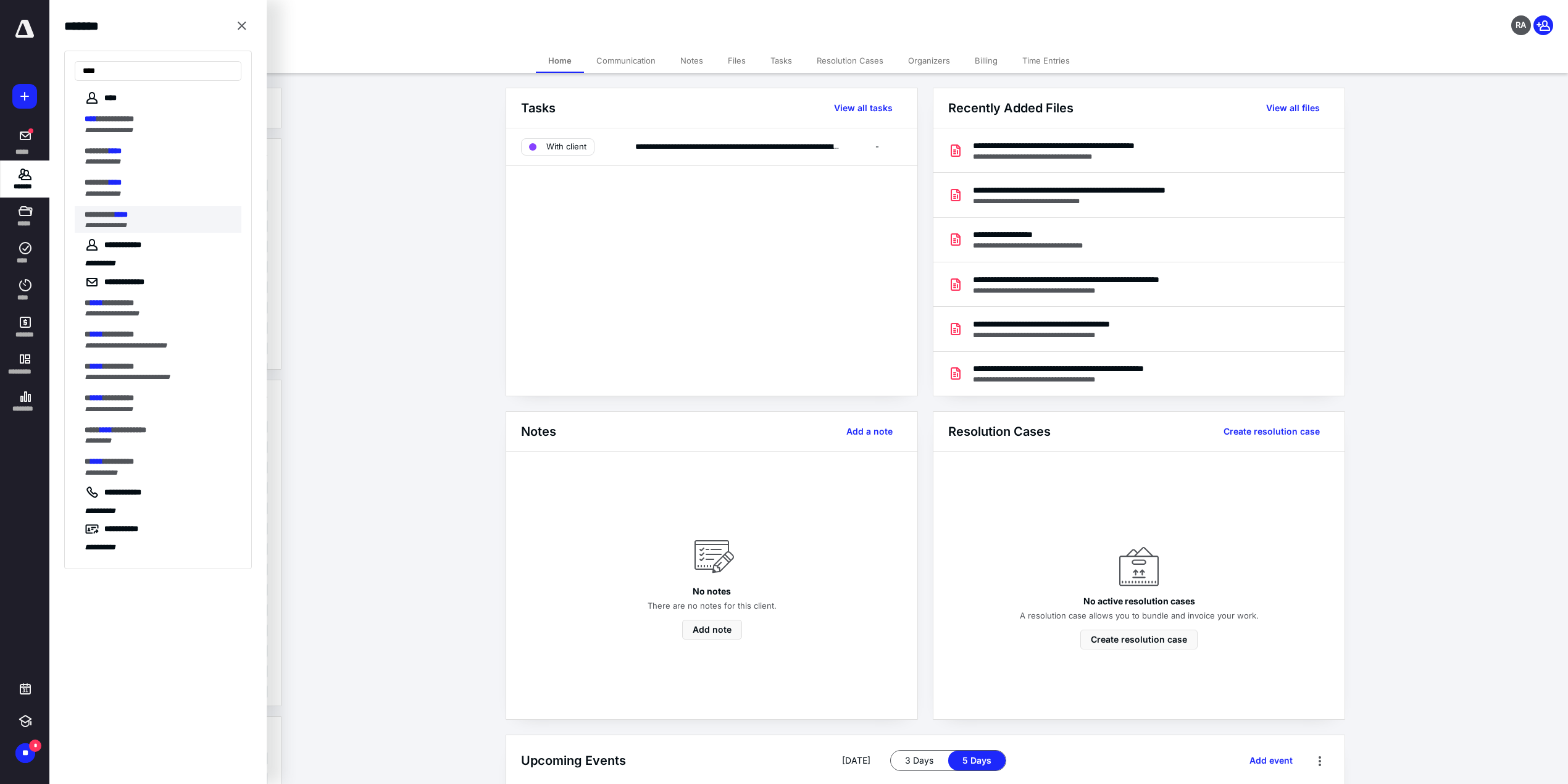 type on "****" 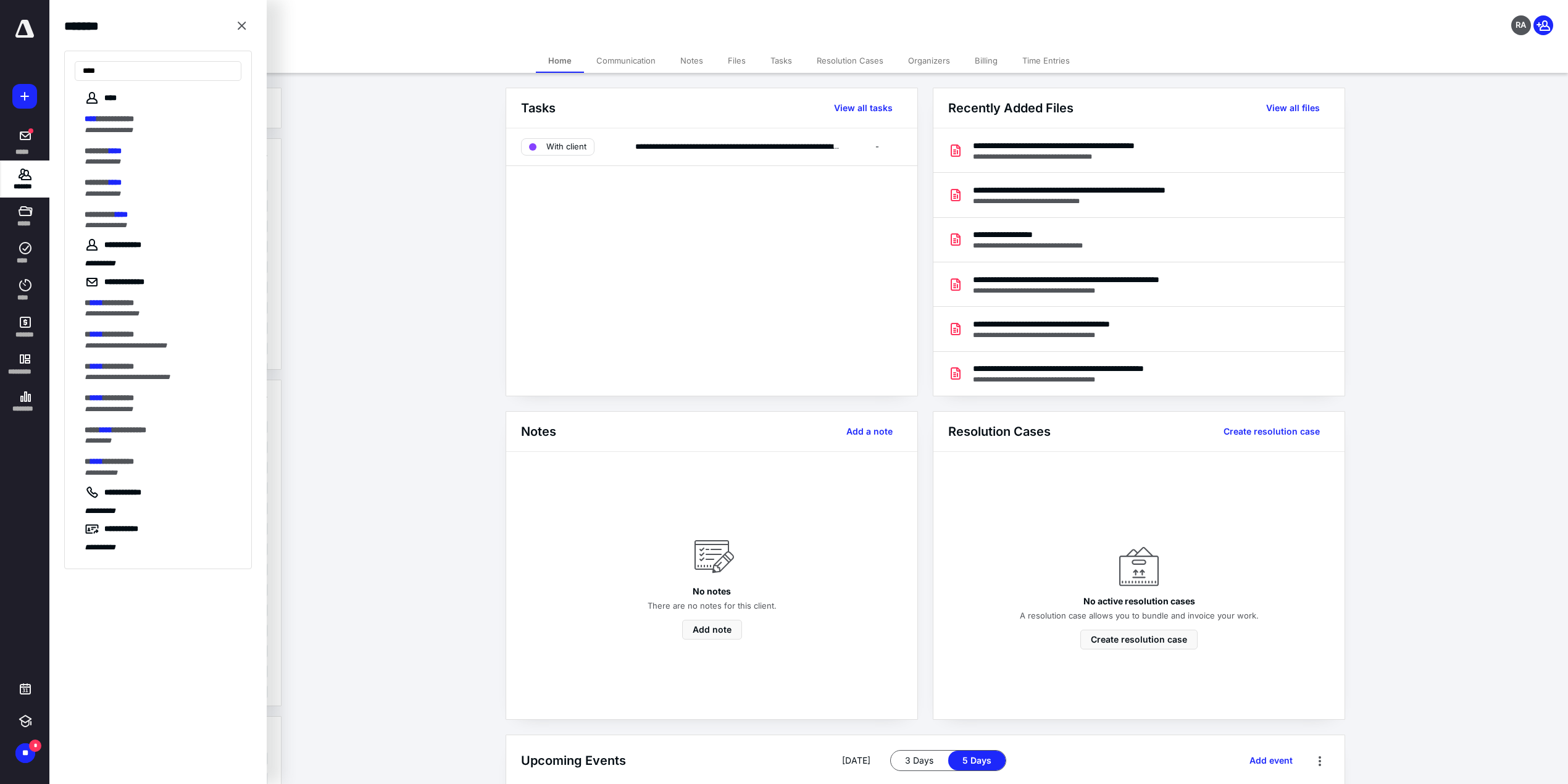 click on "********* ****" at bounding box center (159, 215) 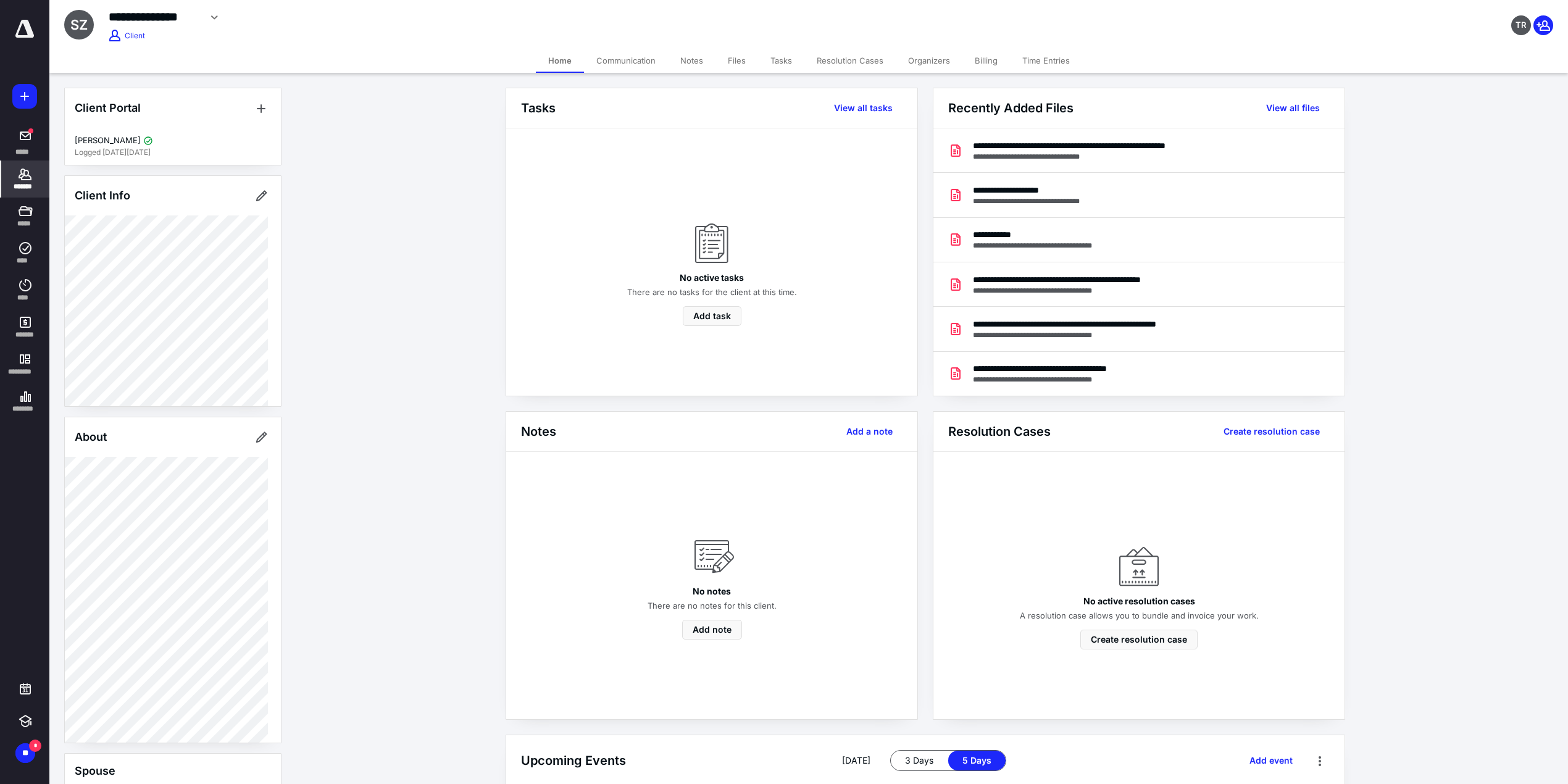 click on "No notes There are no notes for this client. Add note" at bounding box center (712, 585) 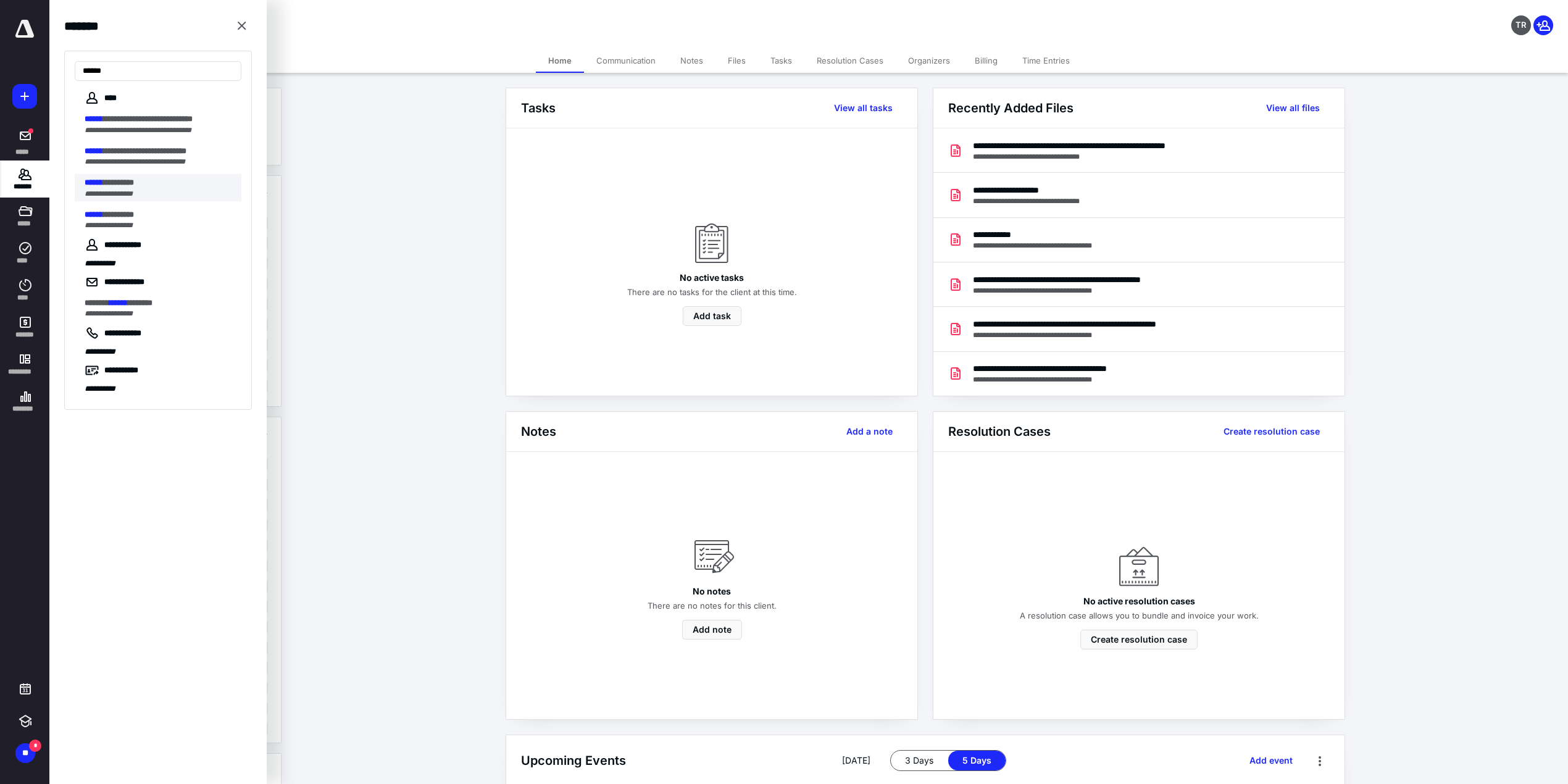 type on "******" 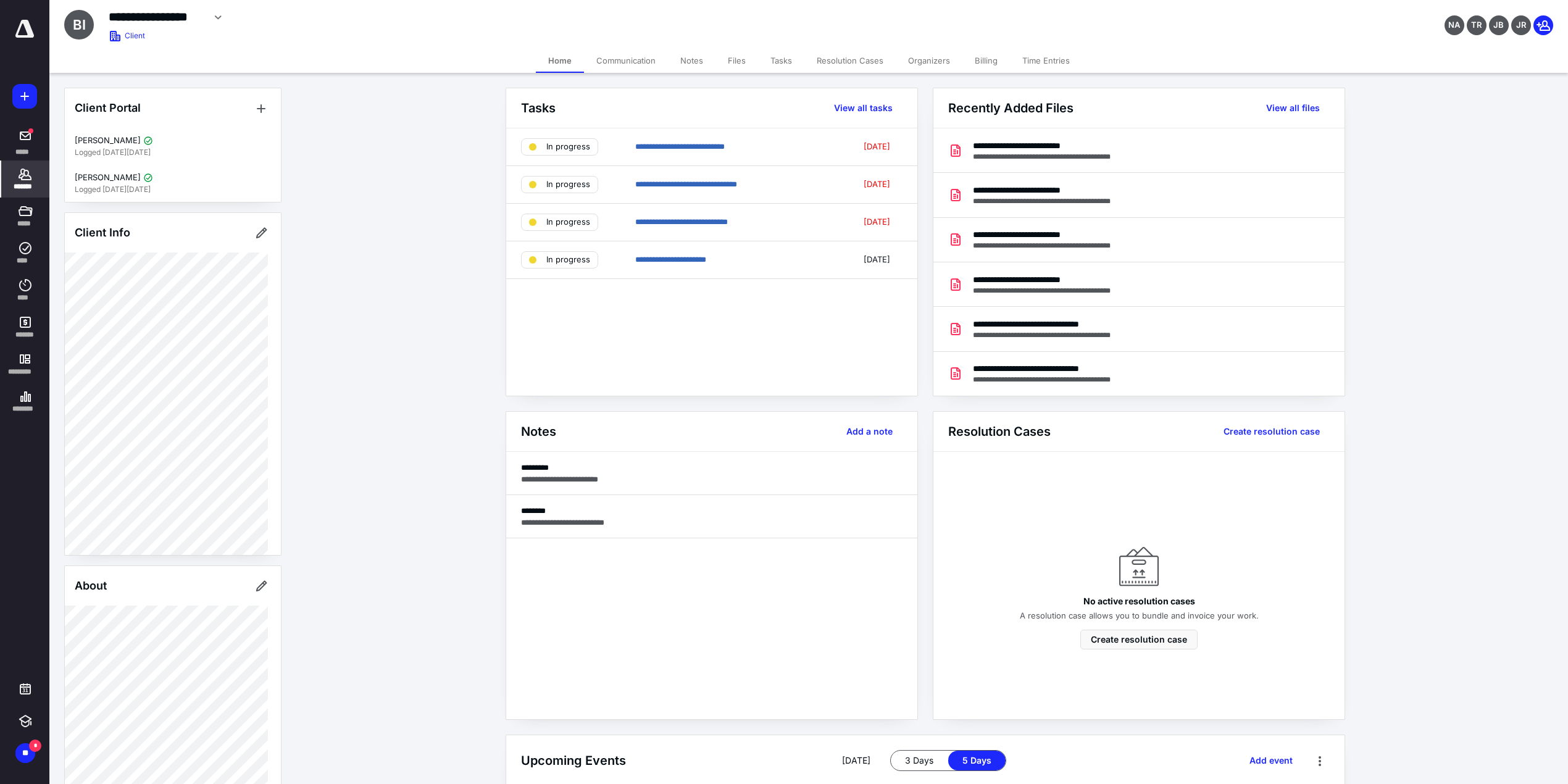 click on "Files" at bounding box center [736, 60] 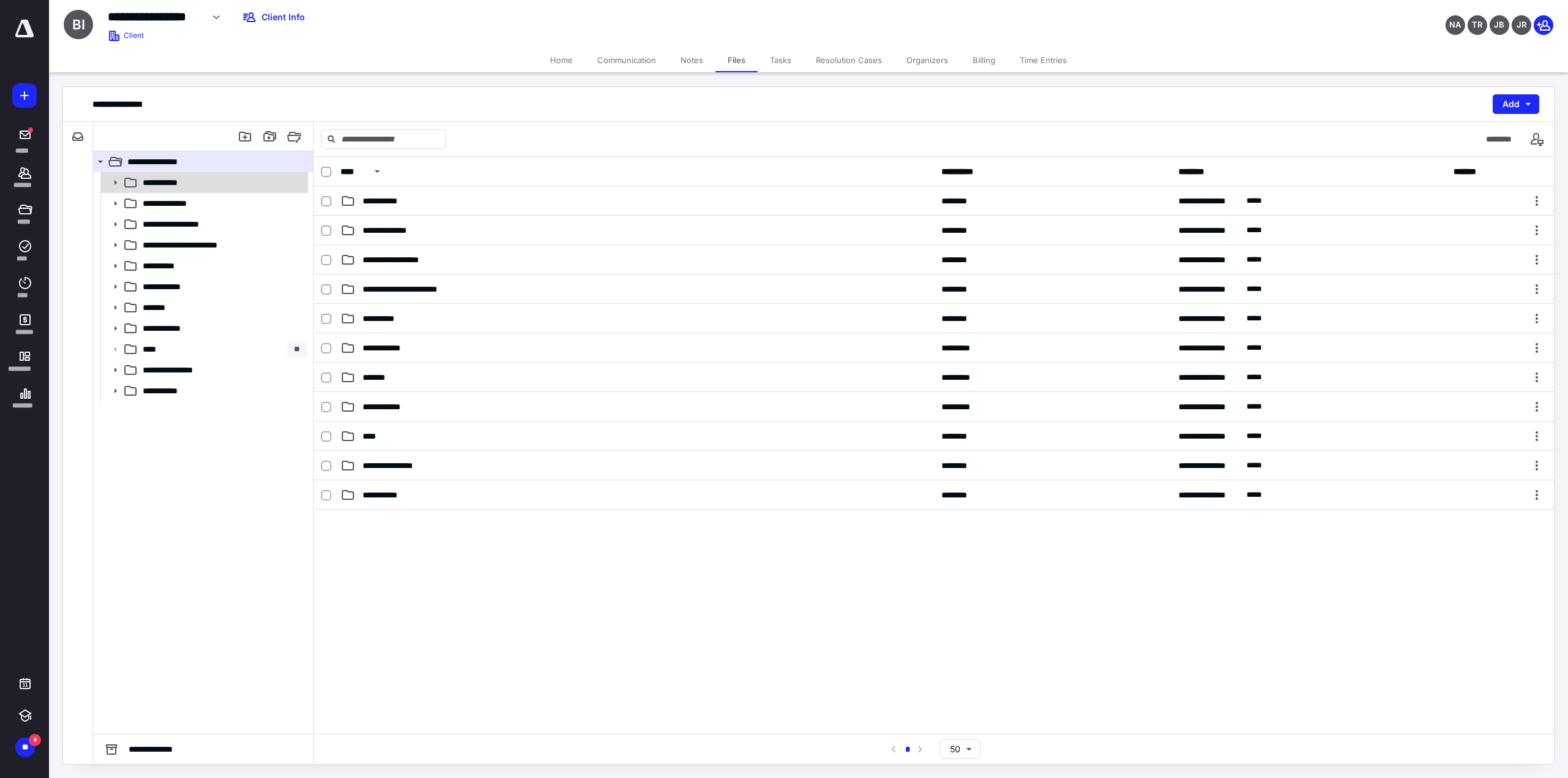 click 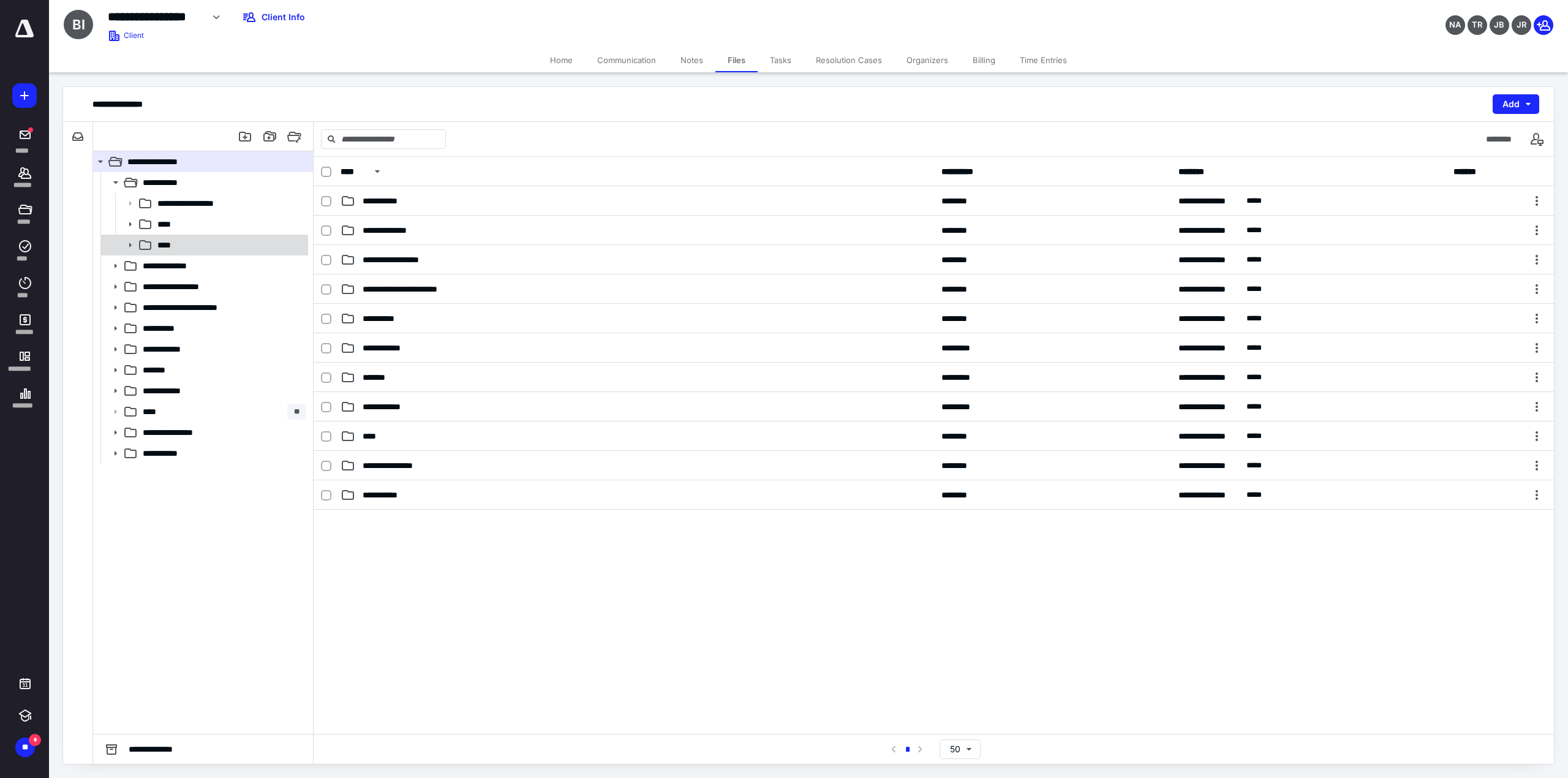 click 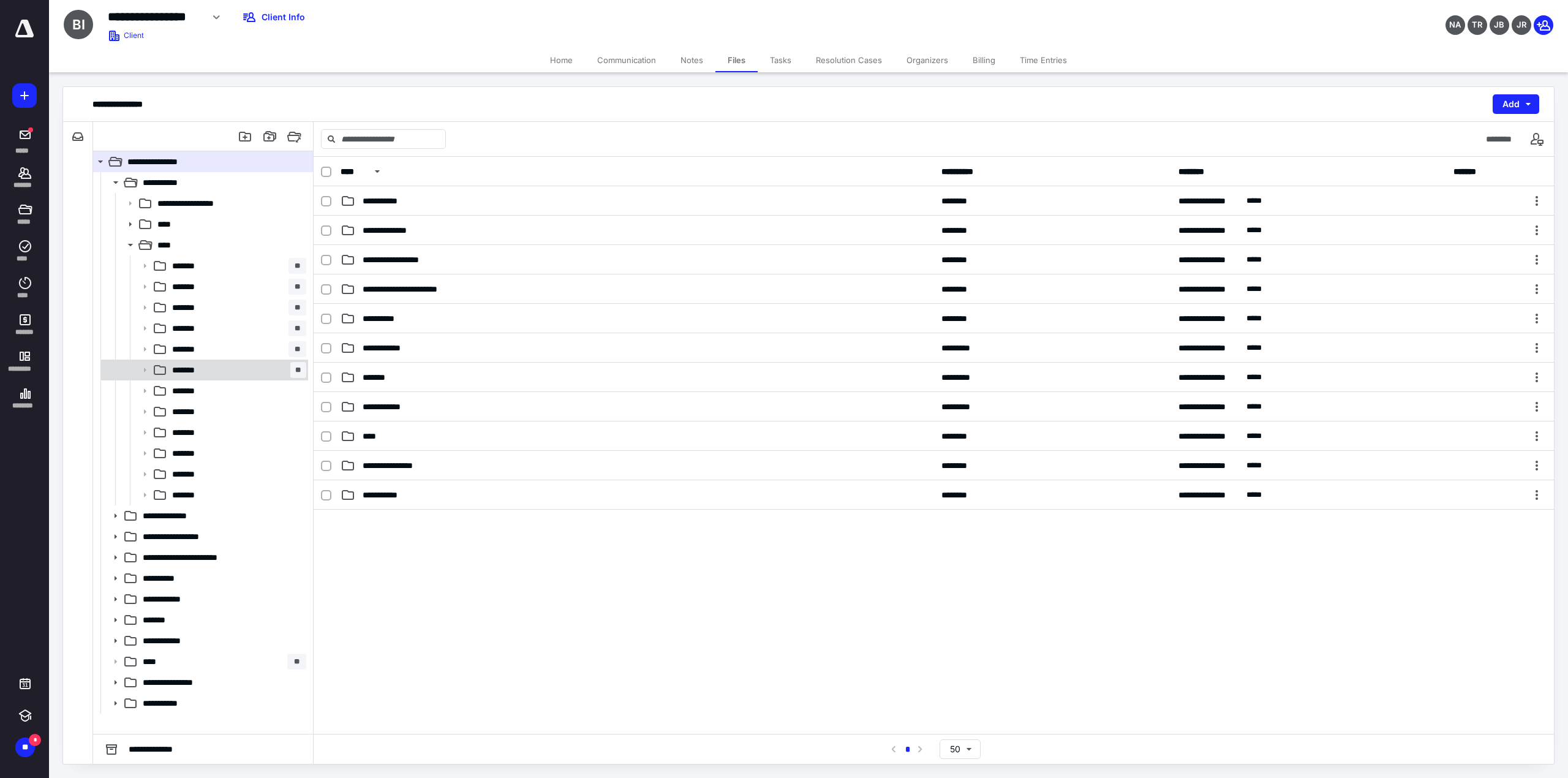 click on "******* **" at bounding box center (203, 370) 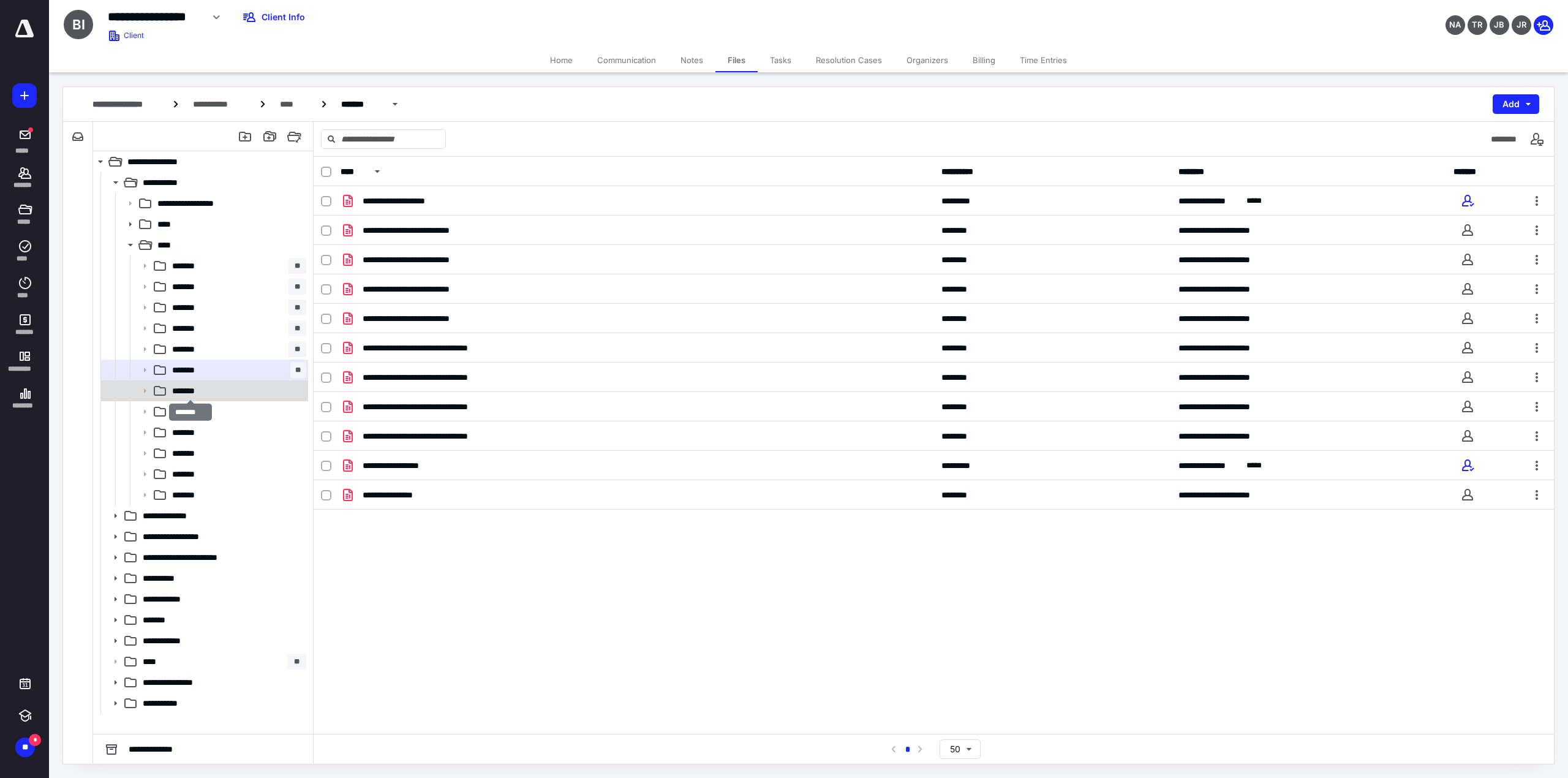 click on "*******" at bounding box center (189, 391) 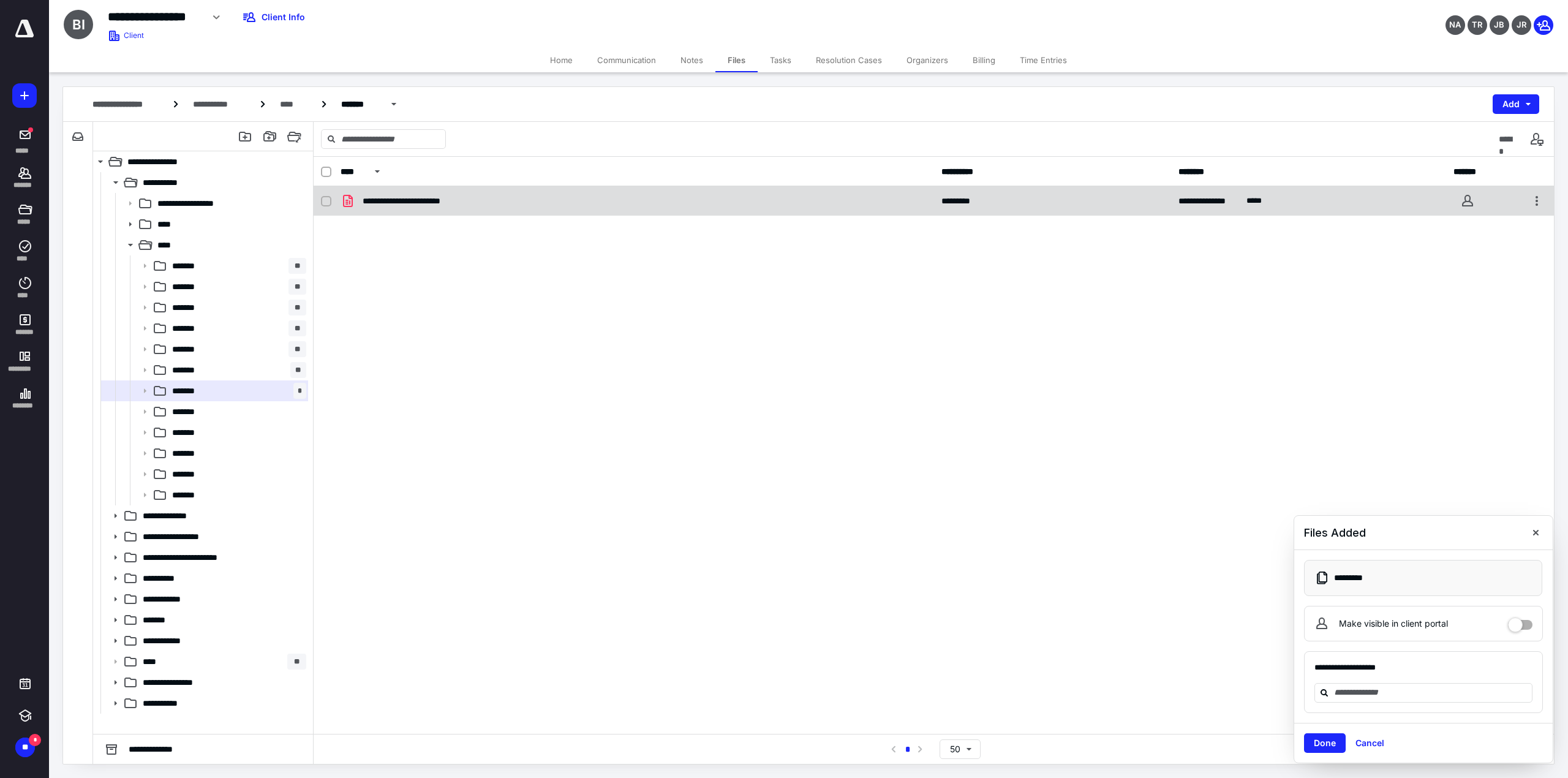 checkbox on "true" 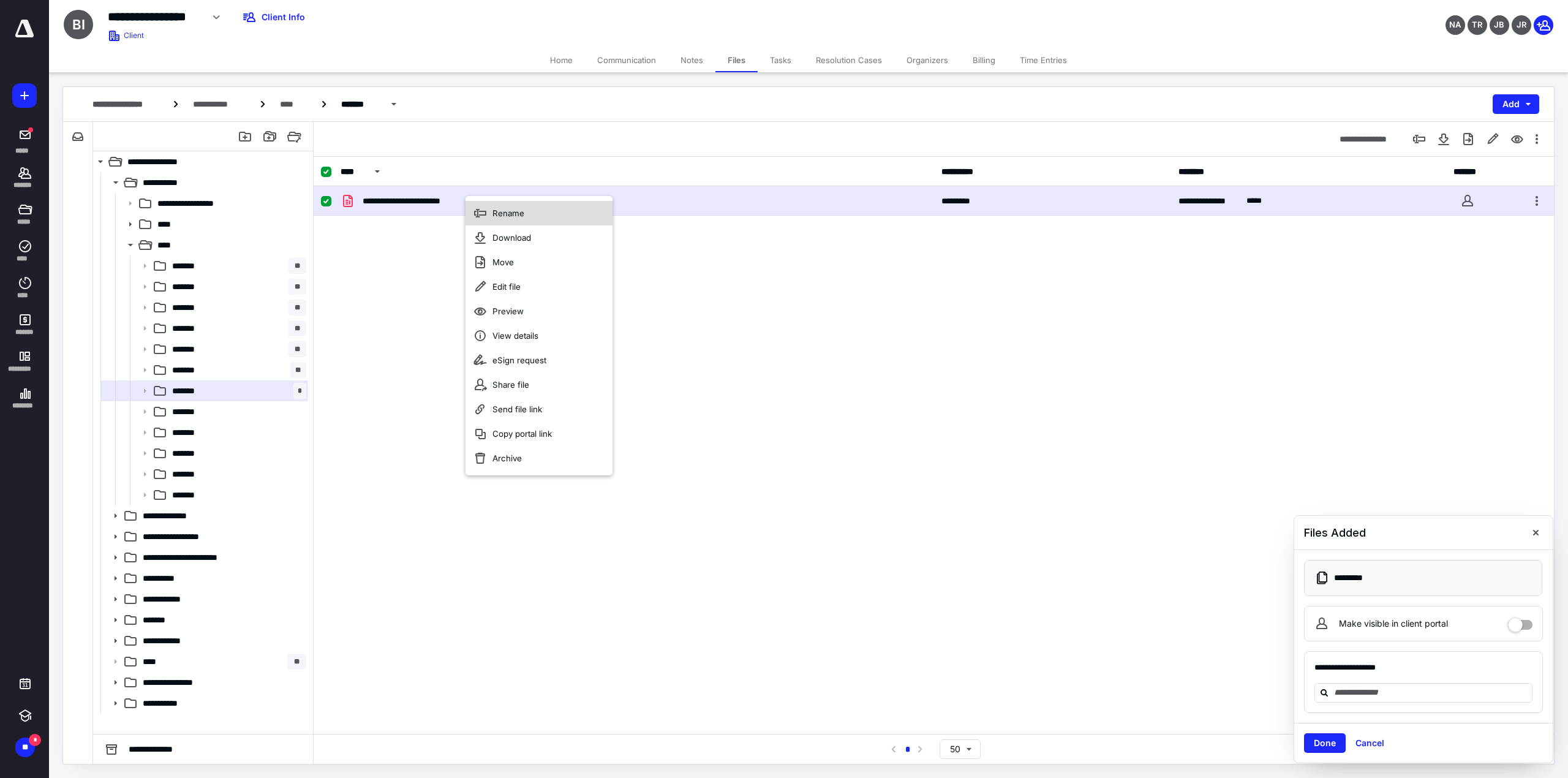 click on "Rename" at bounding box center (539, 213) 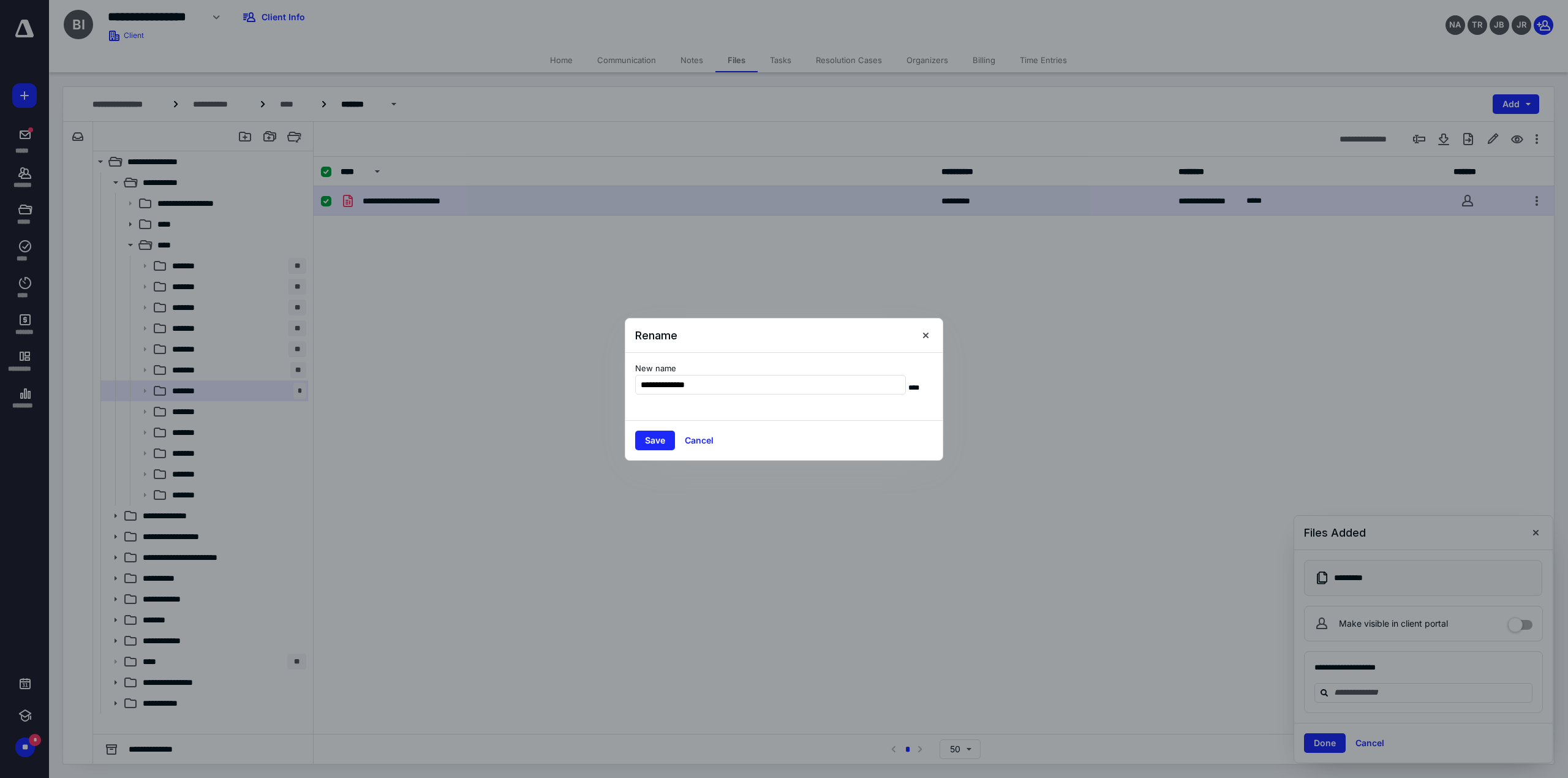 type on "**********" 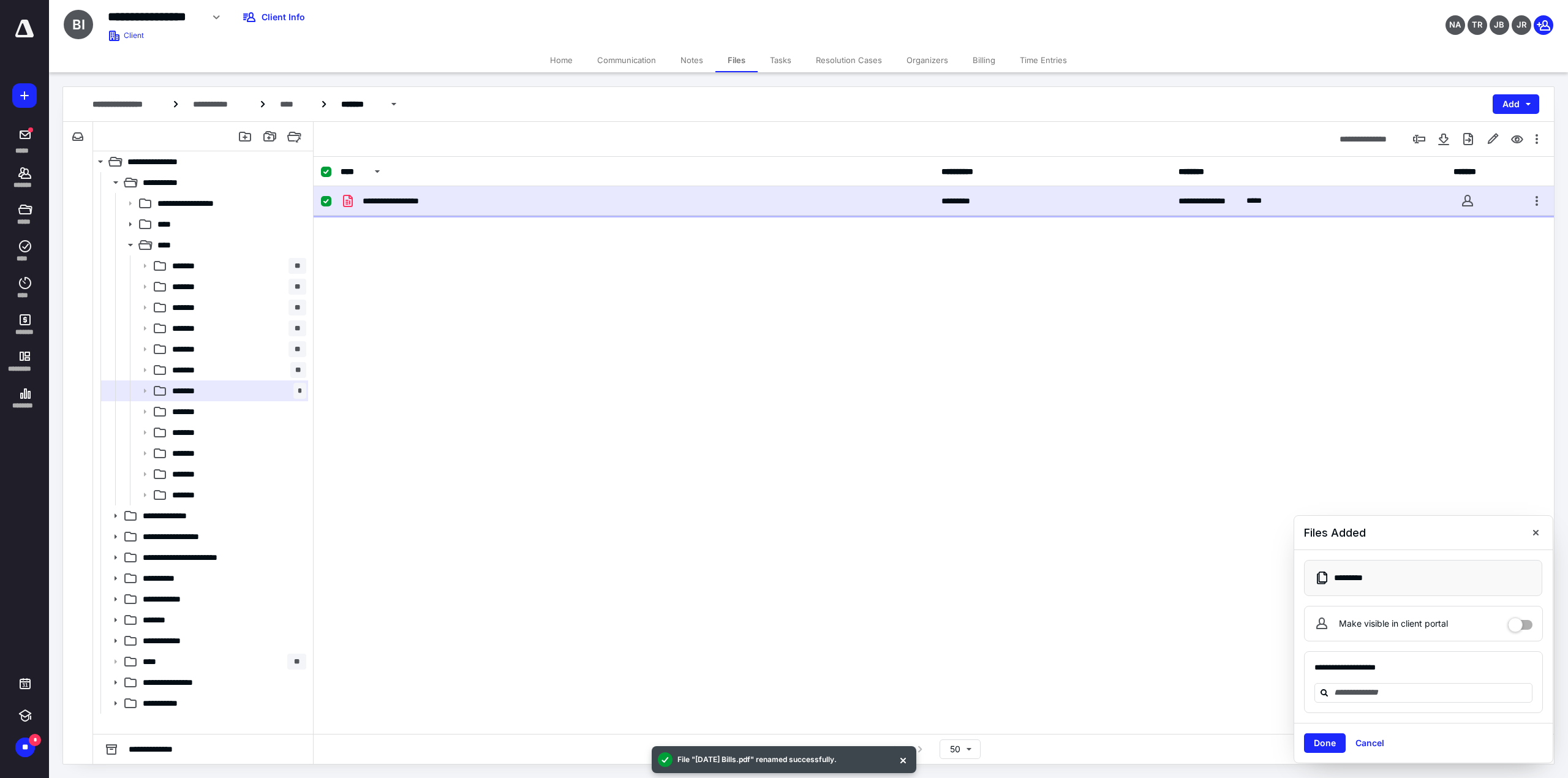 click on "**********" at bounding box center (637, 201) 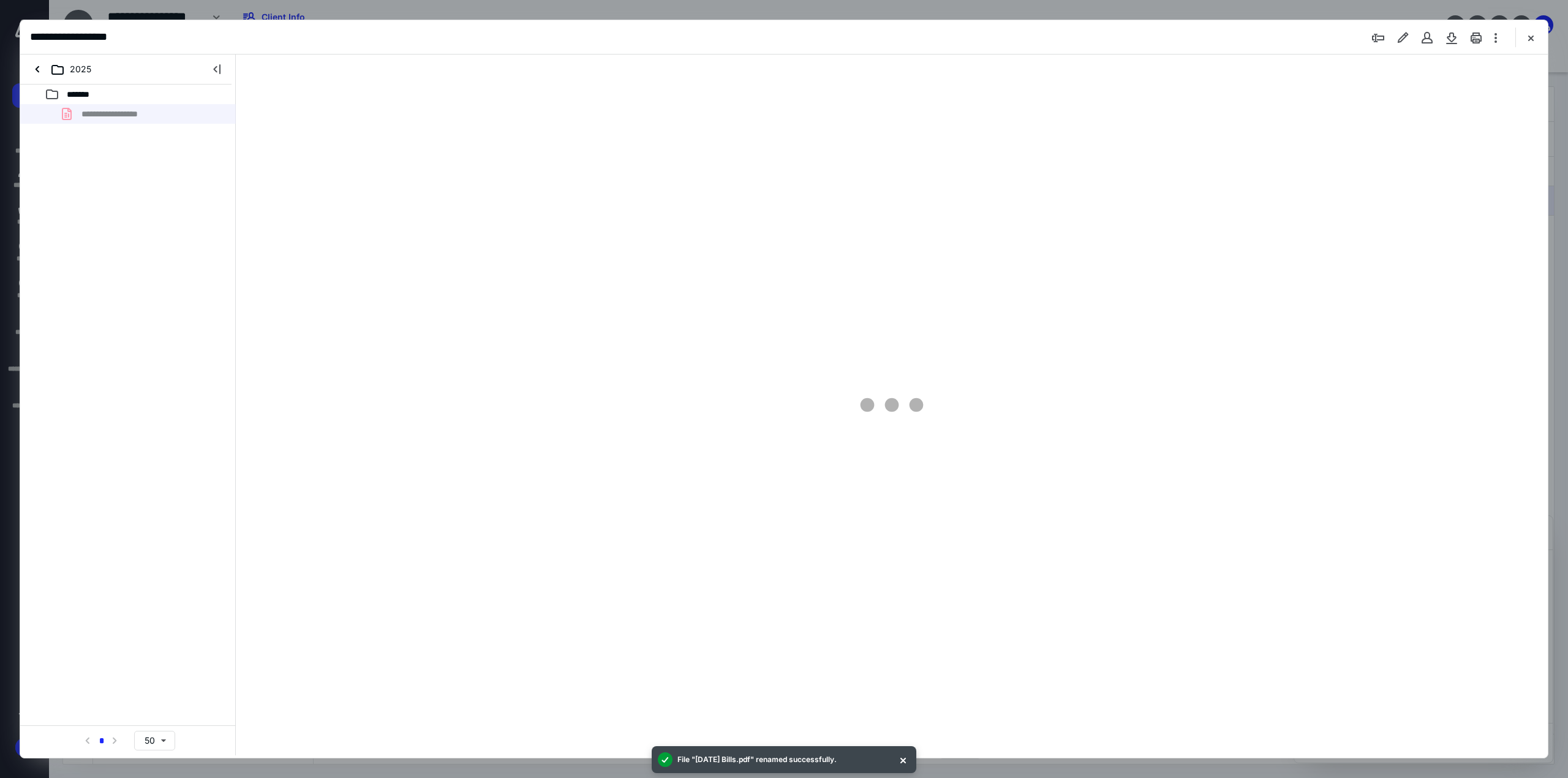 scroll, scrollTop: 0, scrollLeft: 0, axis: both 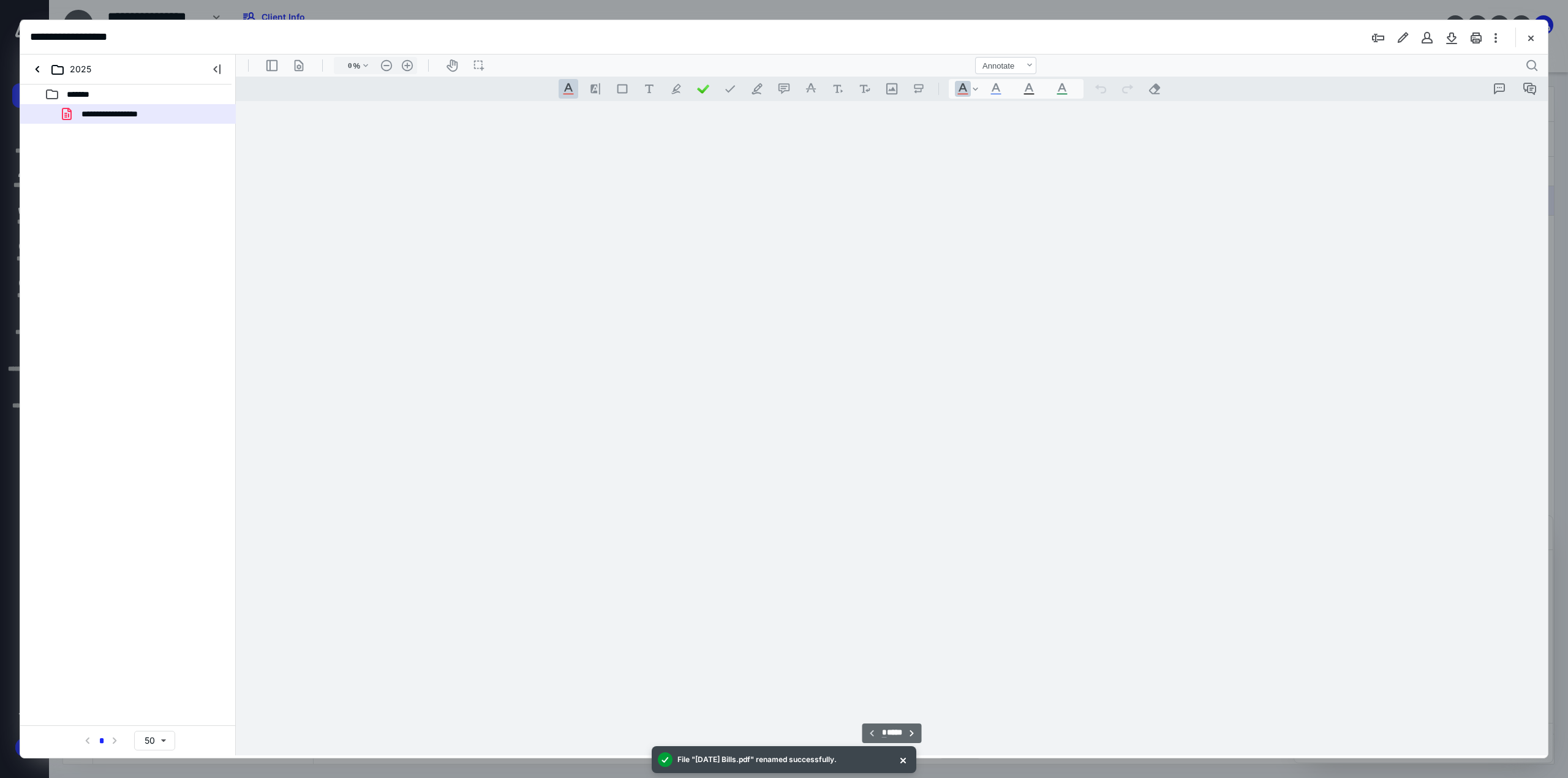 type on "338" 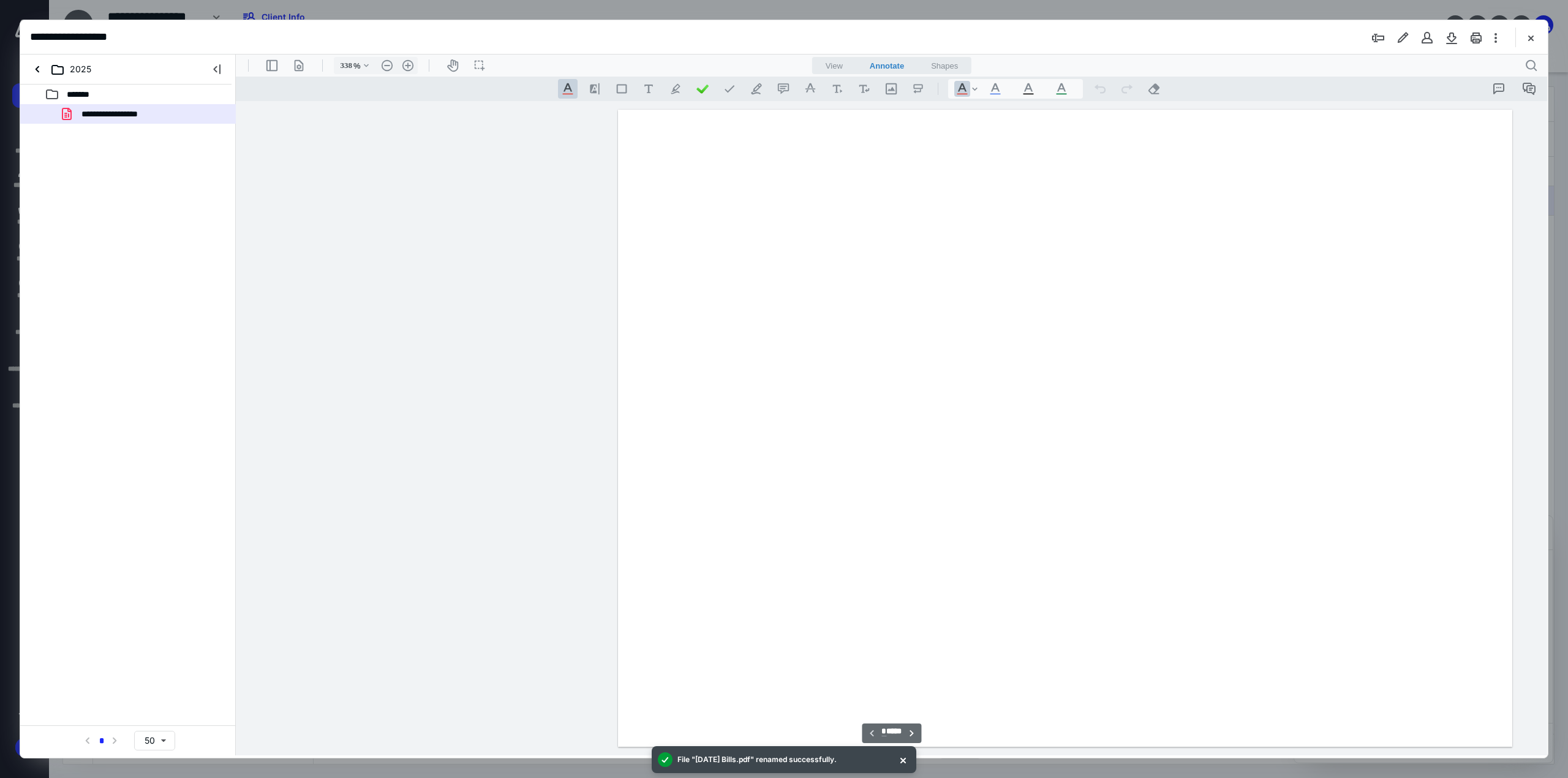 scroll, scrollTop: 55, scrollLeft: 175, axis: both 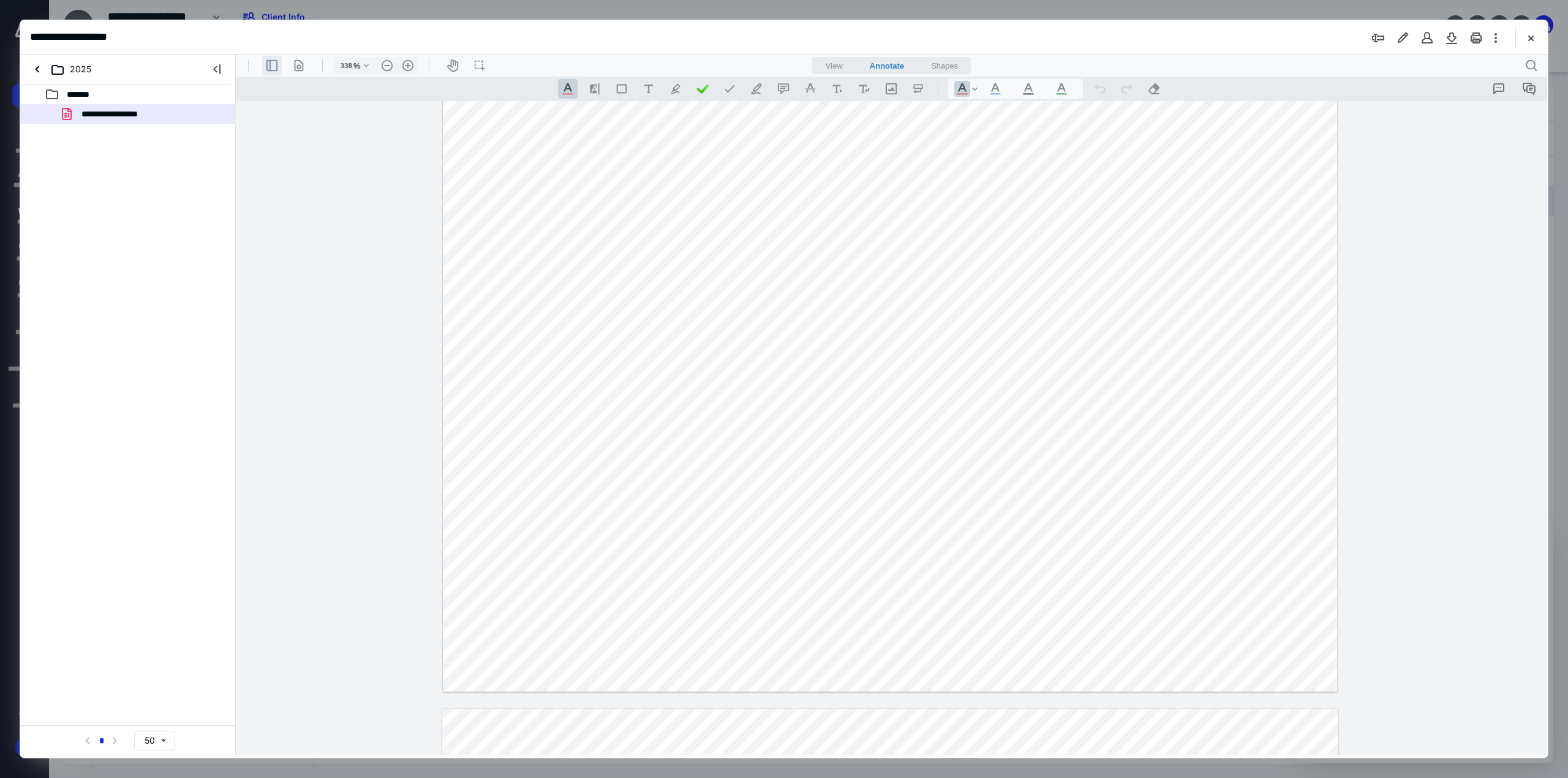 click on ".cls-1{fill:#abb0c4;} icon - header - sidebar - line" at bounding box center (272, 66) 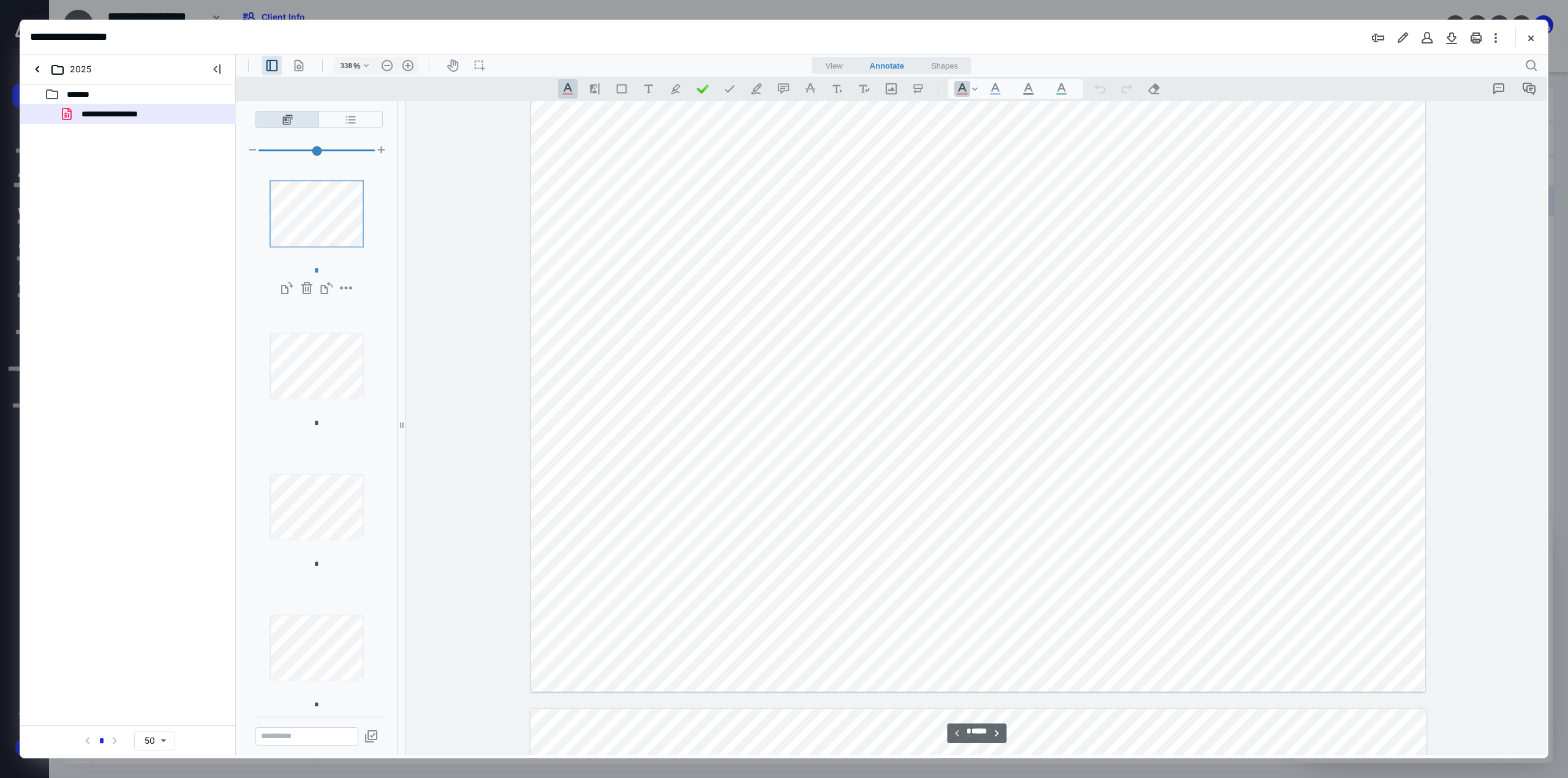 scroll, scrollTop: 55, scrollLeft: 261, axis: both 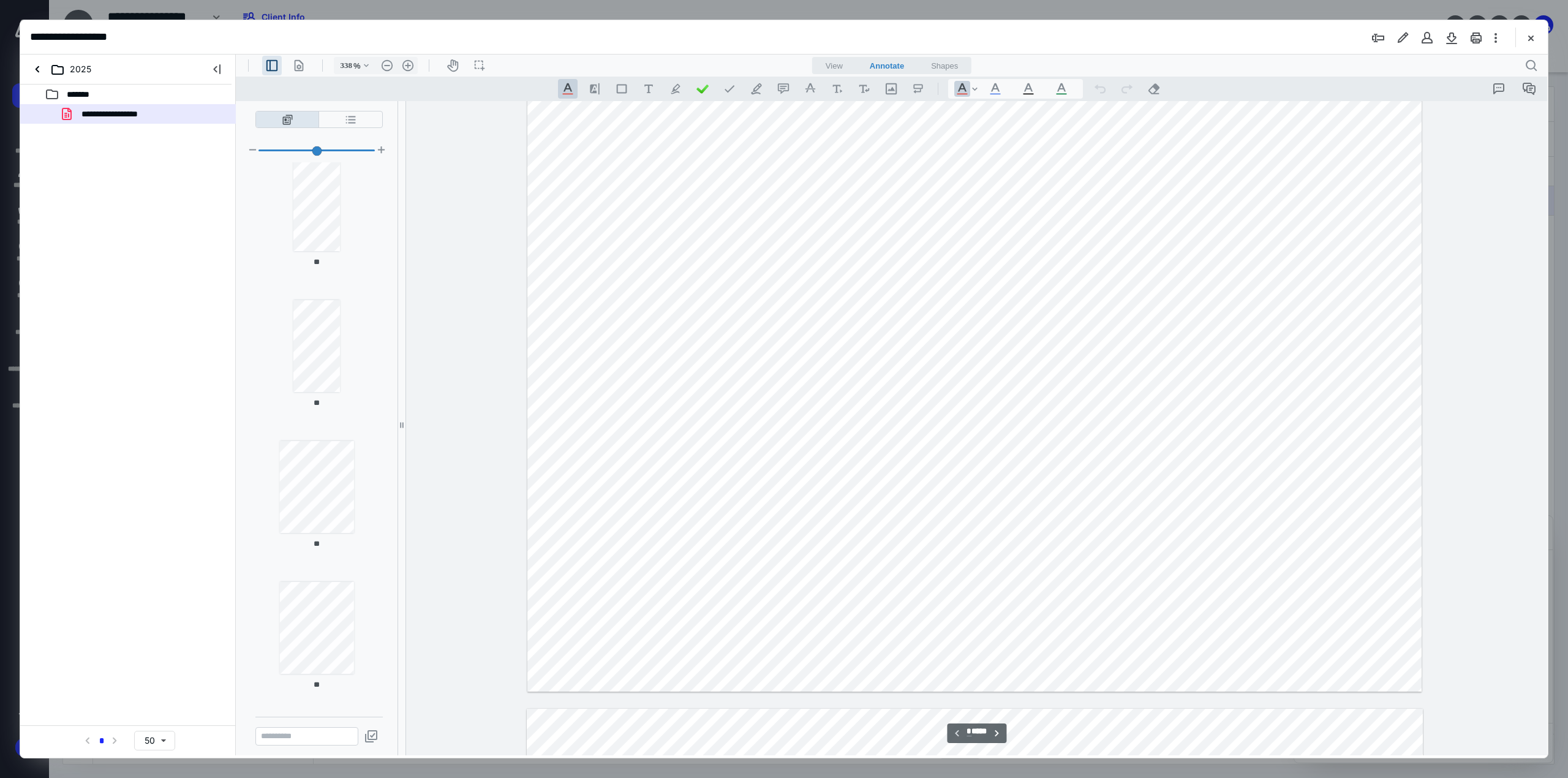 type on "**" 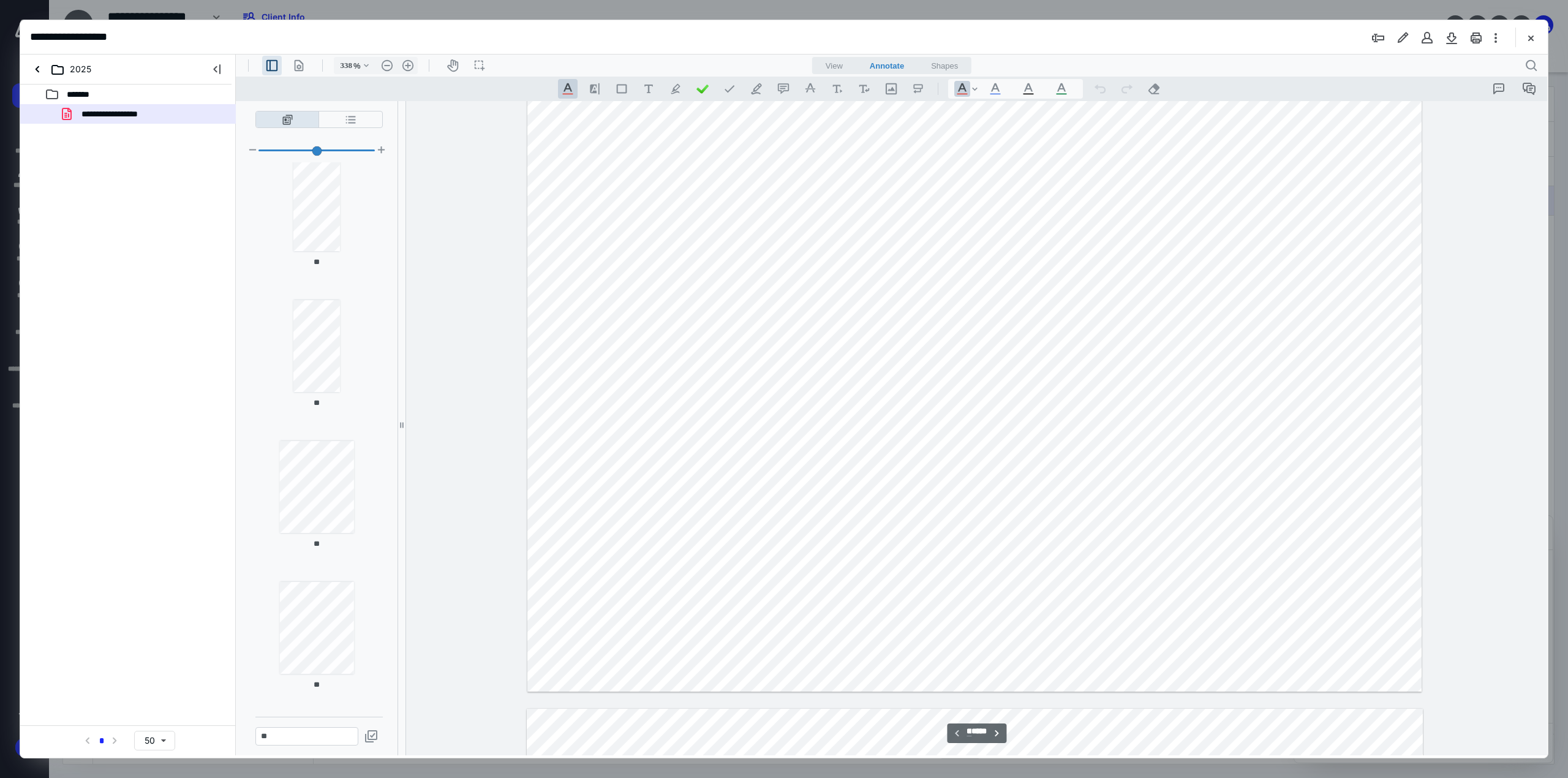 scroll, scrollTop: 44063, scrollLeft: 322, axis: both 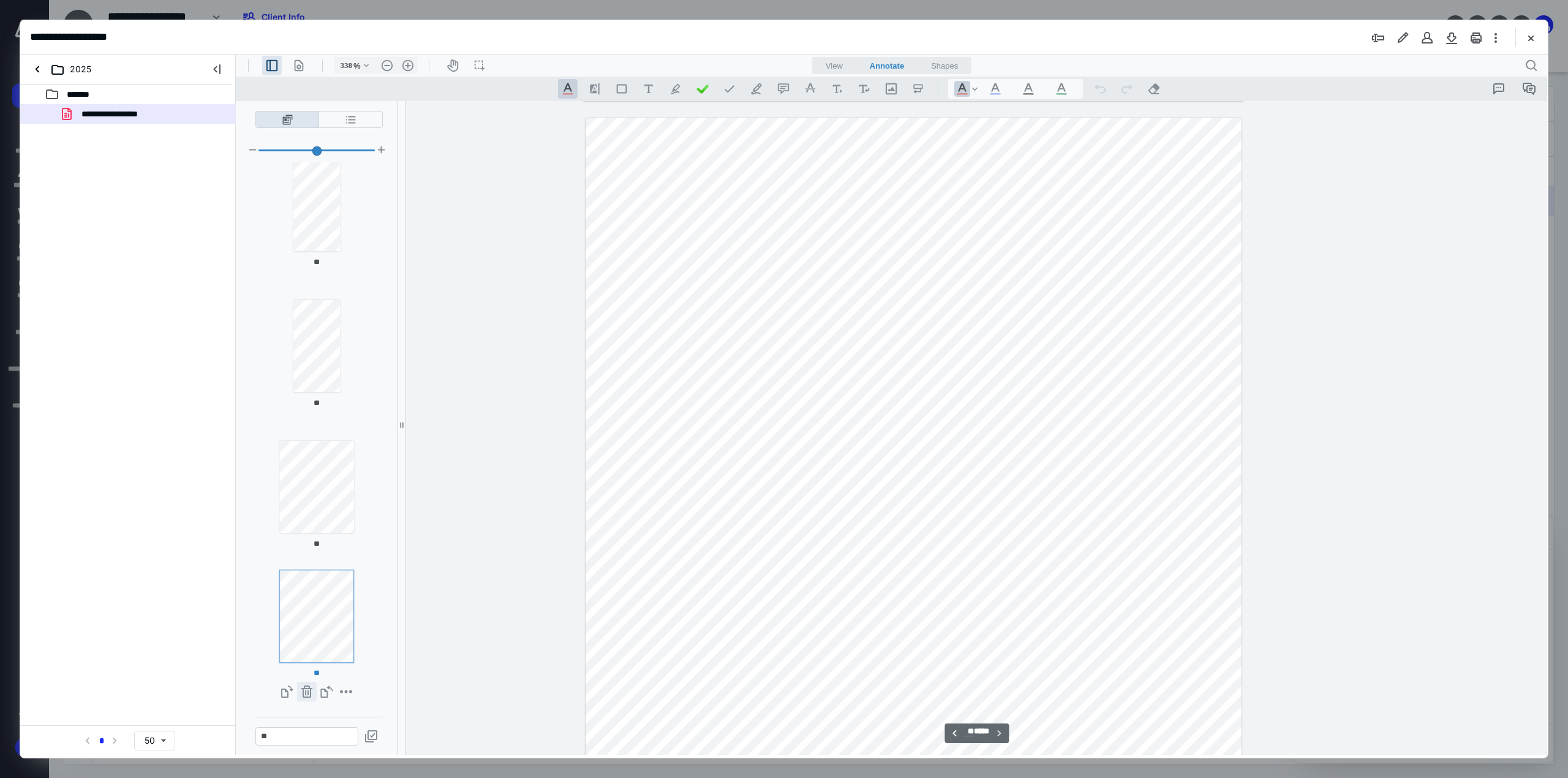 click on "**********" at bounding box center [307, 692] 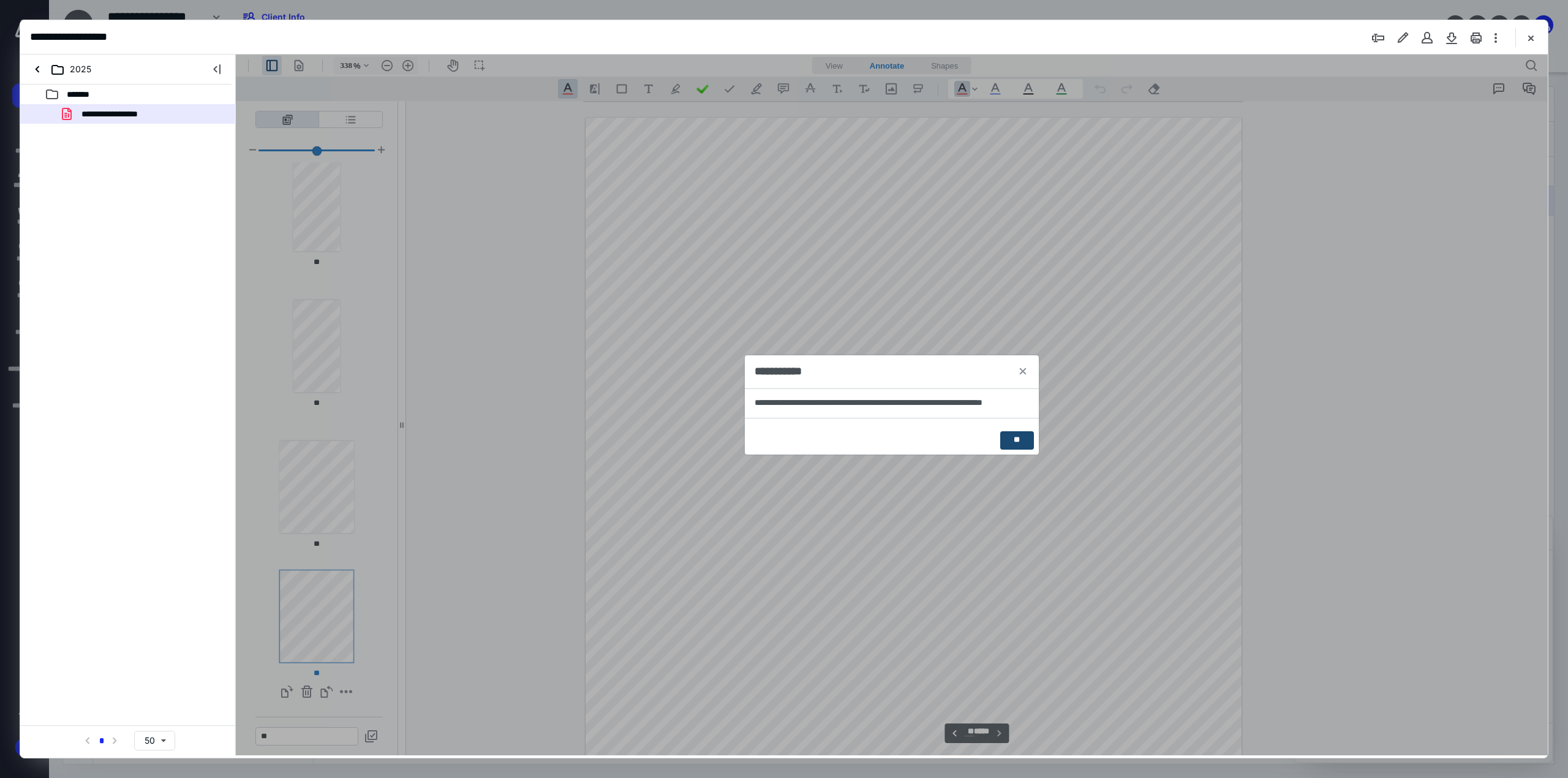 click on "**" at bounding box center (1017, 440) 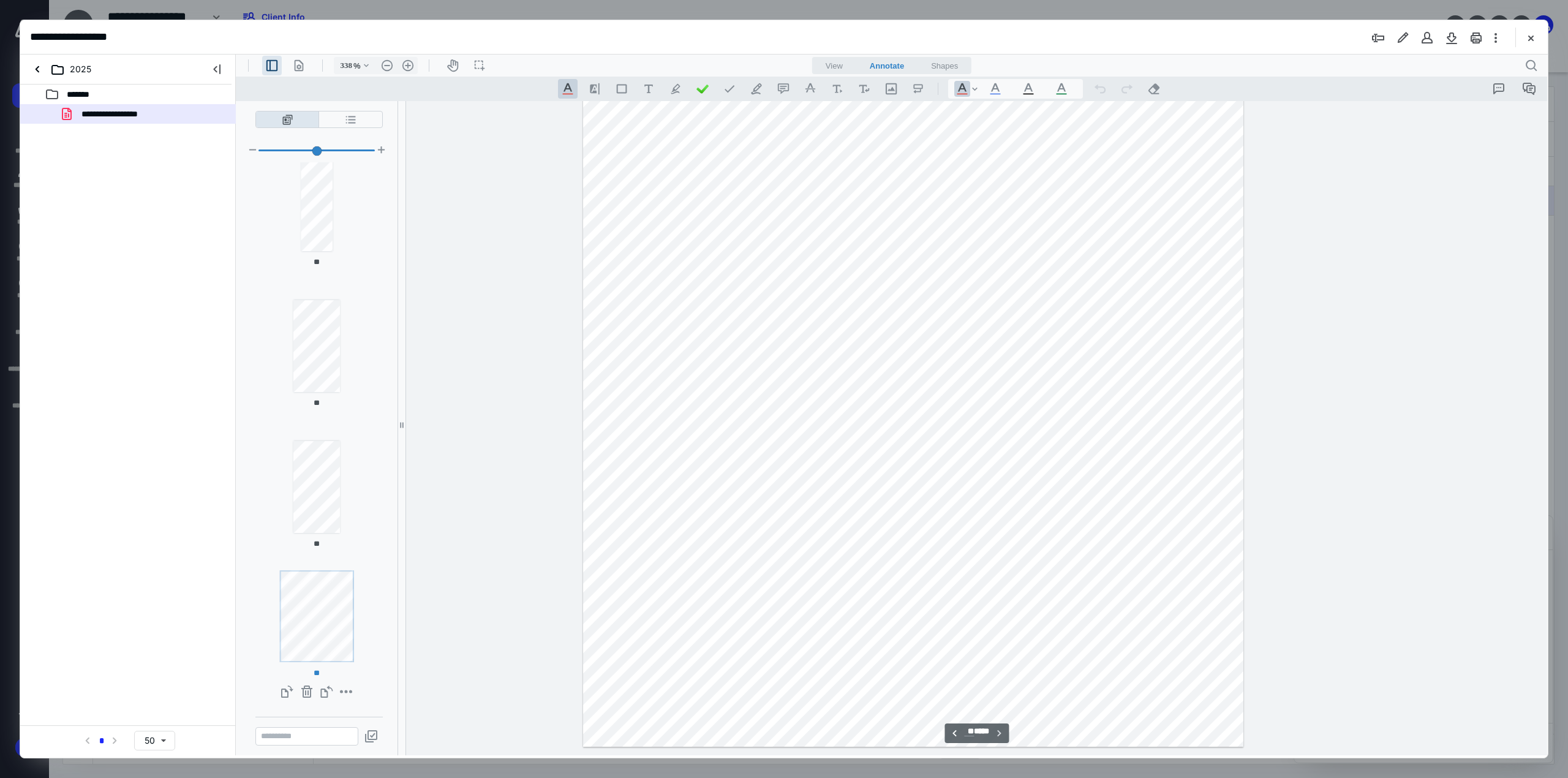 scroll, scrollTop: 43421, scrollLeft: 500, axis: both 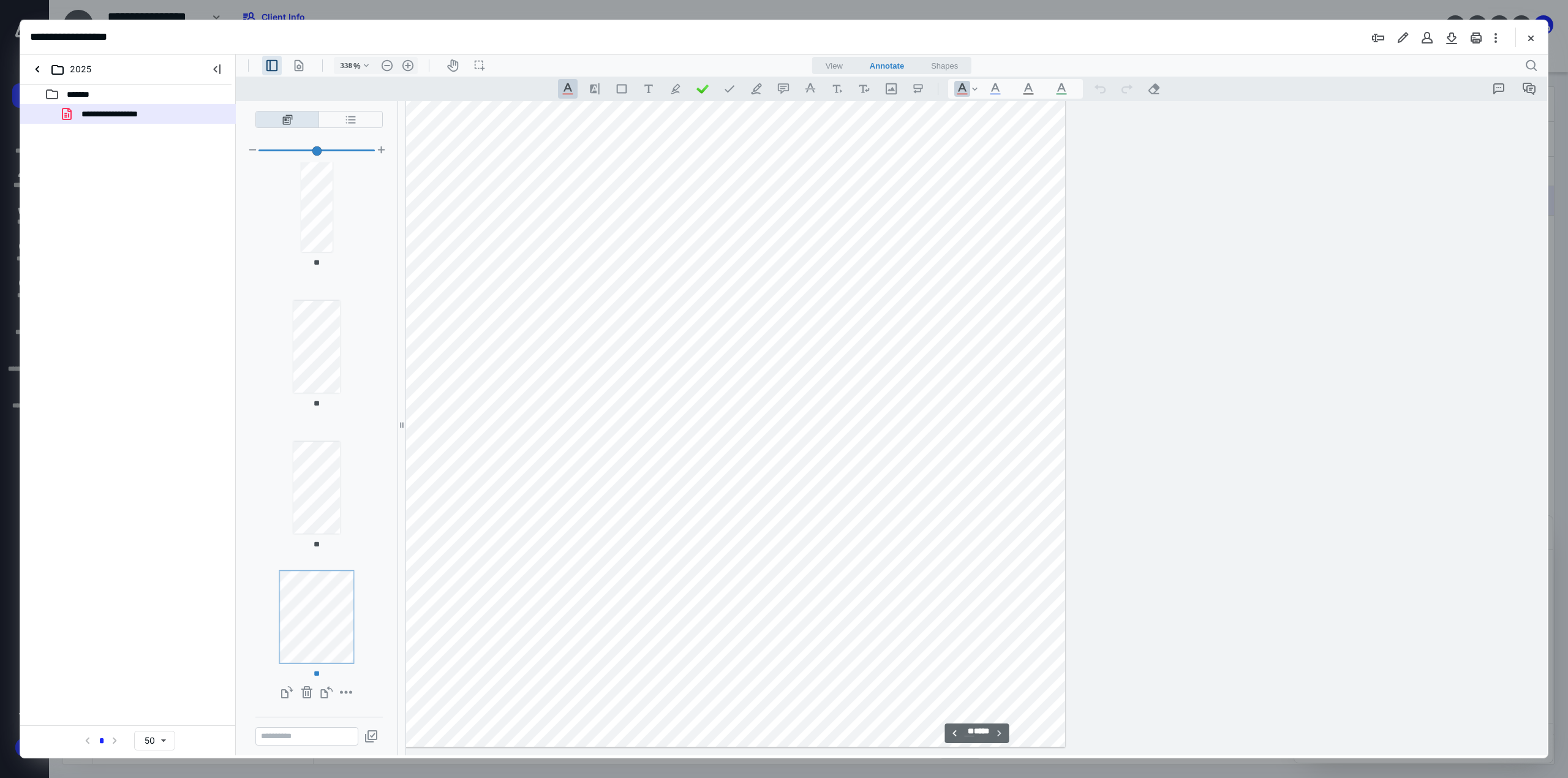 type on "**" 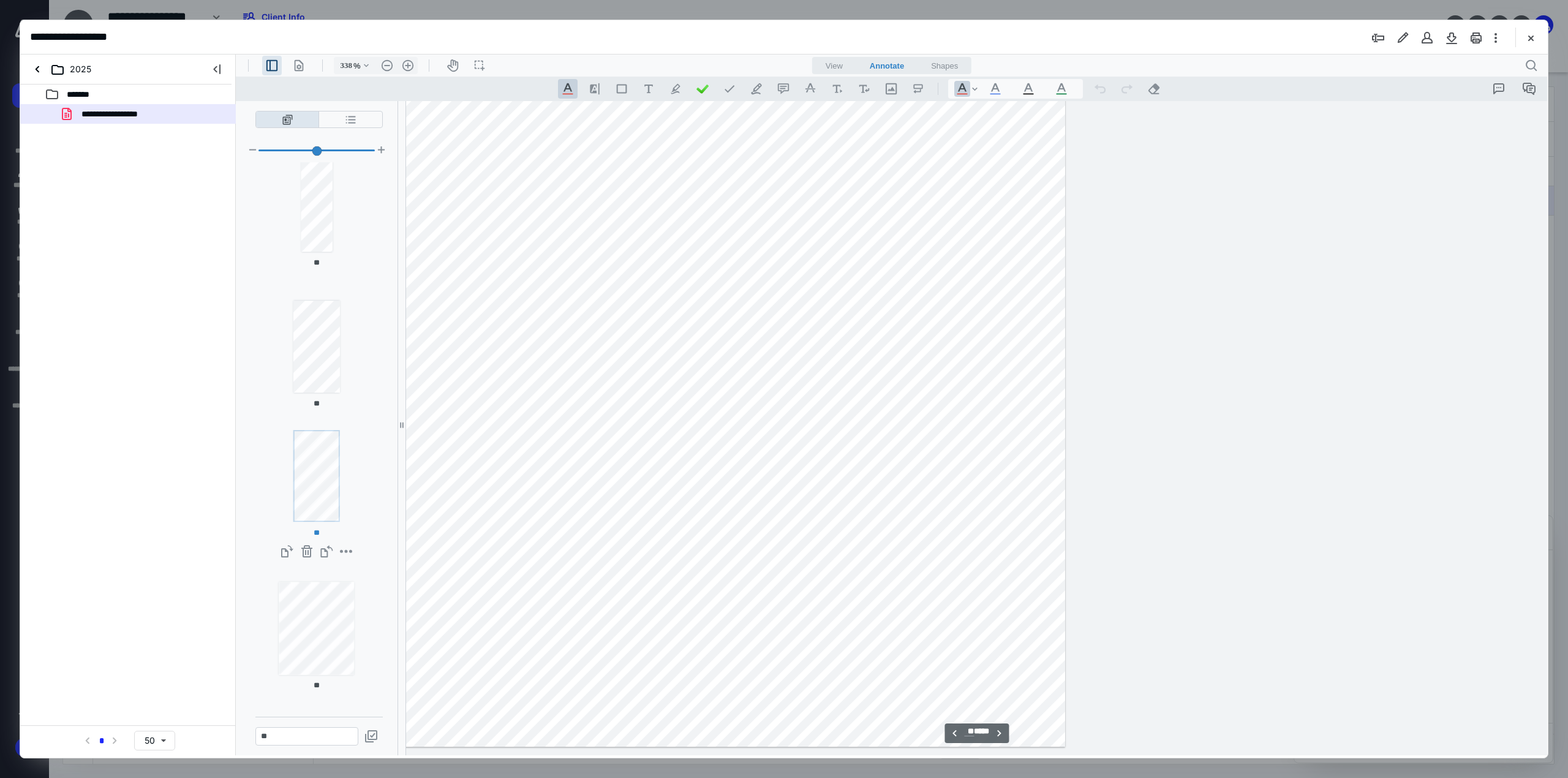 scroll, scrollTop: 42300, scrollLeft: 523, axis: both 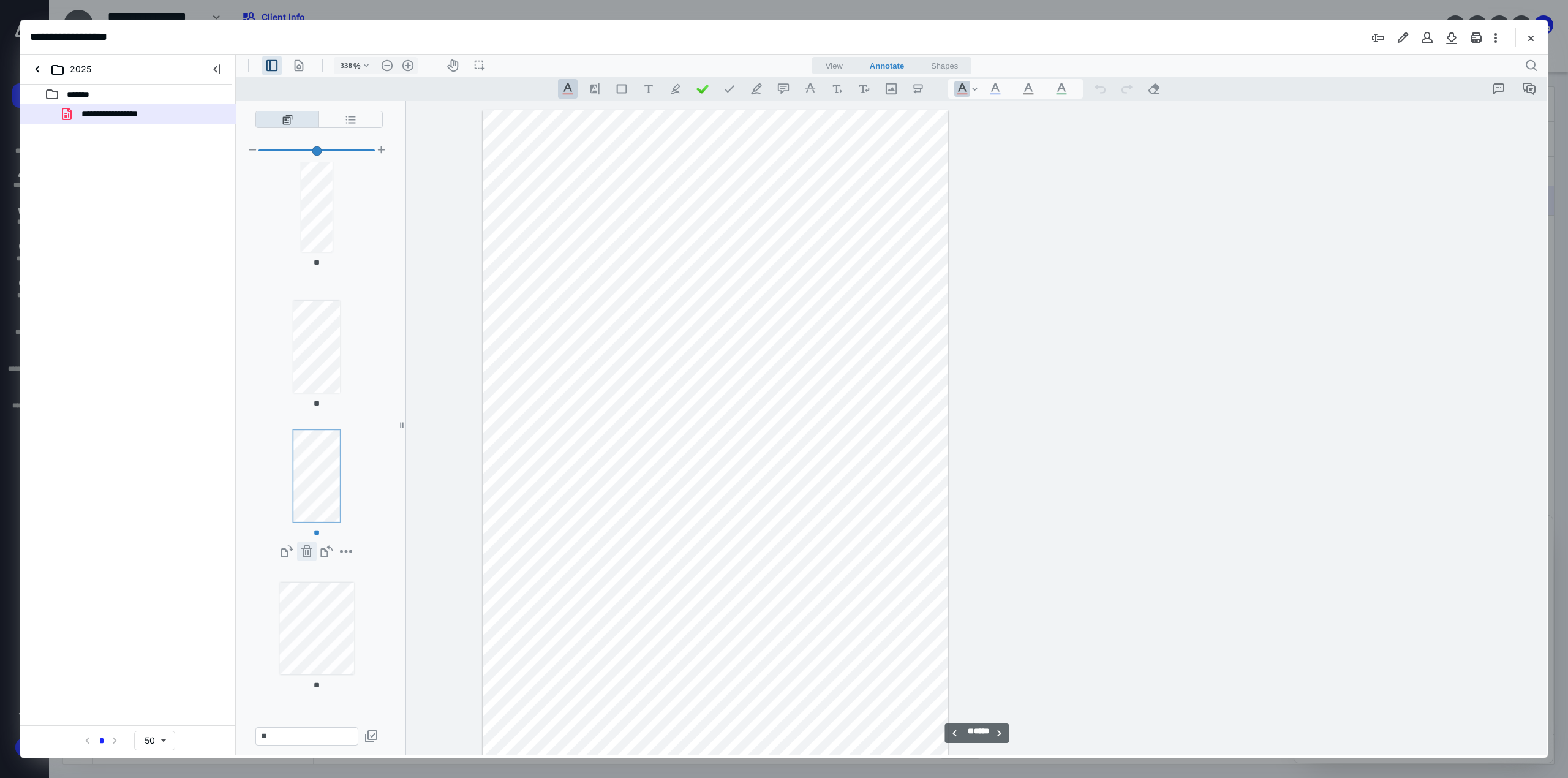 click on "**********" at bounding box center (307, 551) 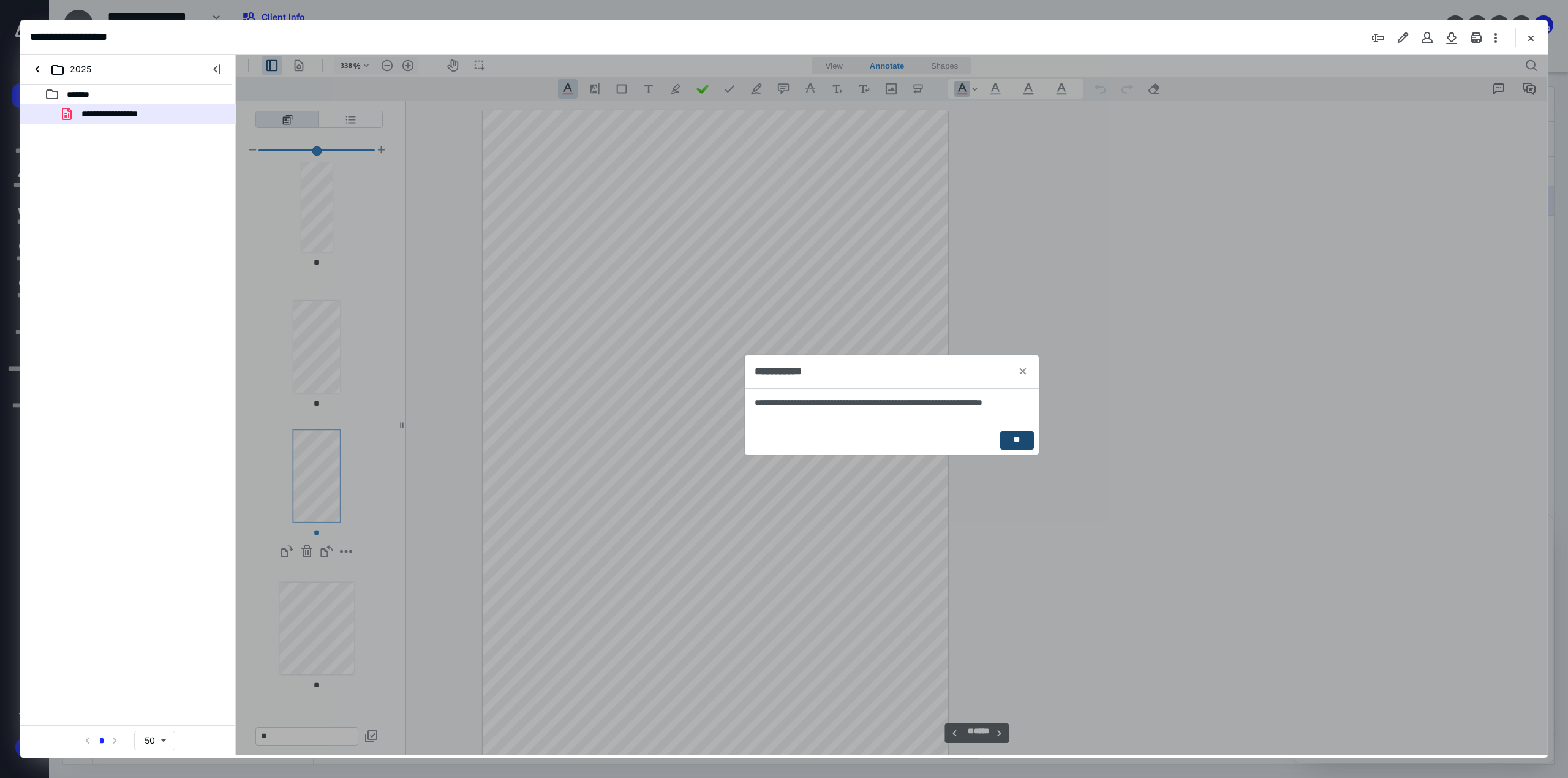 click on "**" at bounding box center [1017, 440] 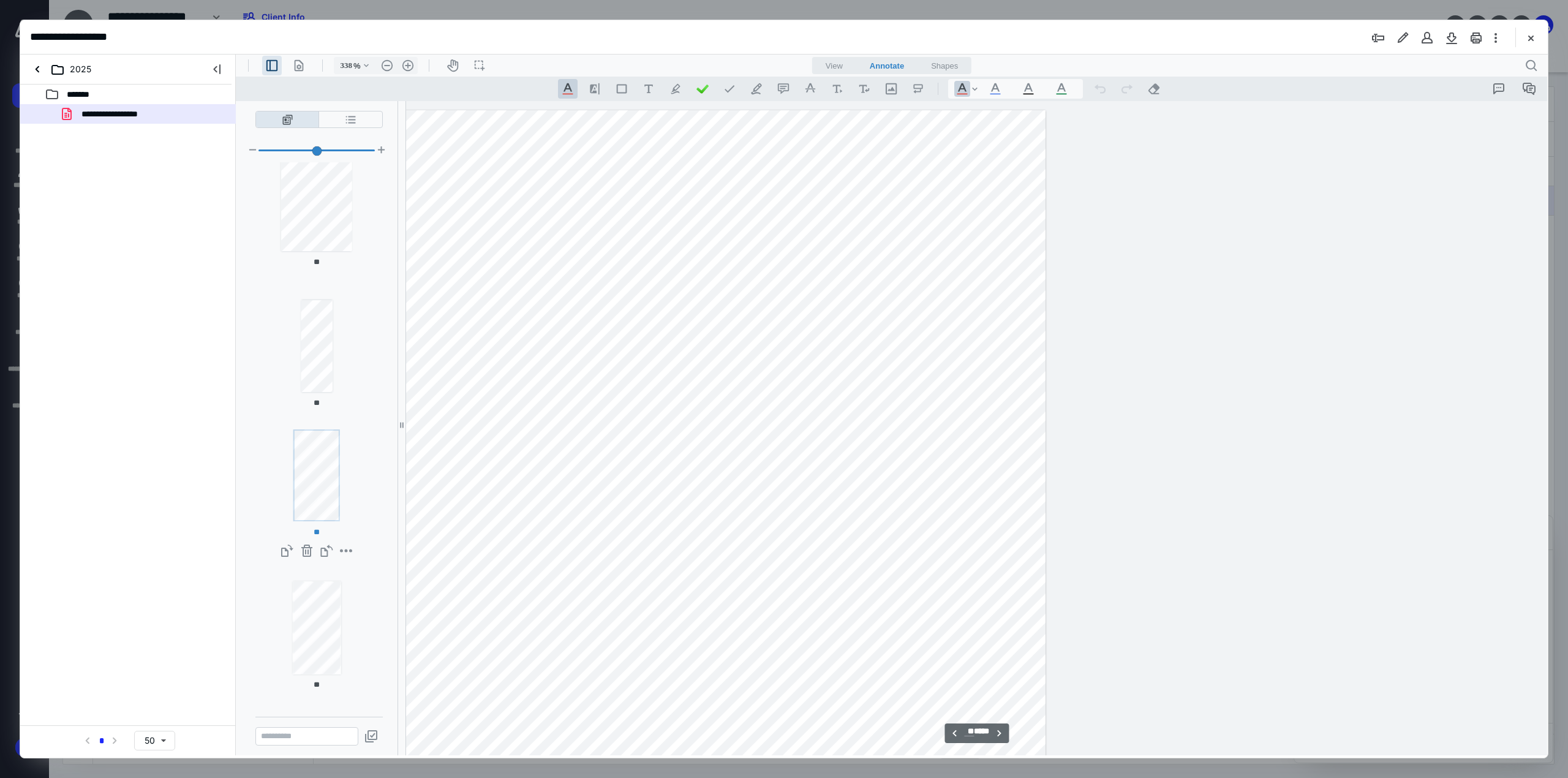 scroll, scrollTop: 41368, scrollLeft: 523, axis: both 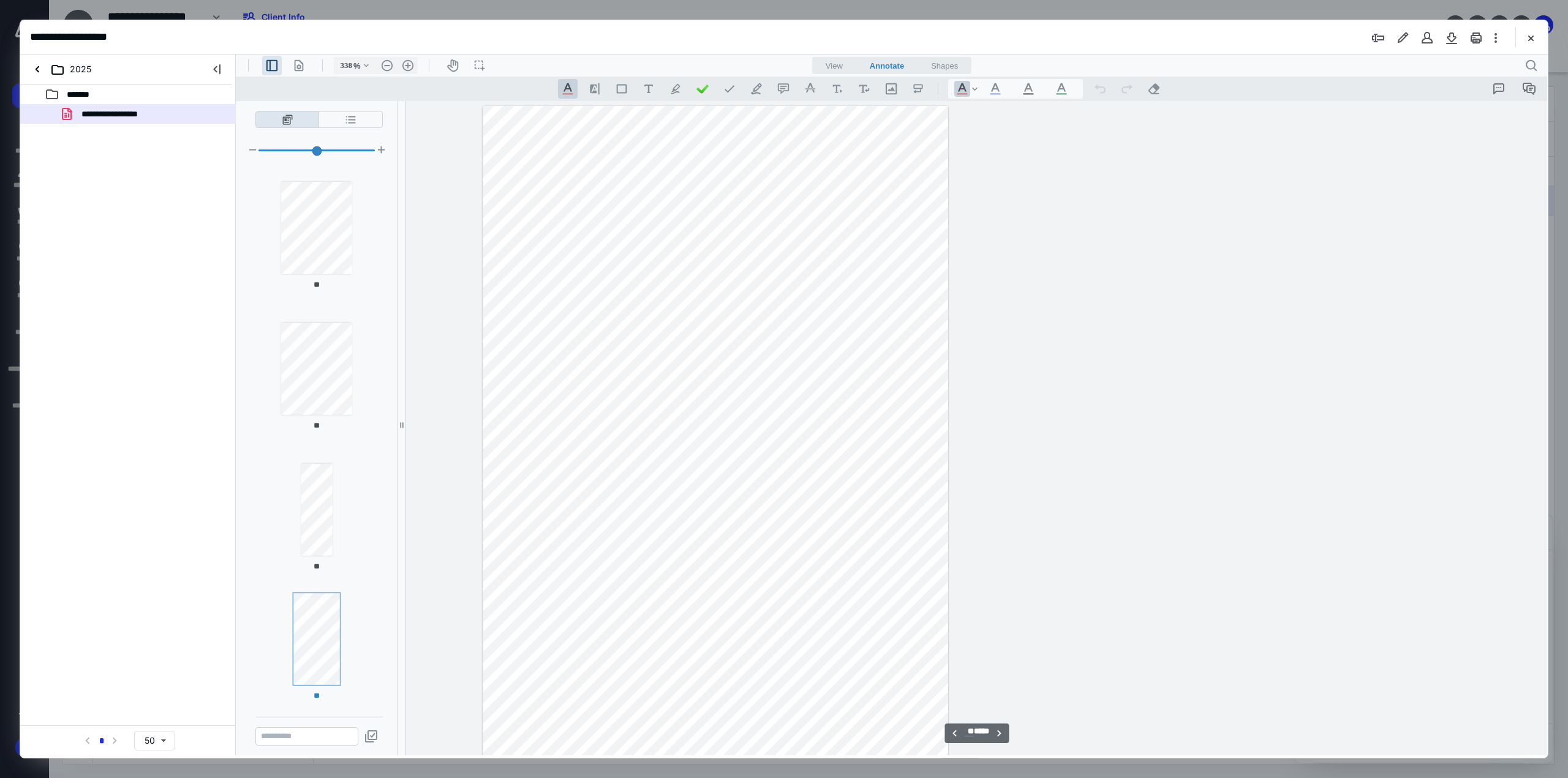 type on "**" 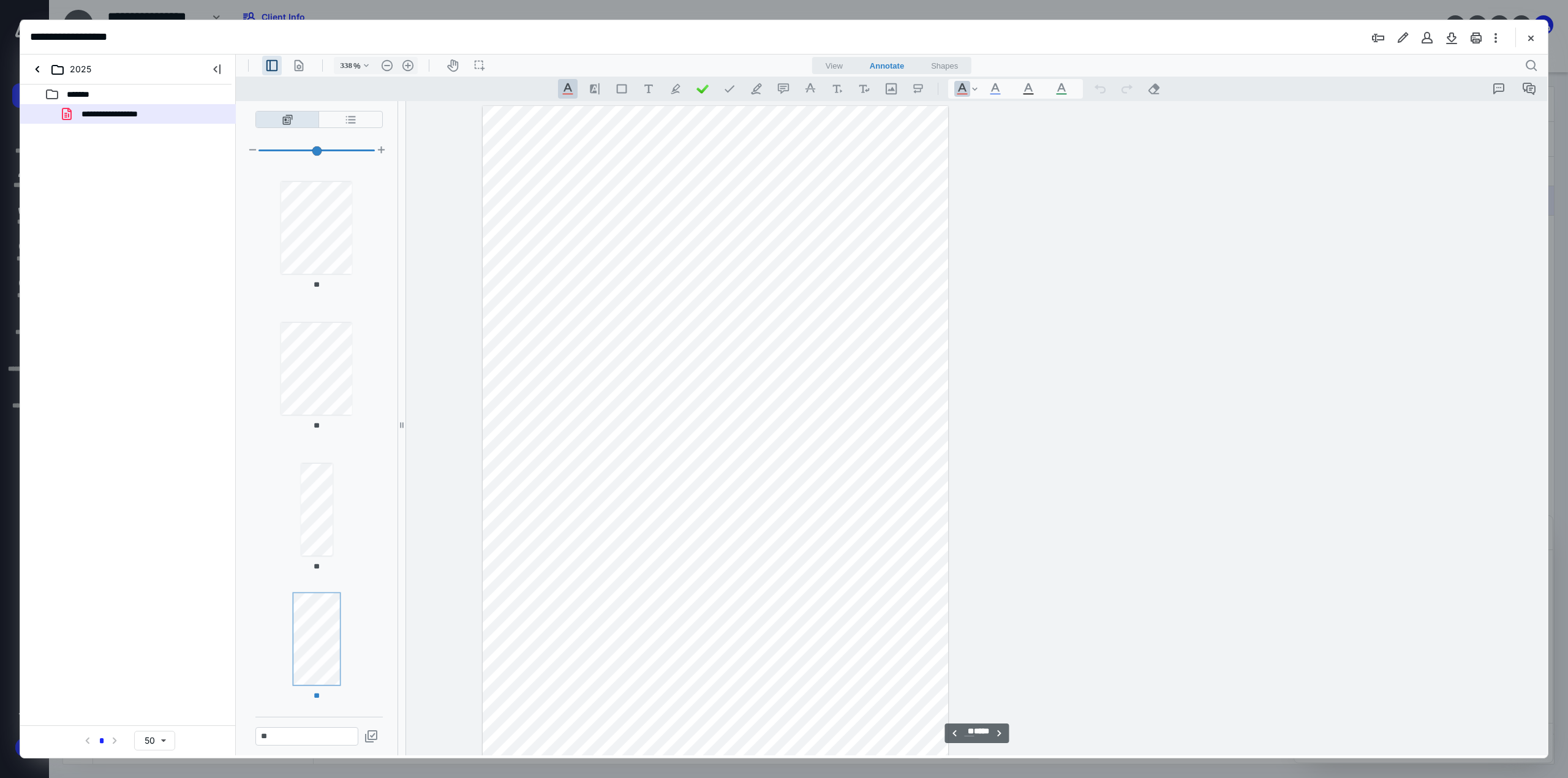 scroll, scrollTop: 38722, scrollLeft: 198, axis: both 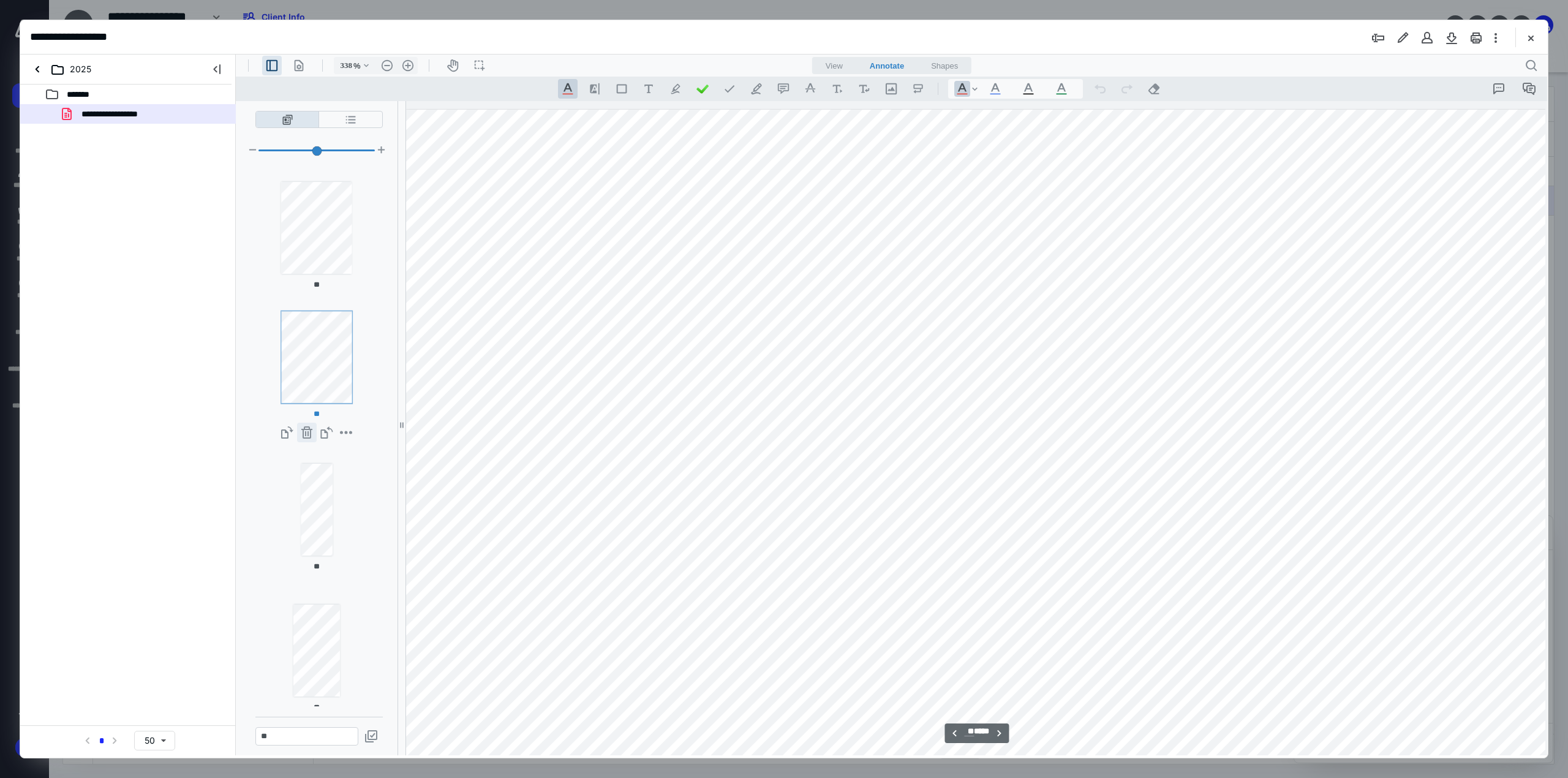 click on "**********" at bounding box center [307, 432] 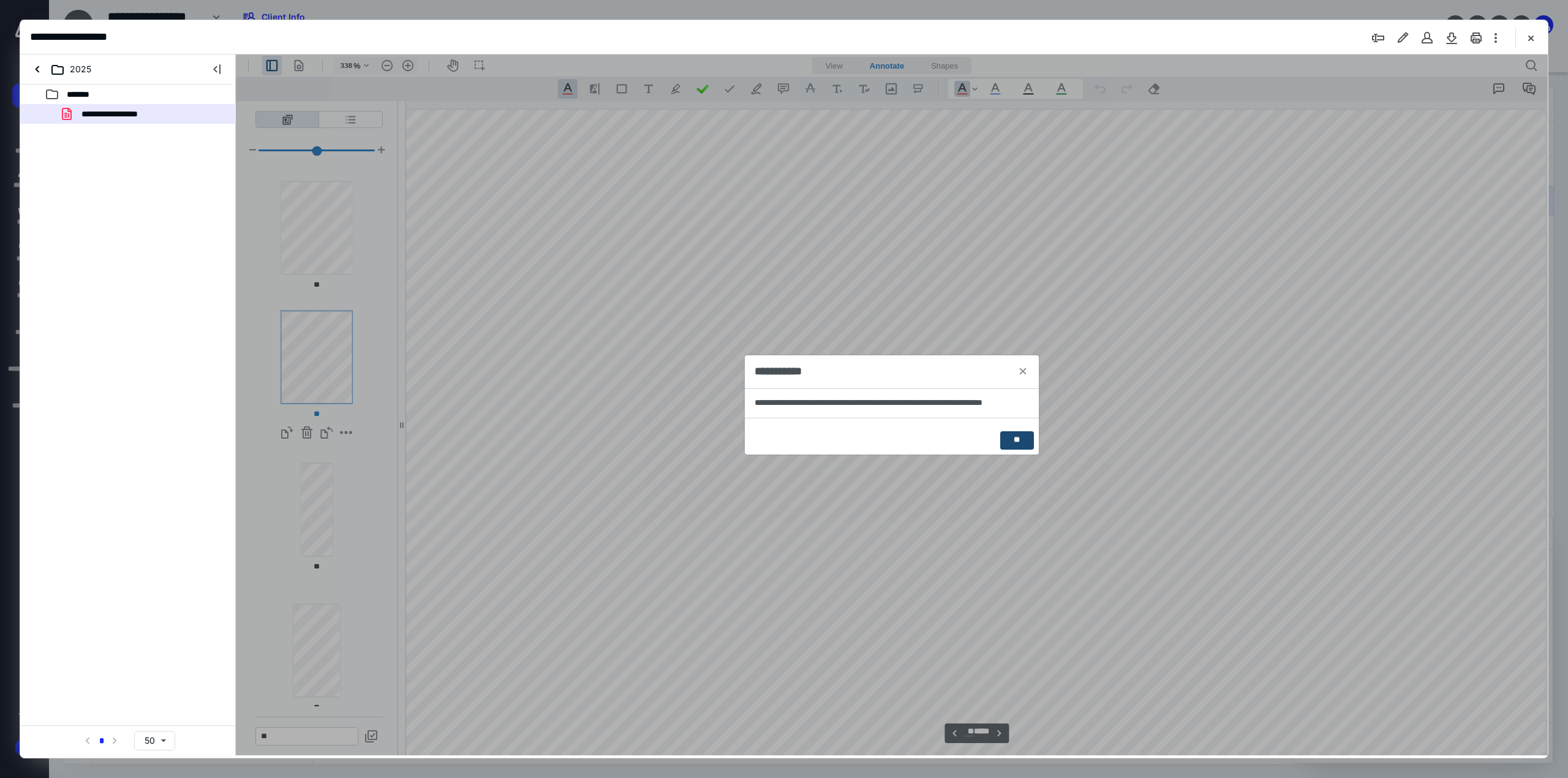 click on "**" at bounding box center [1017, 440] 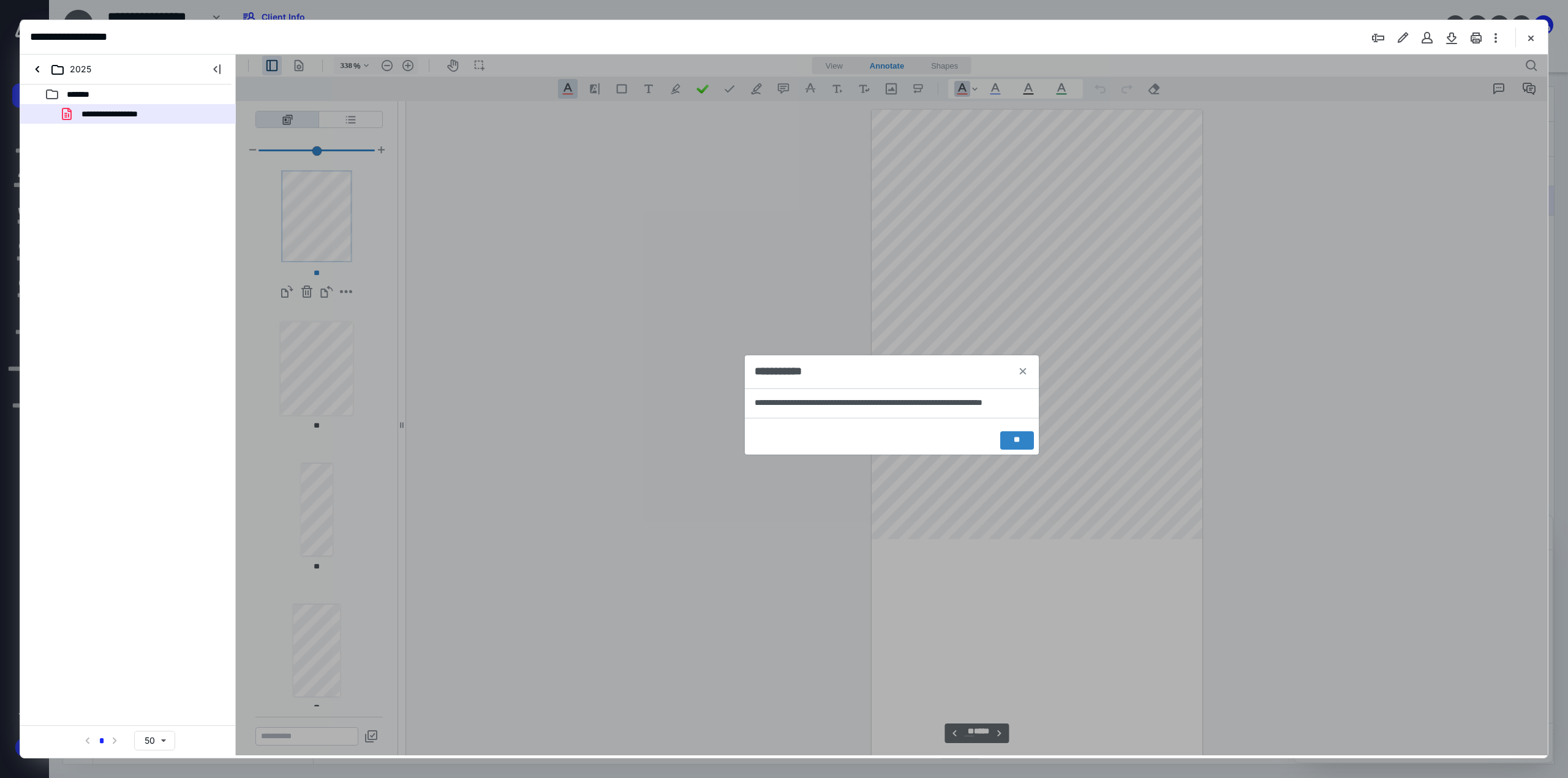 scroll, scrollTop: 37066, scrollLeft: 198, axis: both 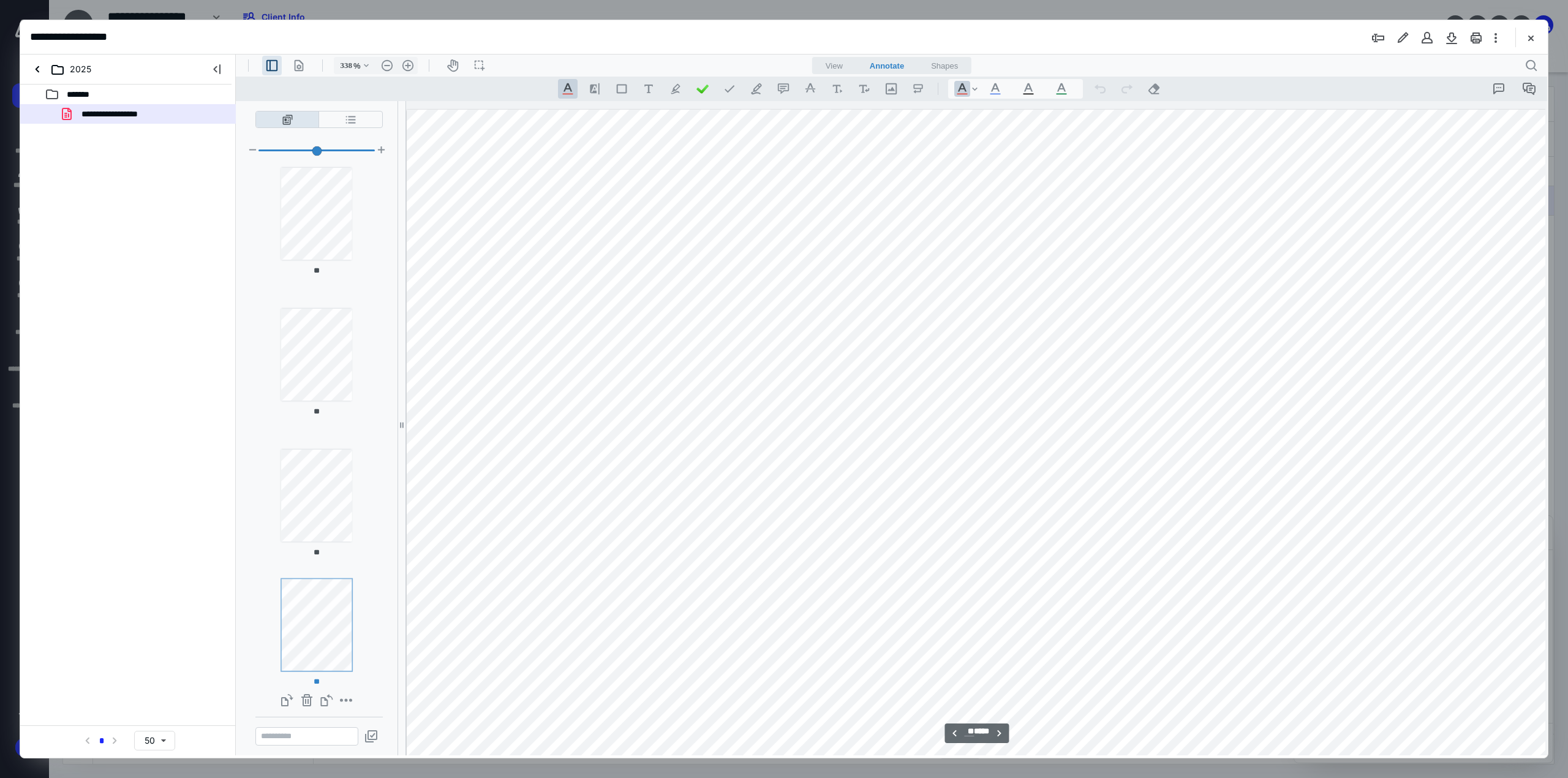 type on "**" 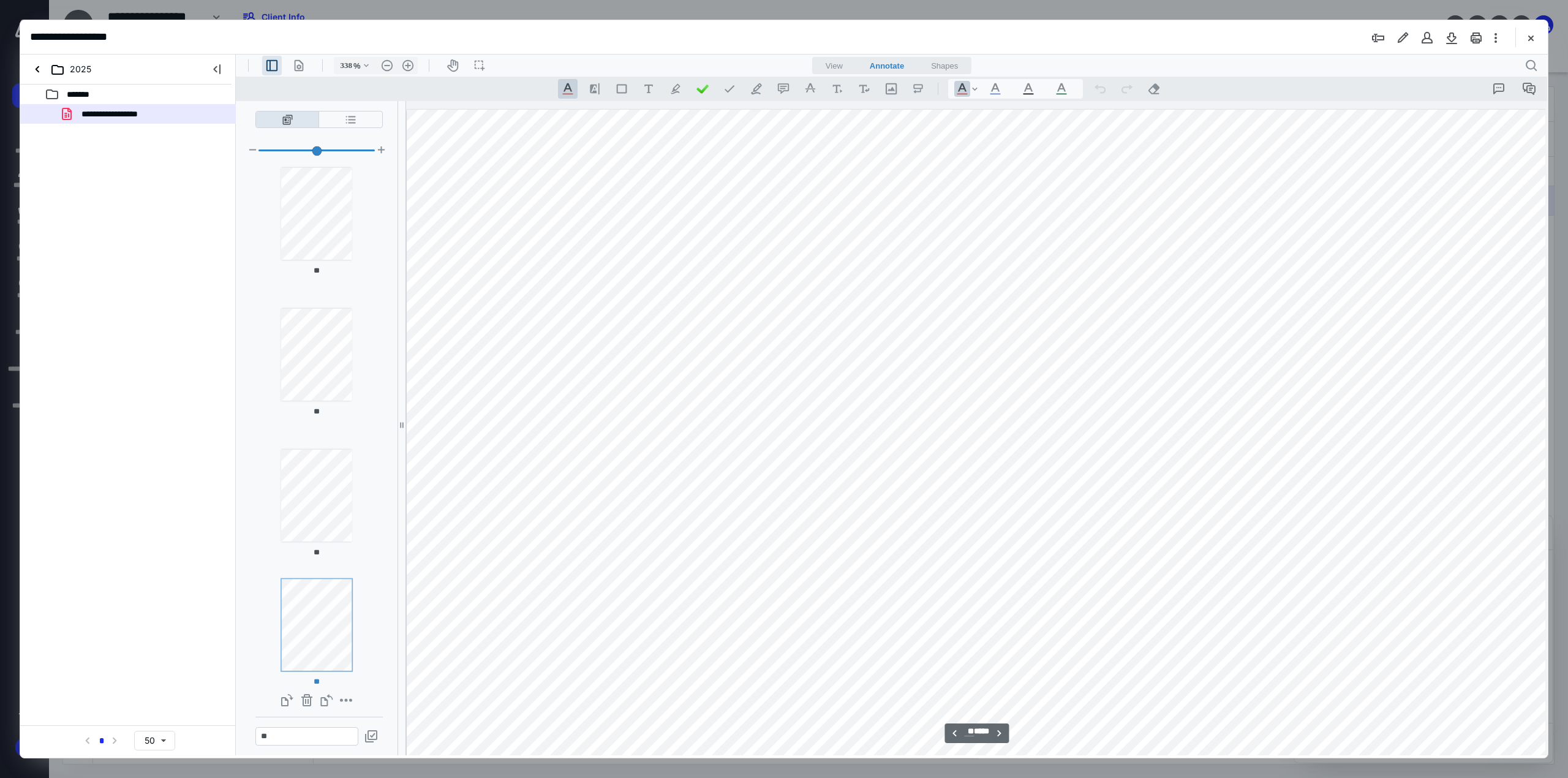 scroll, scrollTop: 33750, scrollLeft: 196, axis: both 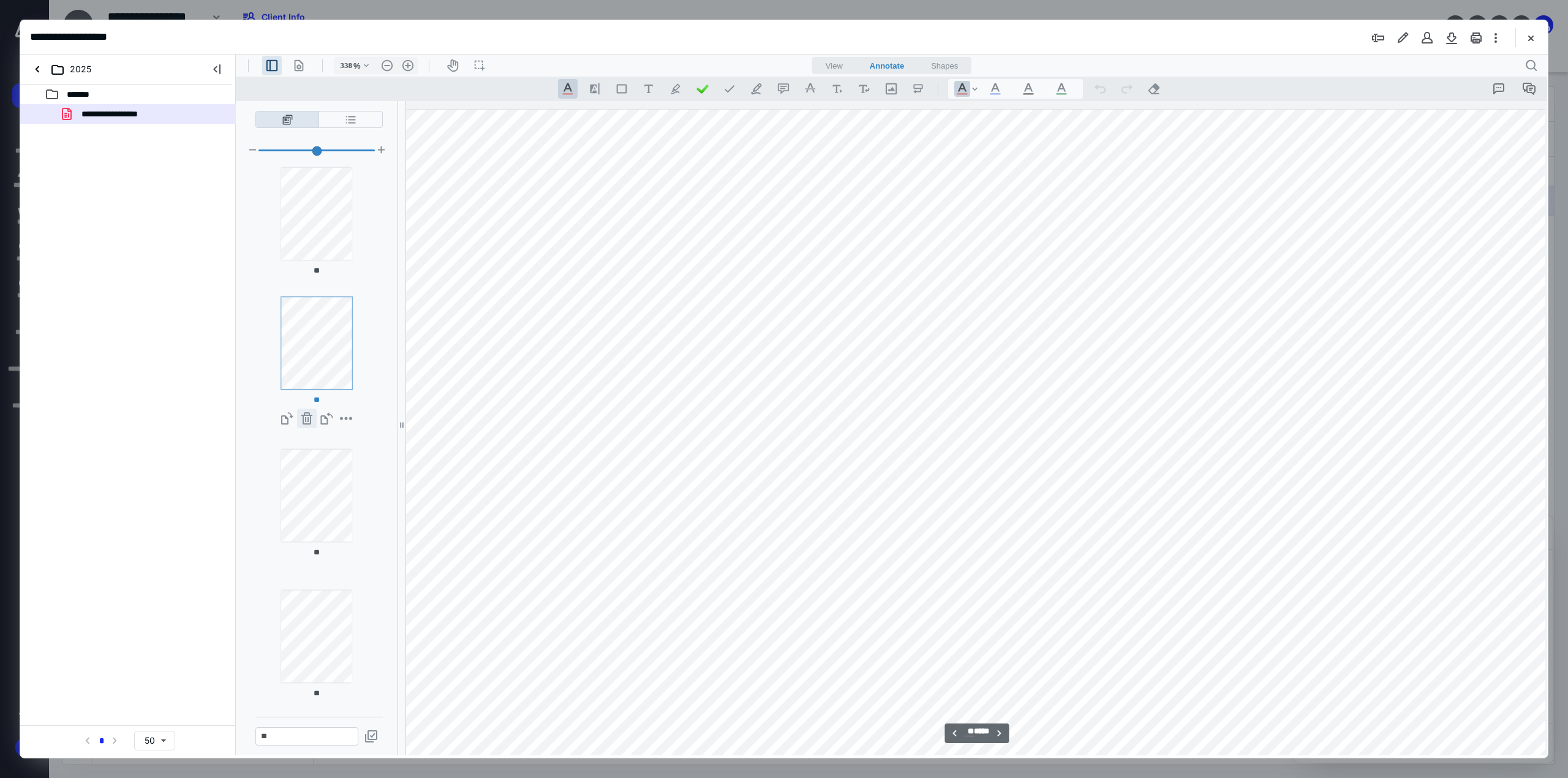 click on "**********" at bounding box center [307, 418] 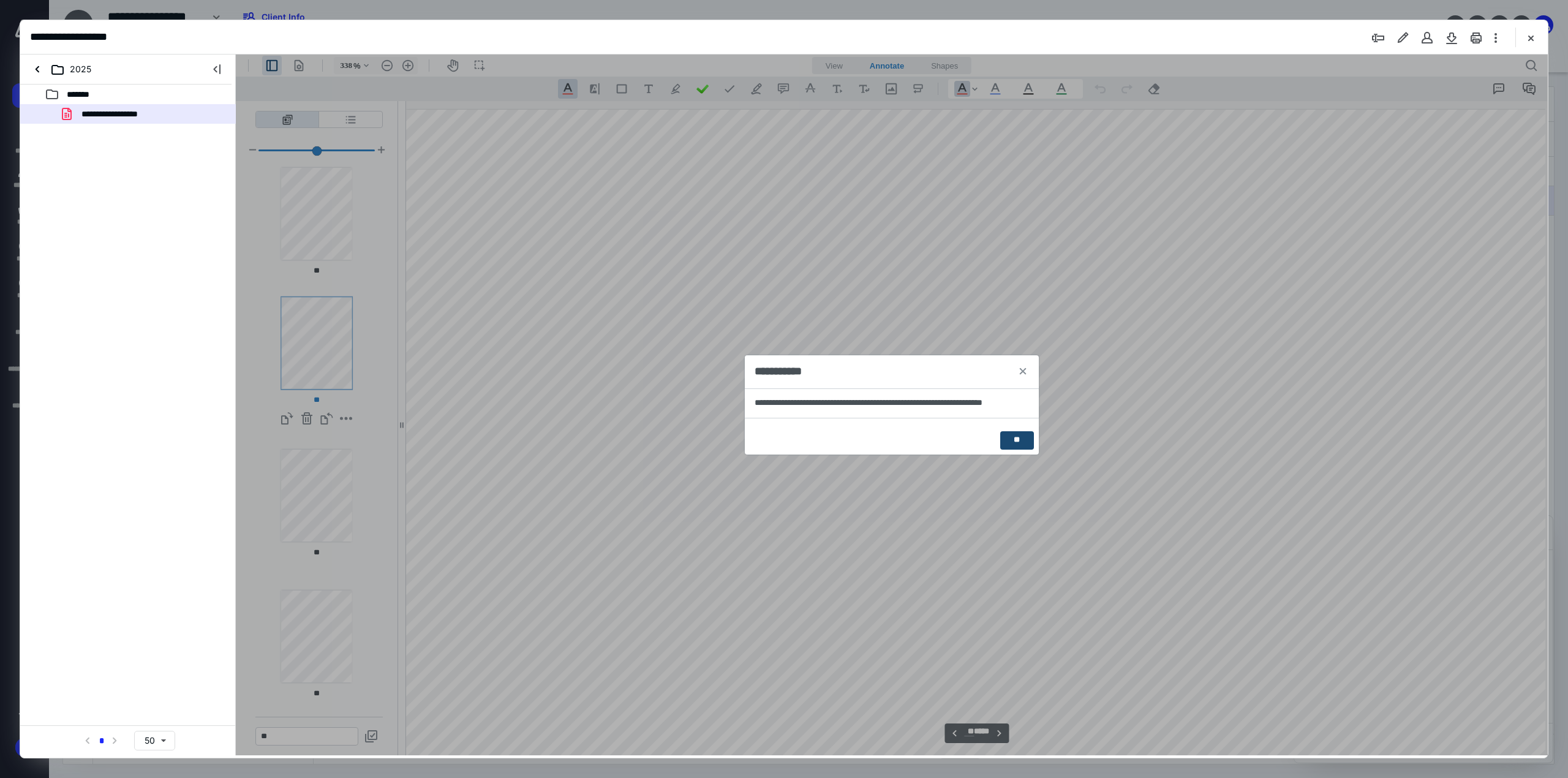 click on "**" at bounding box center (1017, 440) 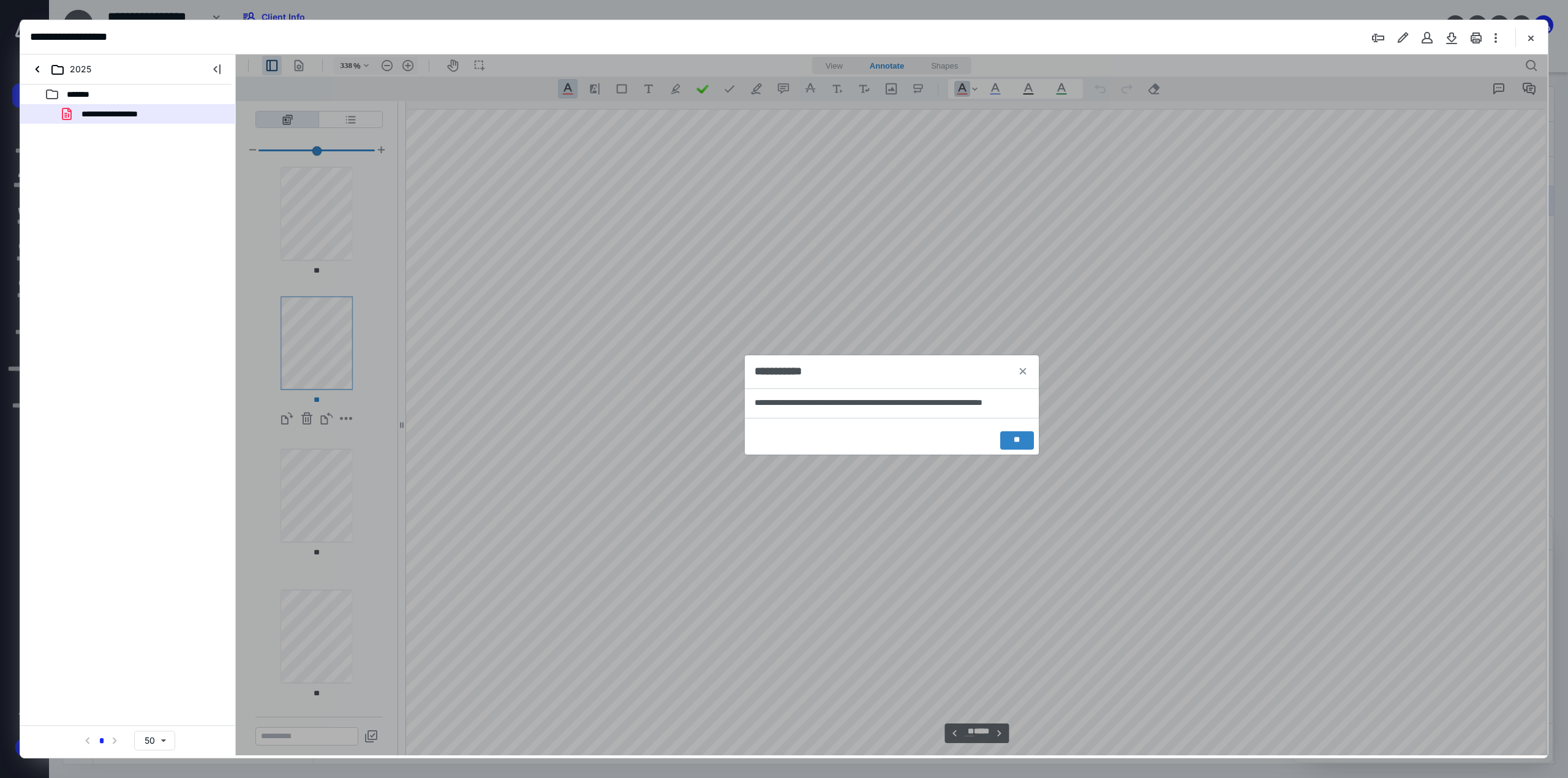 scroll, scrollTop: 32094, scrollLeft: 196, axis: both 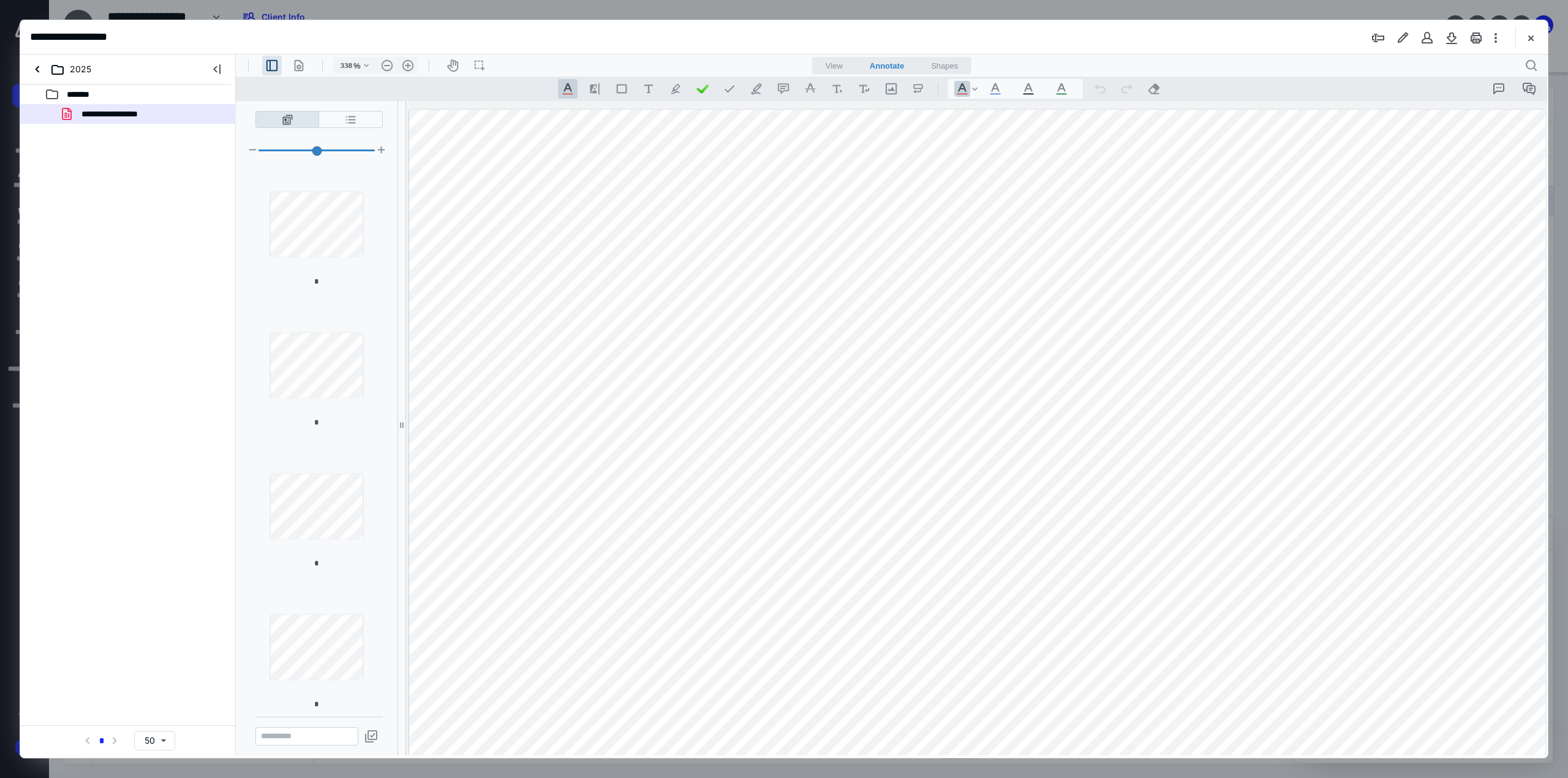 type on "*" 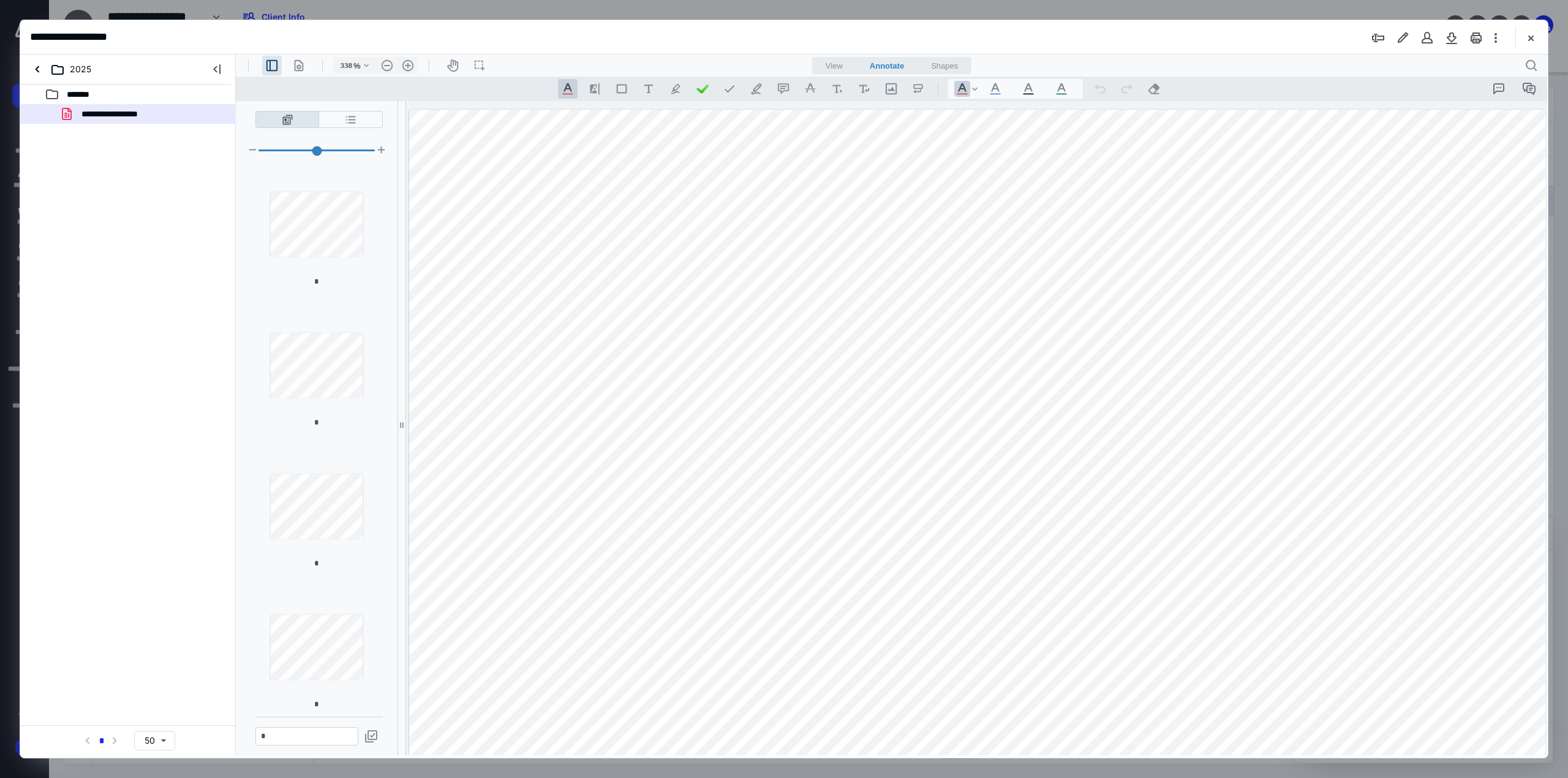 scroll, scrollTop: 646, scrollLeft: 202, axis: both 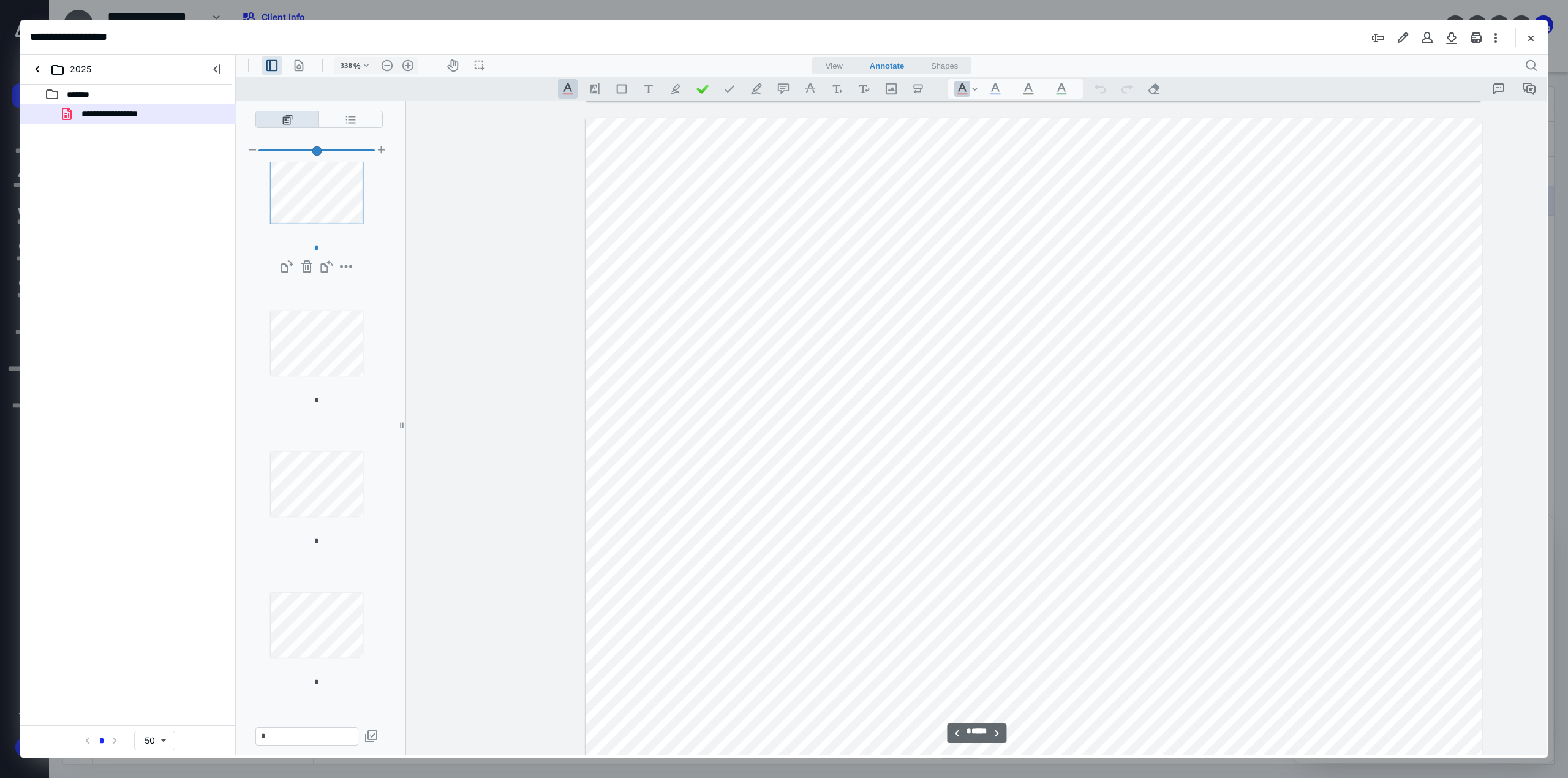 type on "*" 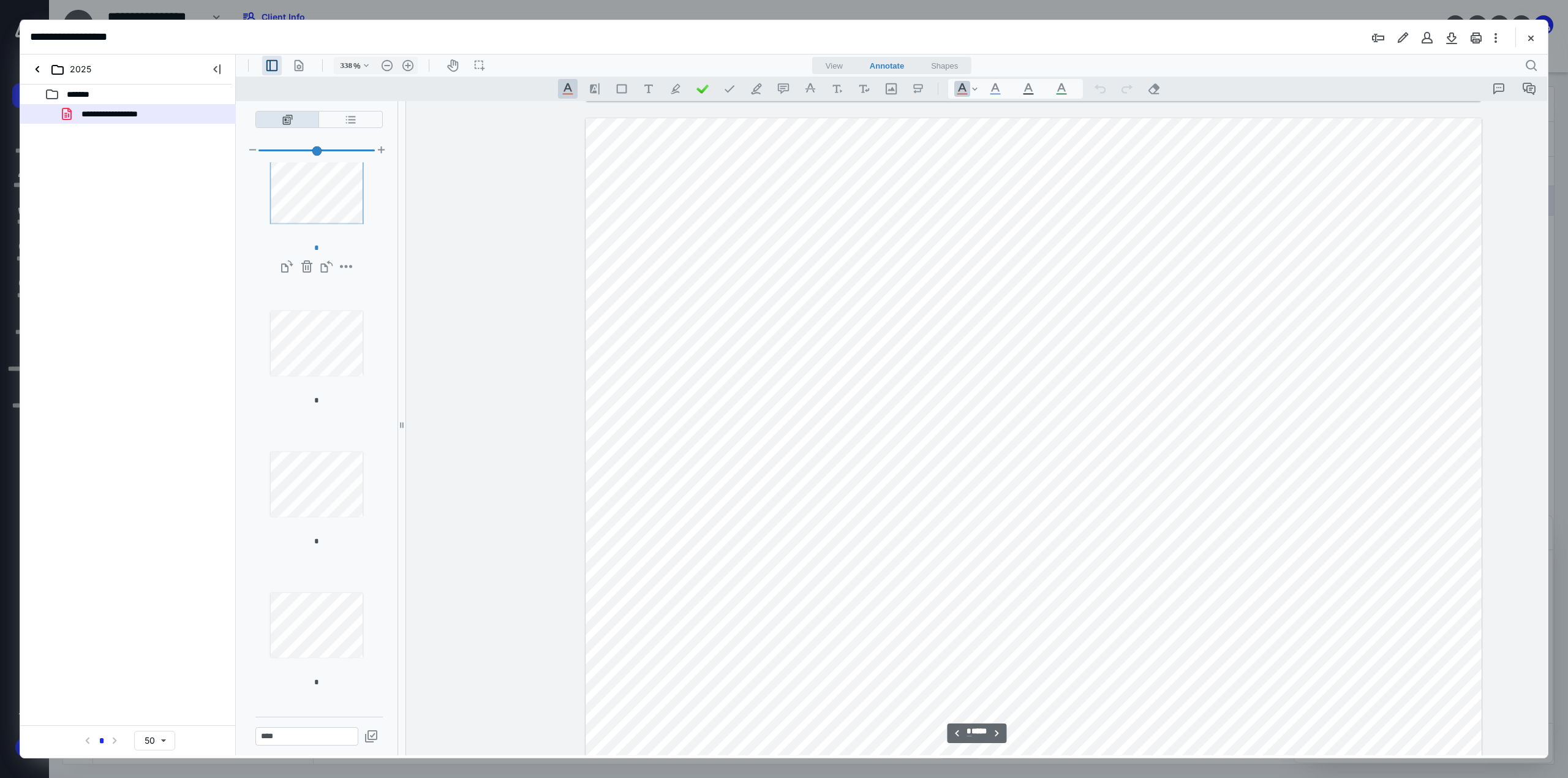scroll, scrollTop: 174, scrollLeft: 0, axis: vertical 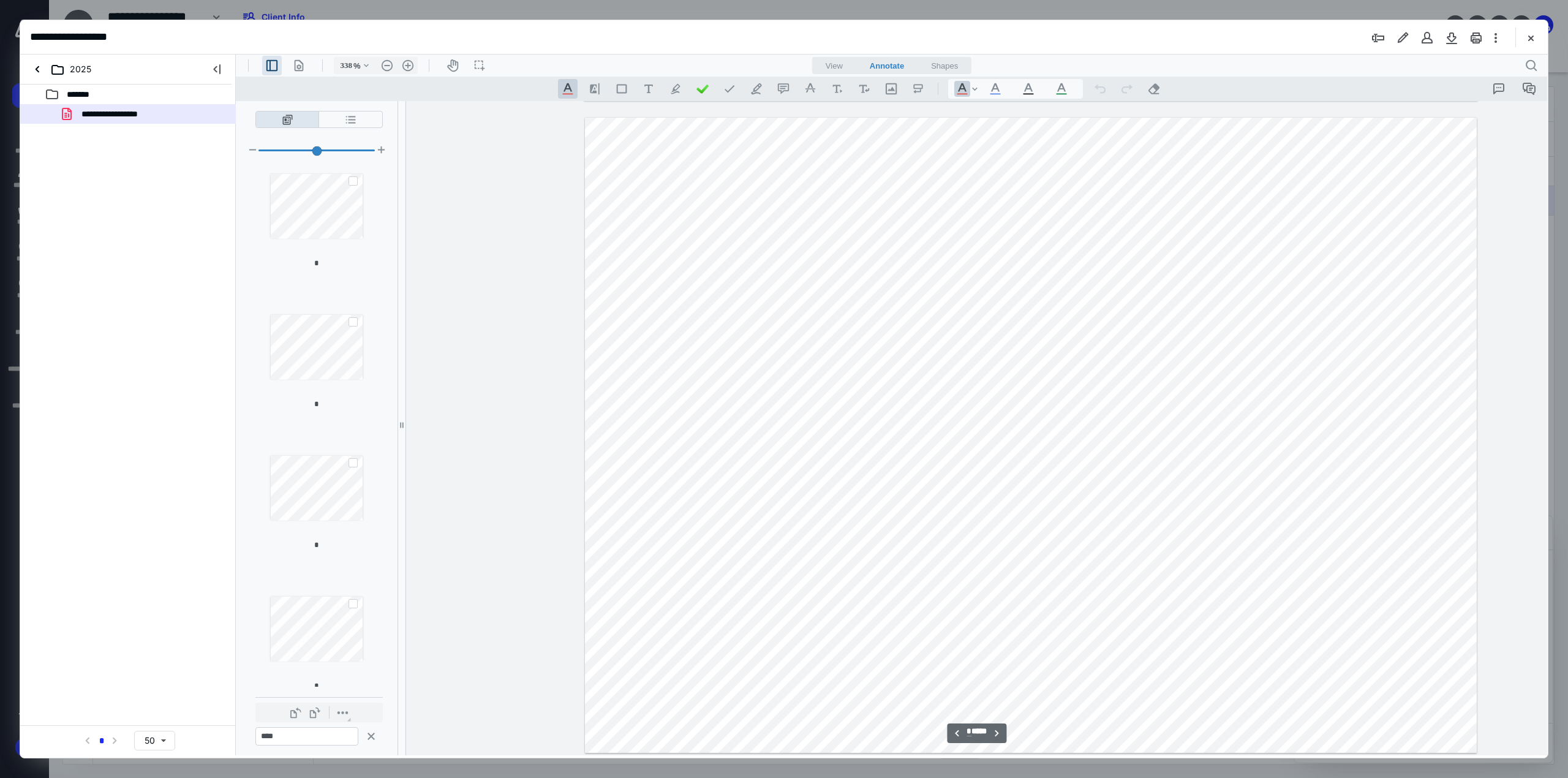 type on "*" 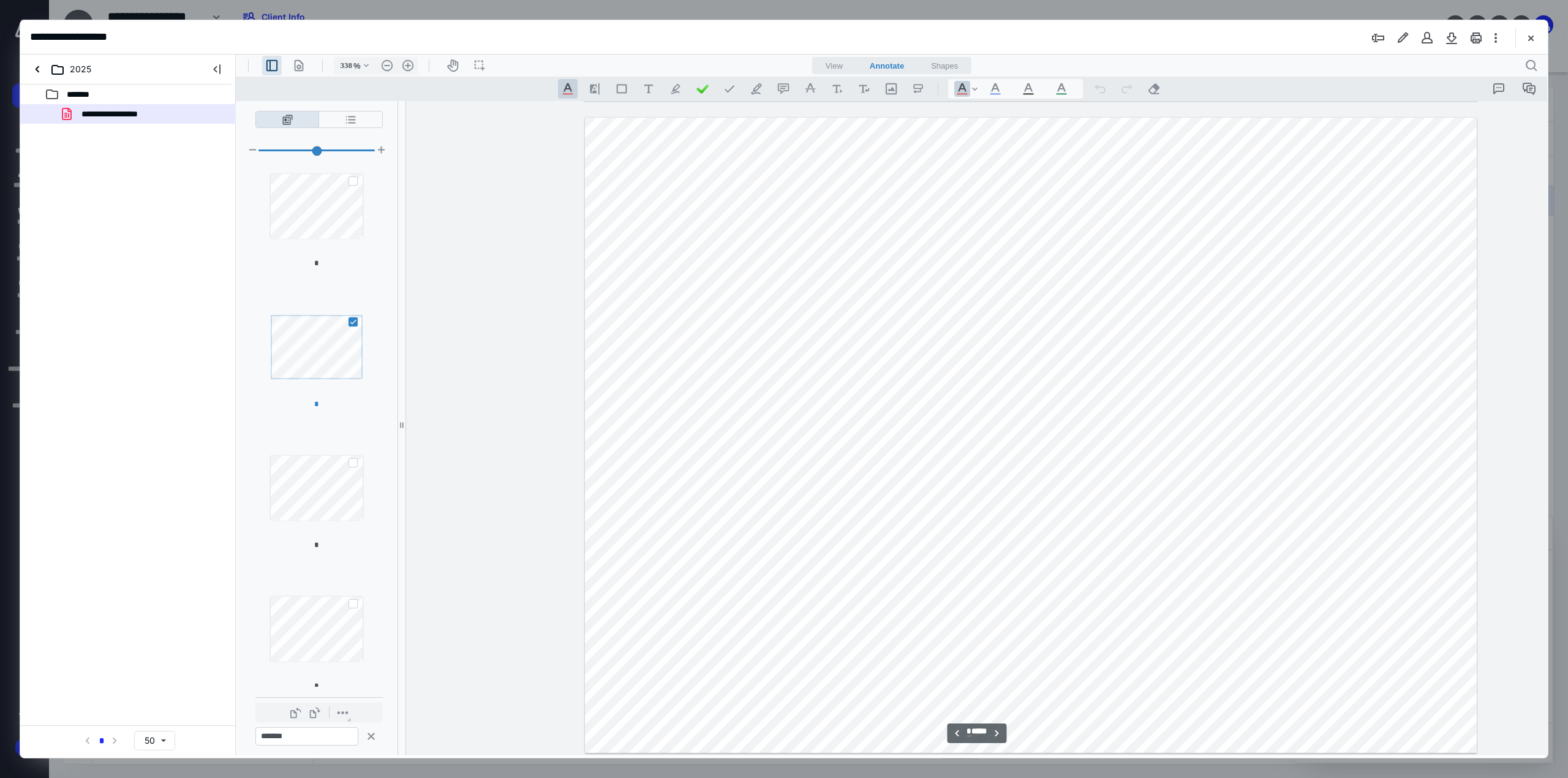 scroll, scrollTop: 3258, scrollLeft: 202, axis: both 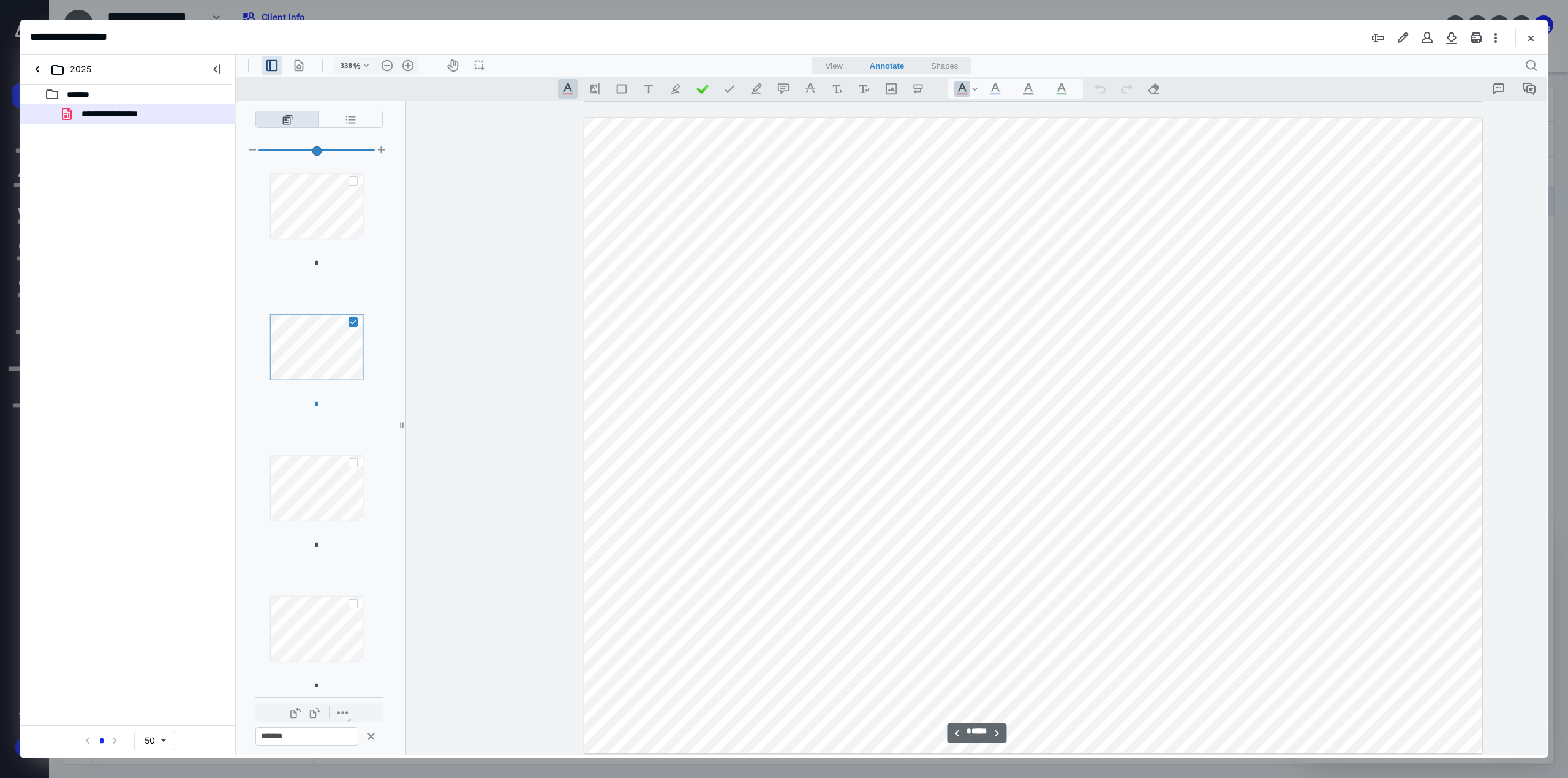 type on "*" 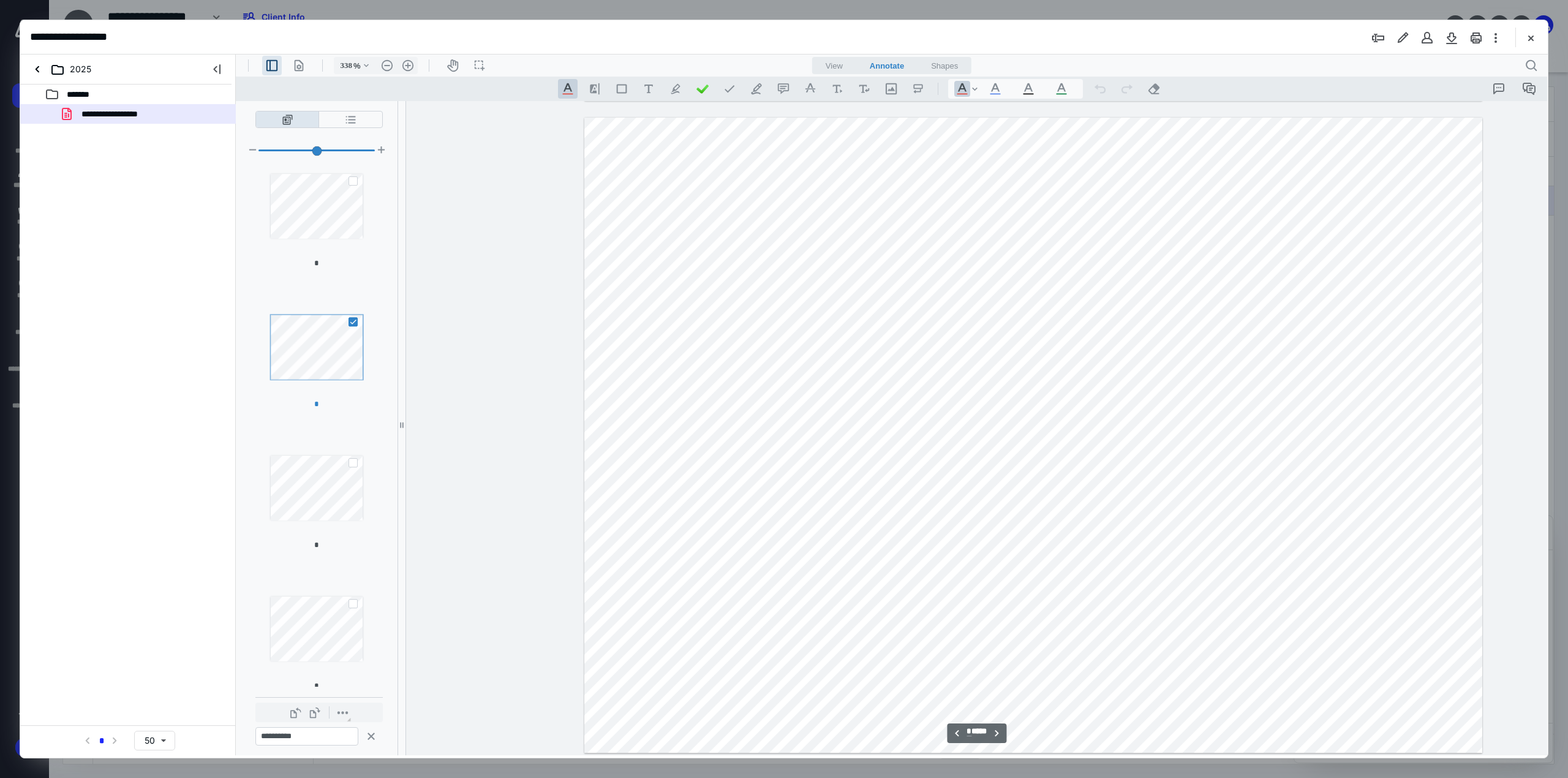 scroll, scrollTop: 603, scrollLeft: 0, axis: vertical 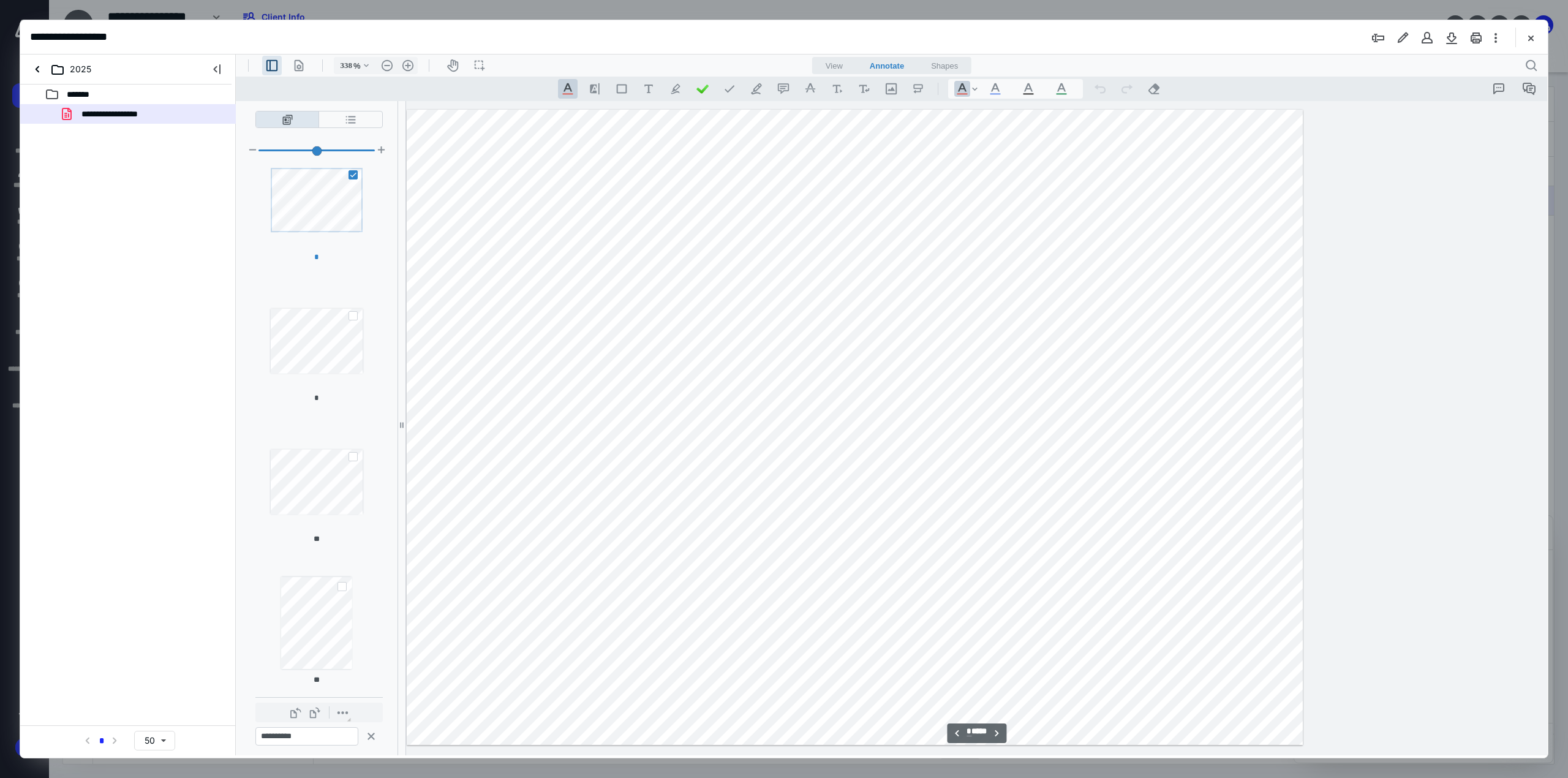 type on "**" 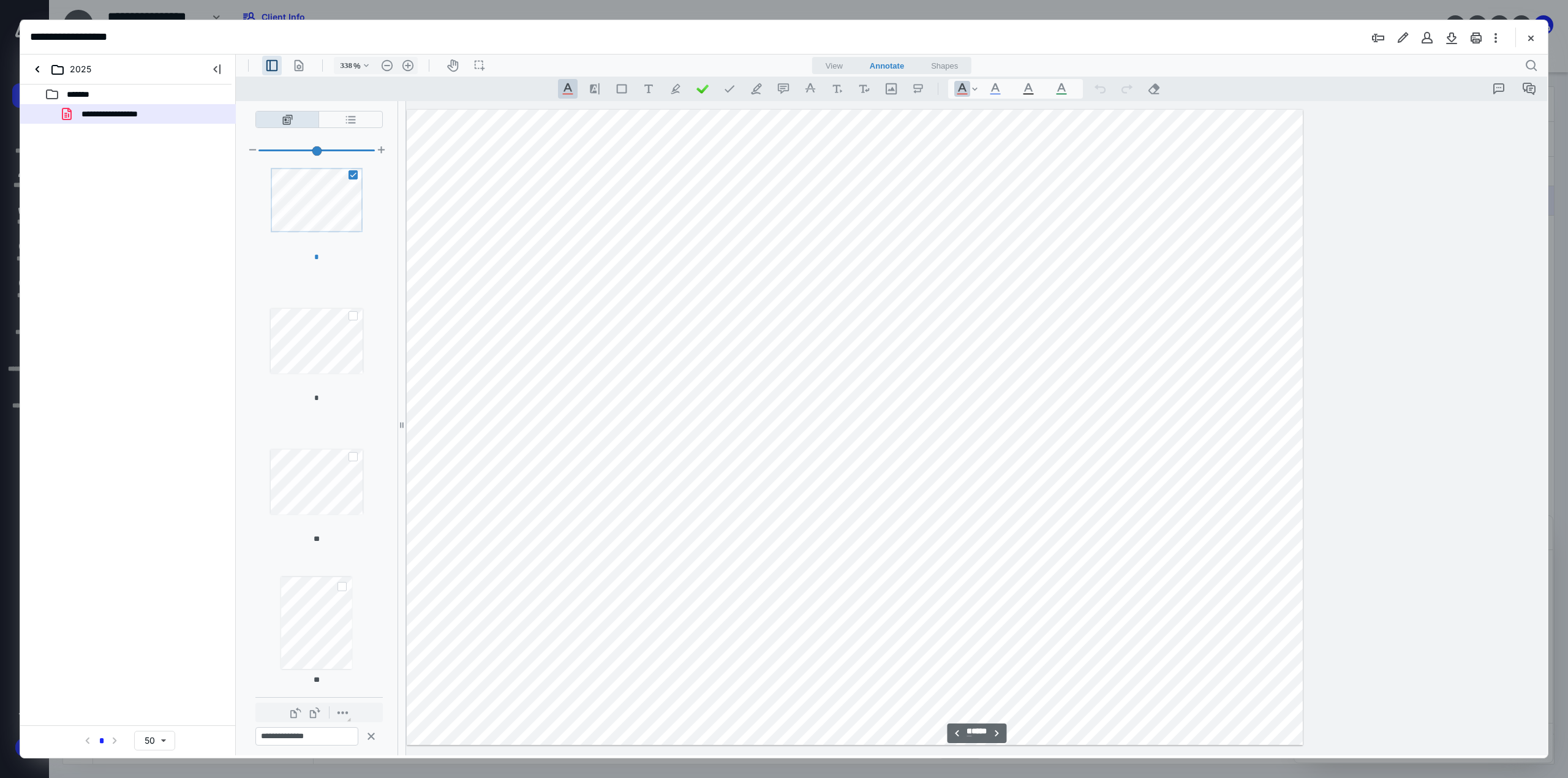 scroll, scrollTop: 5875, scrollLeft: 382, axis: both 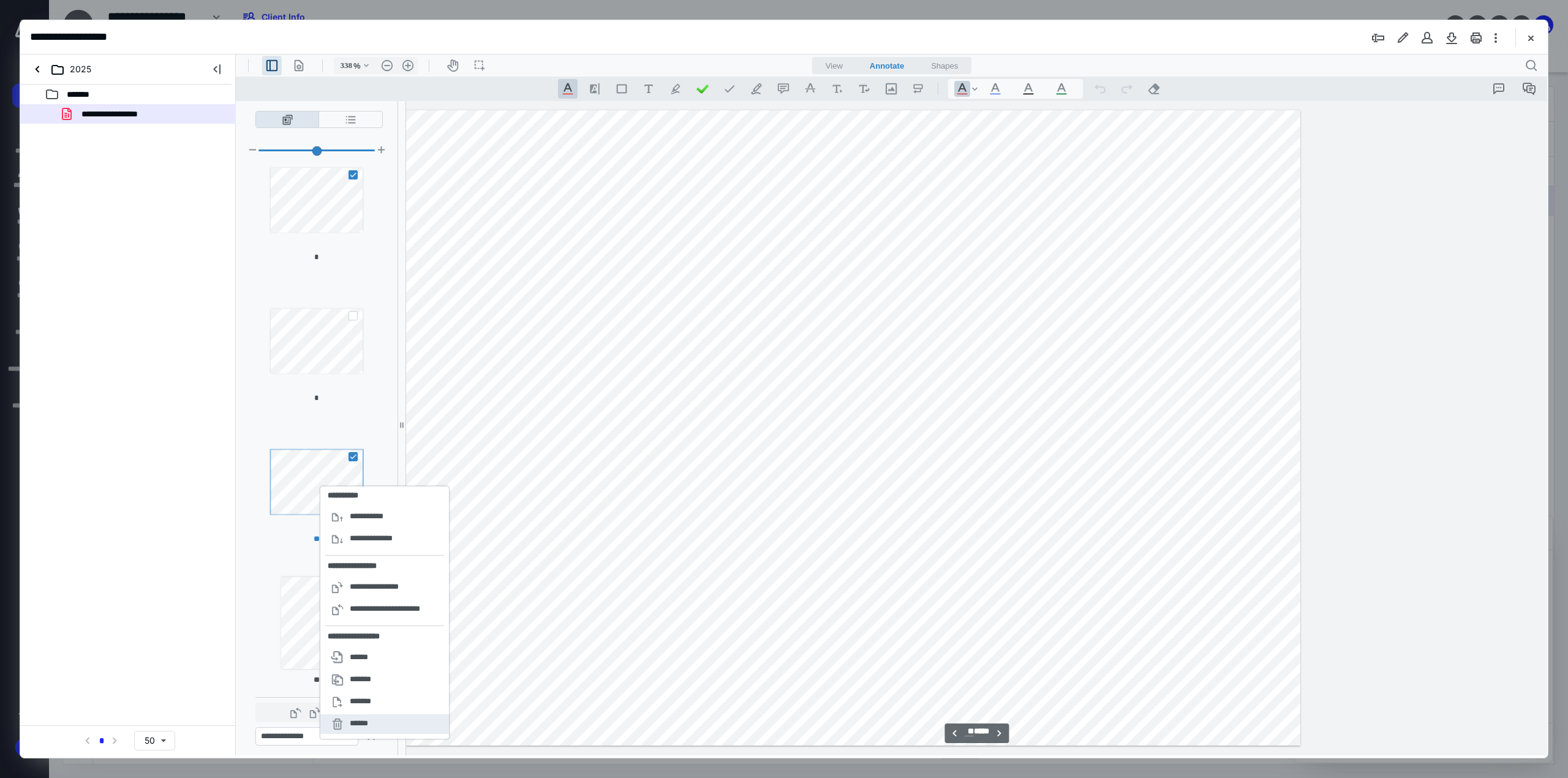 click on "**********" at bounding box center (385, 724) 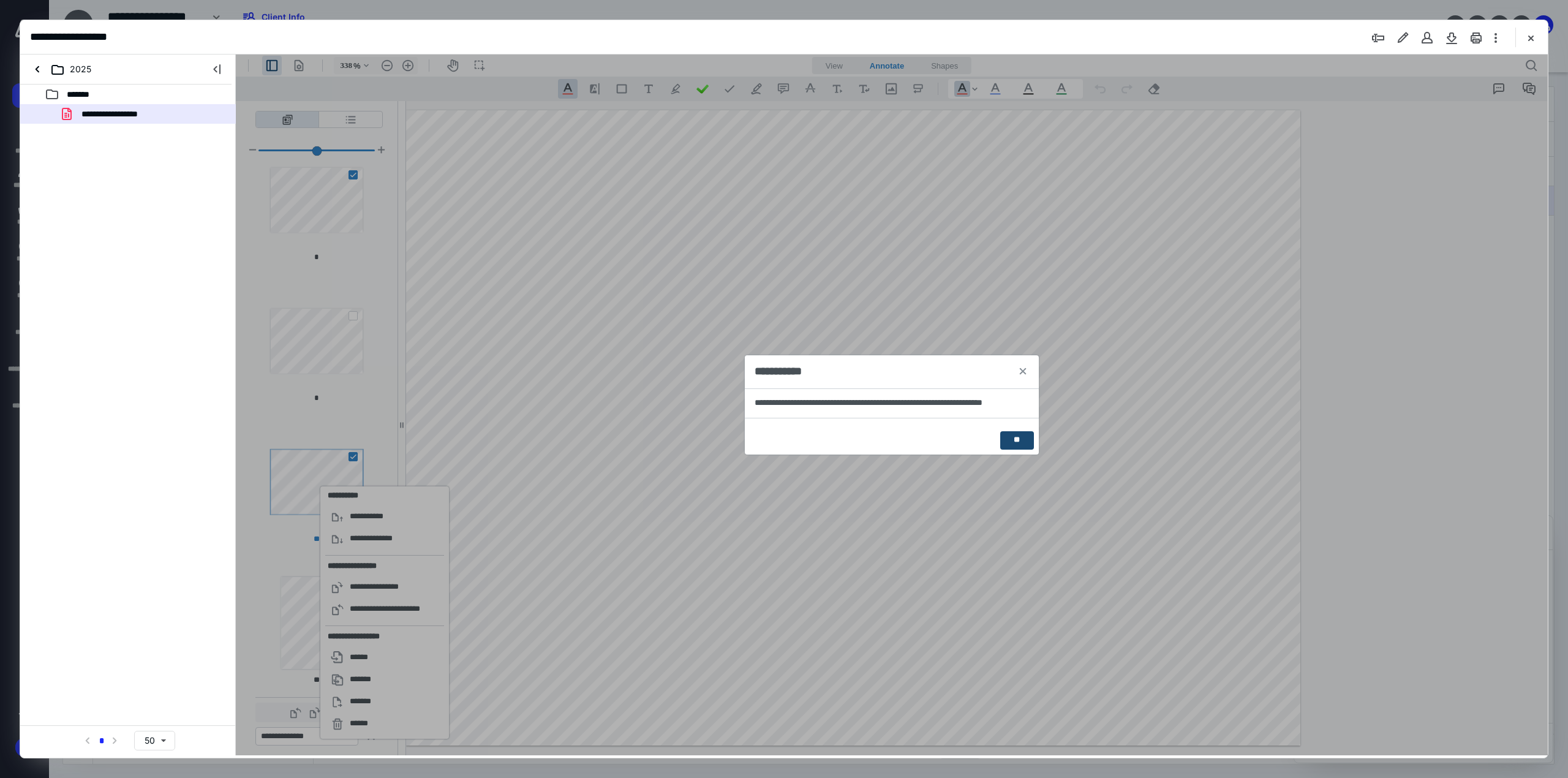 click on "**" at bounding box center (1017, 440) 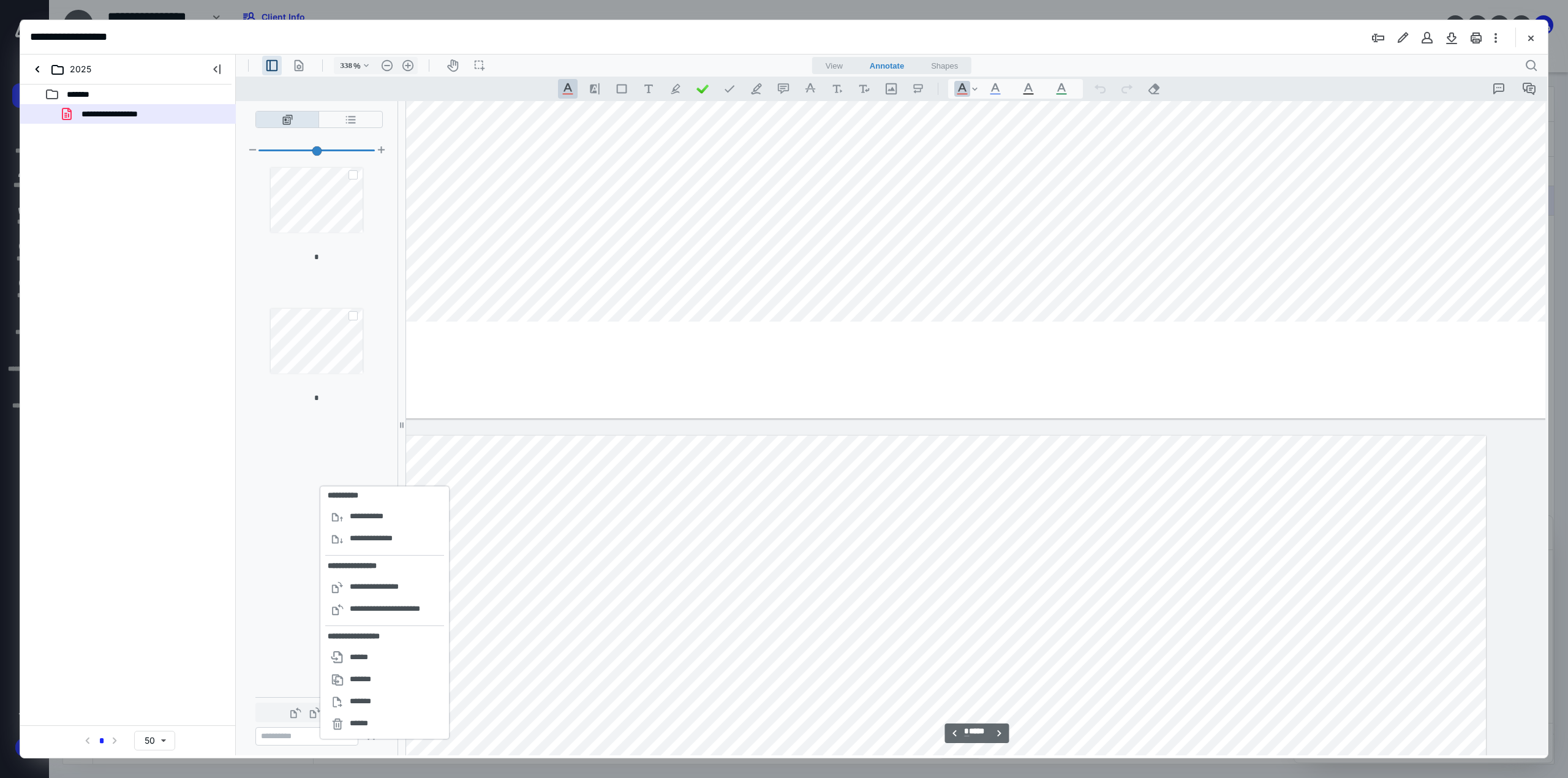 scroll, scrollTop: 2611, scrollLeft: 382, axis: both 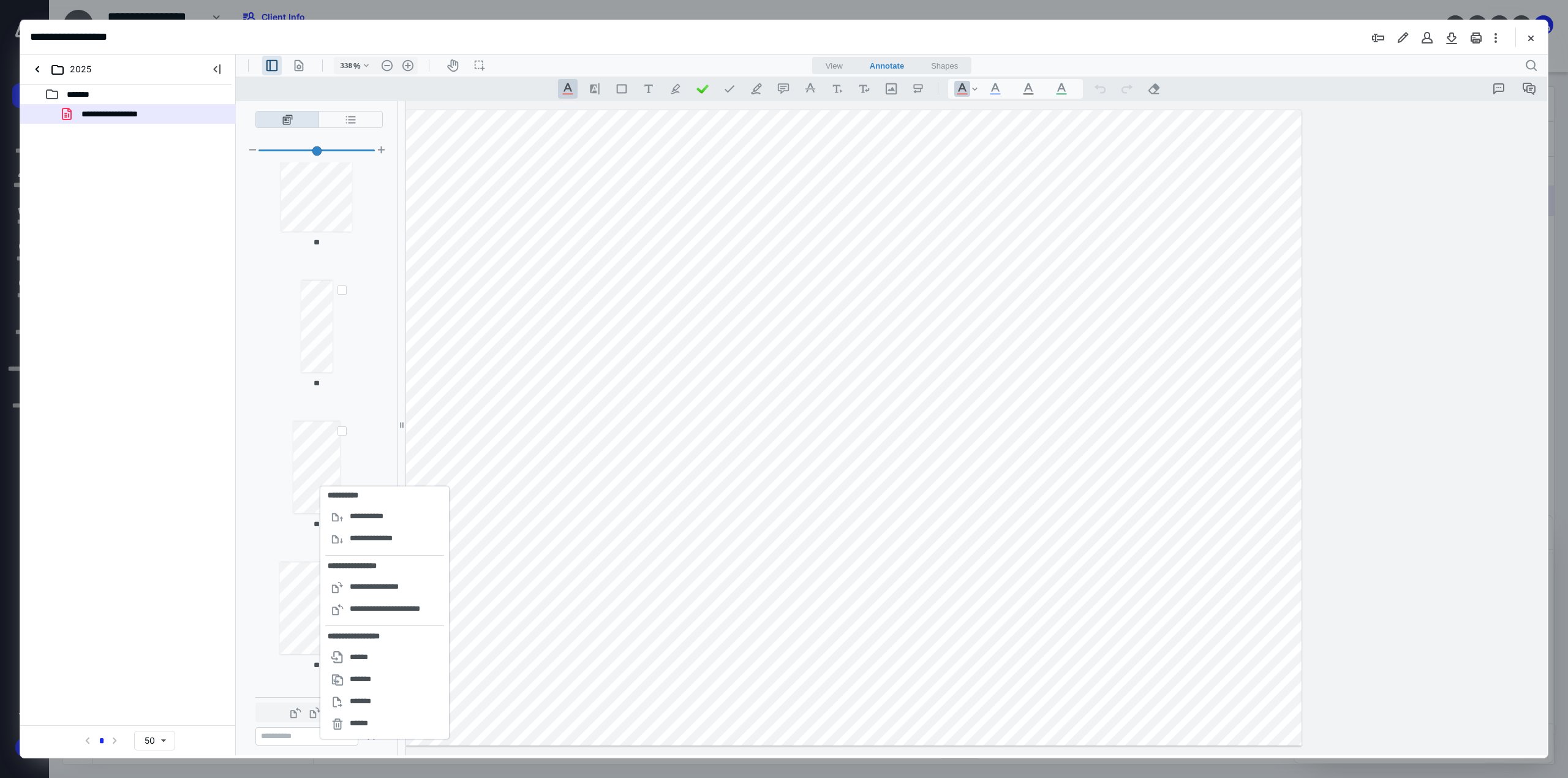 type on "**" 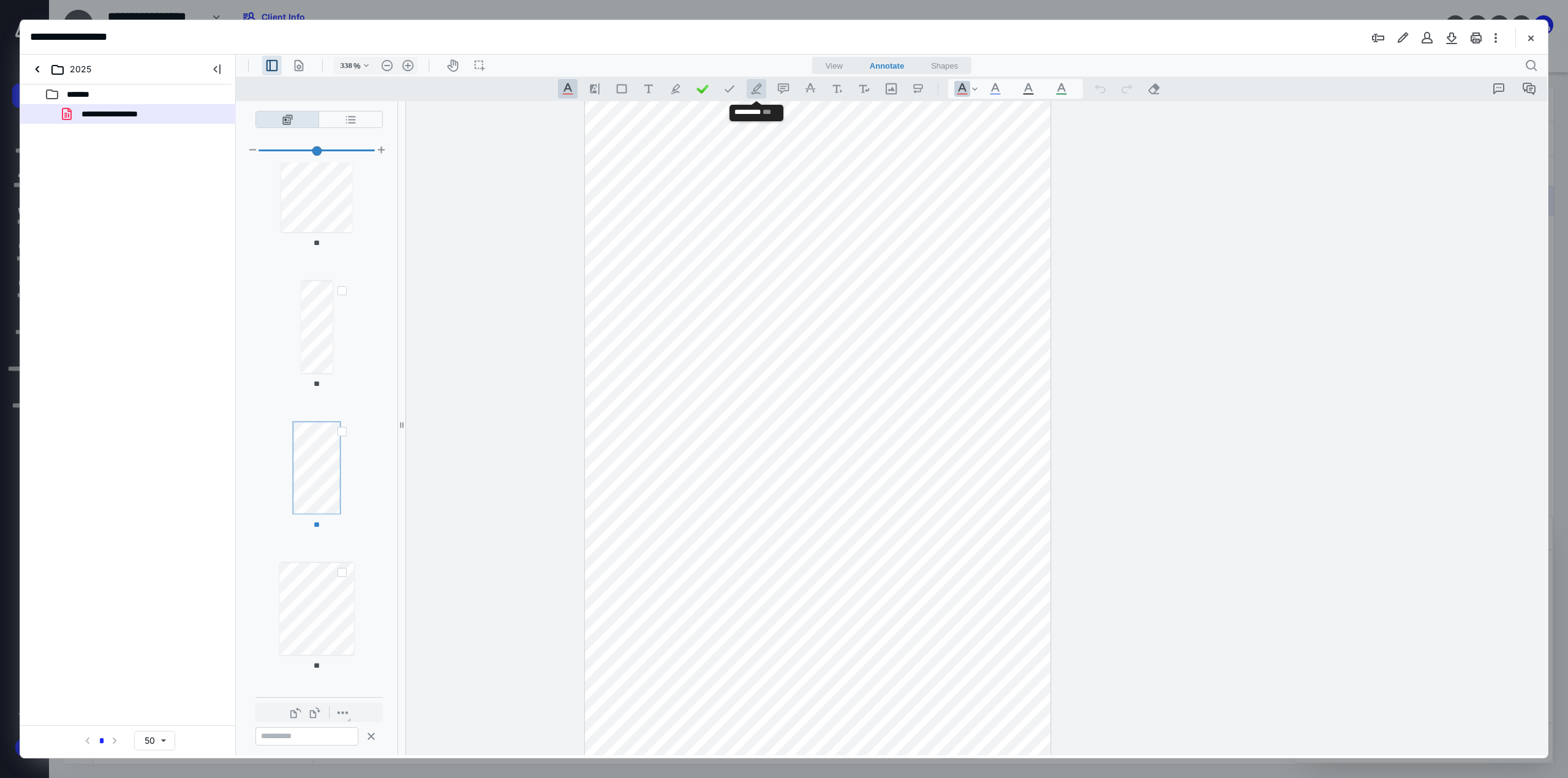 click on ".cls-1{fill:#abb0c4;} icon - tool - pen - line" at bounding box center (756, 89) 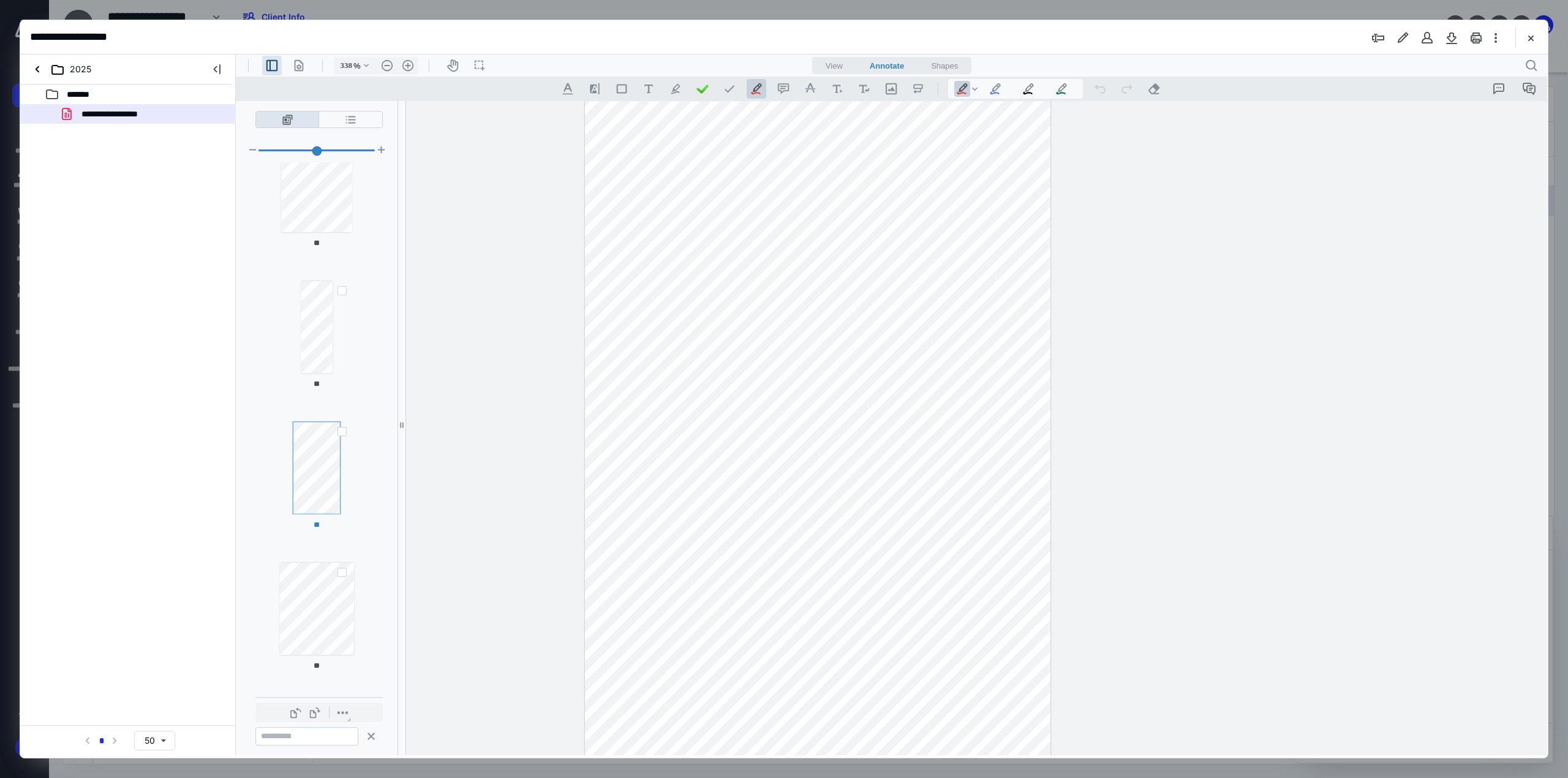 drag, startPoint x: 949, startPoint y: 352, endPoint x: 986, endPoint y: 361, distance: 38.078866 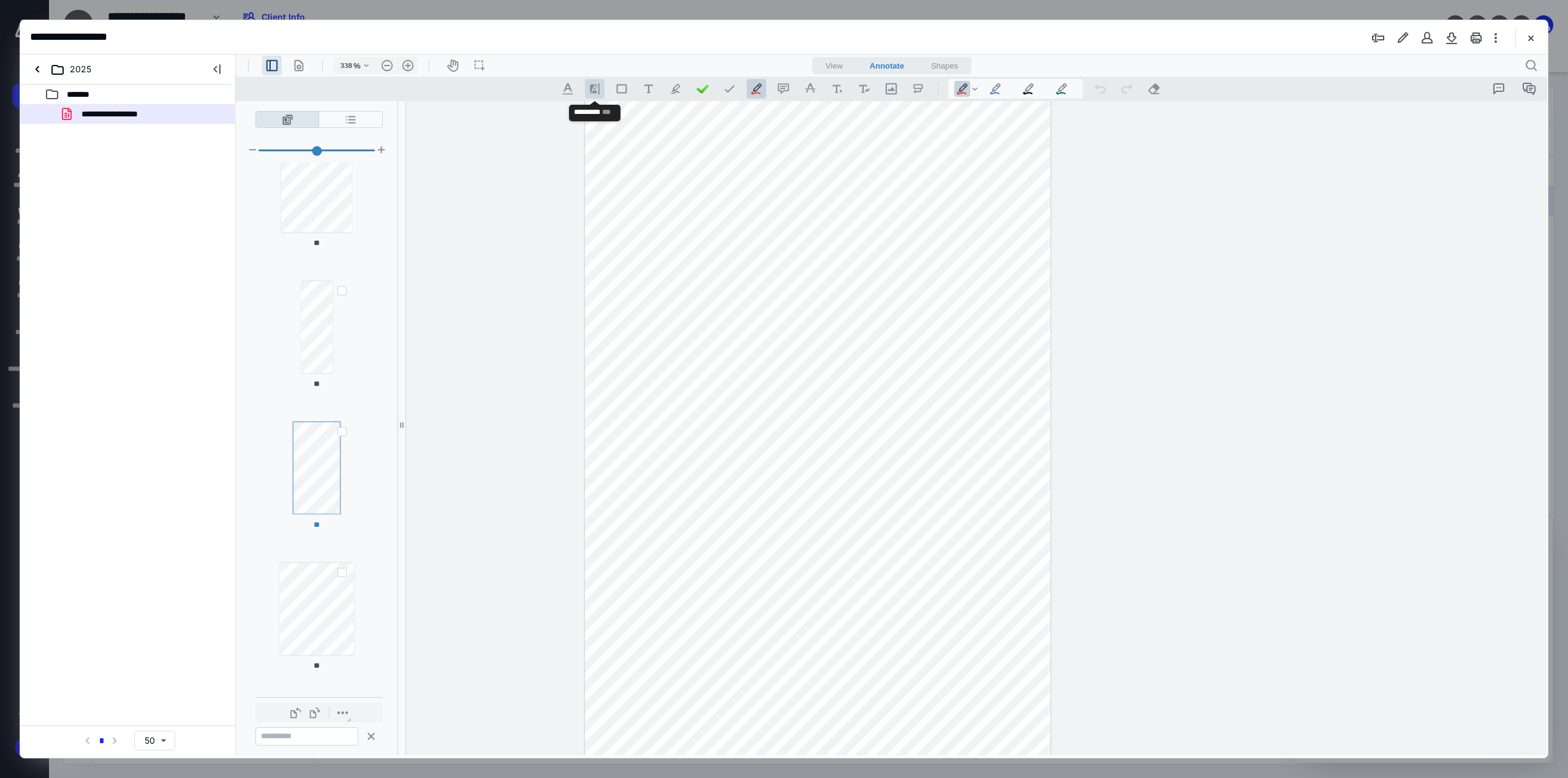 click on ".cls-1{fill:#8c8c8c;} icon - line - tool - highlight" at bounding box center [595, 89] 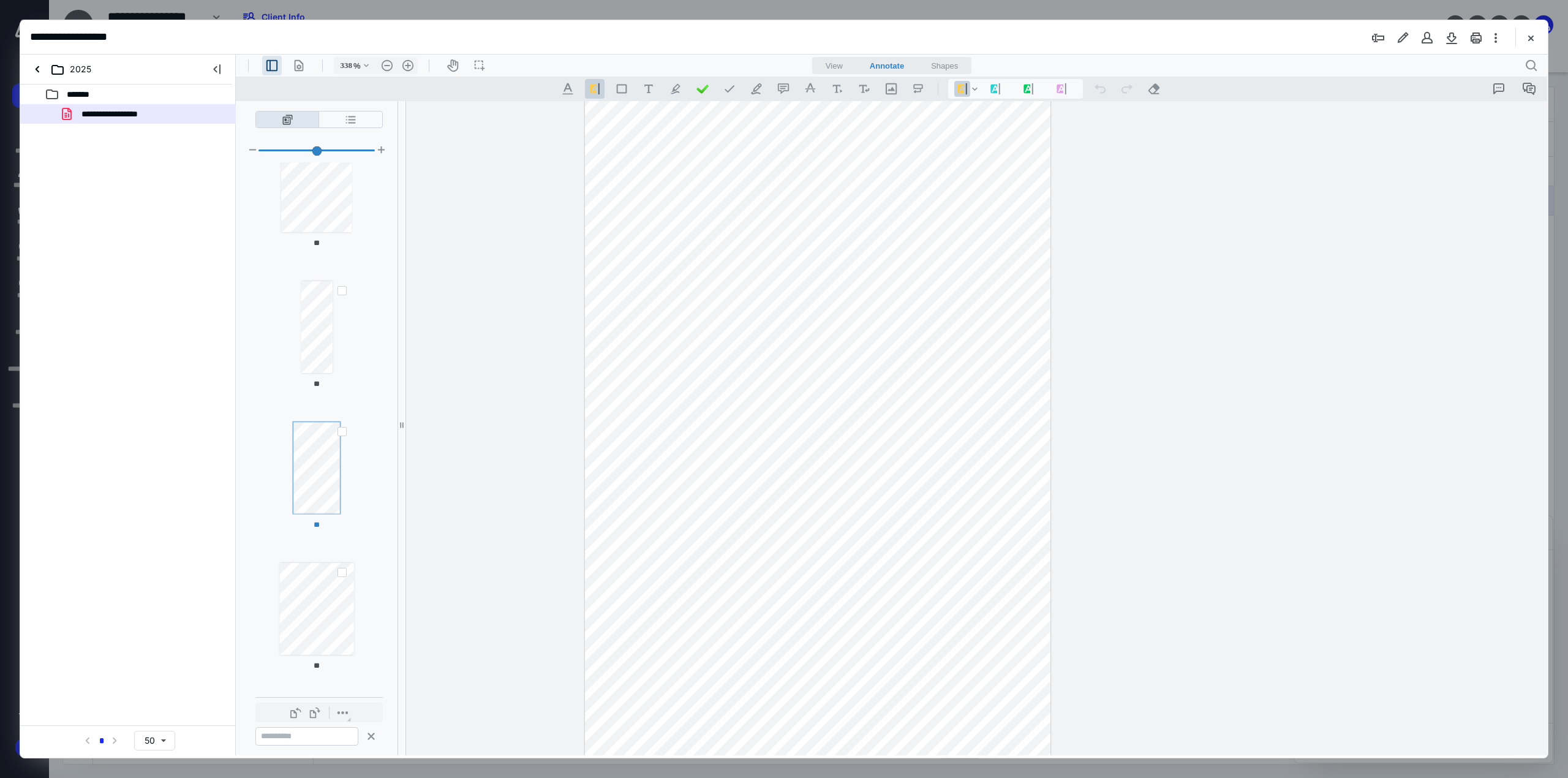 drag, startPoint x: 945, startPoint y: 354, endPoint x: 1006, endPoint y: 358, distance: 61.131 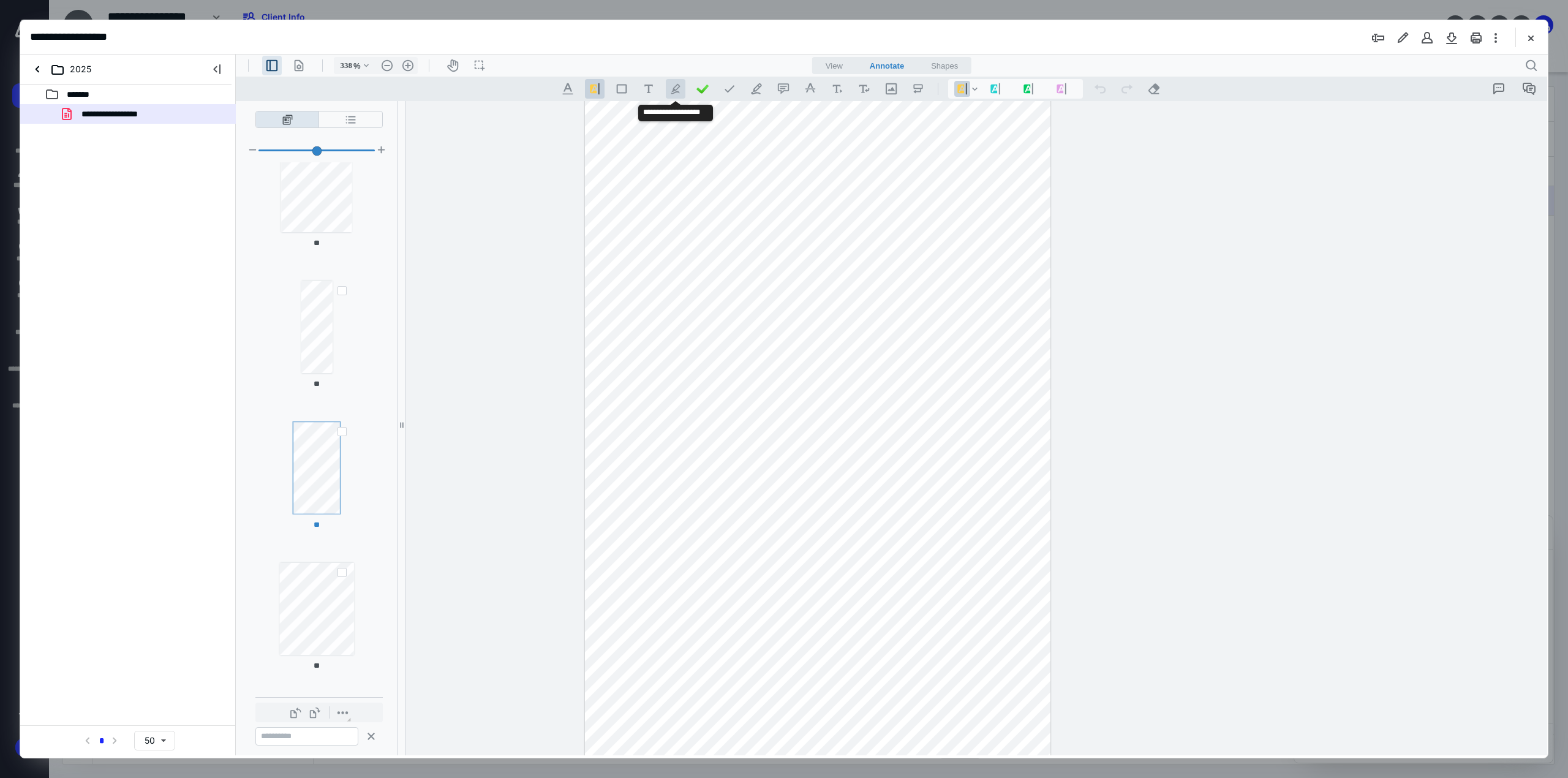 click on ".cls-1{fill:#abb0c4;} icon - tool - pen - highlight" at bounding box center (676, 89) 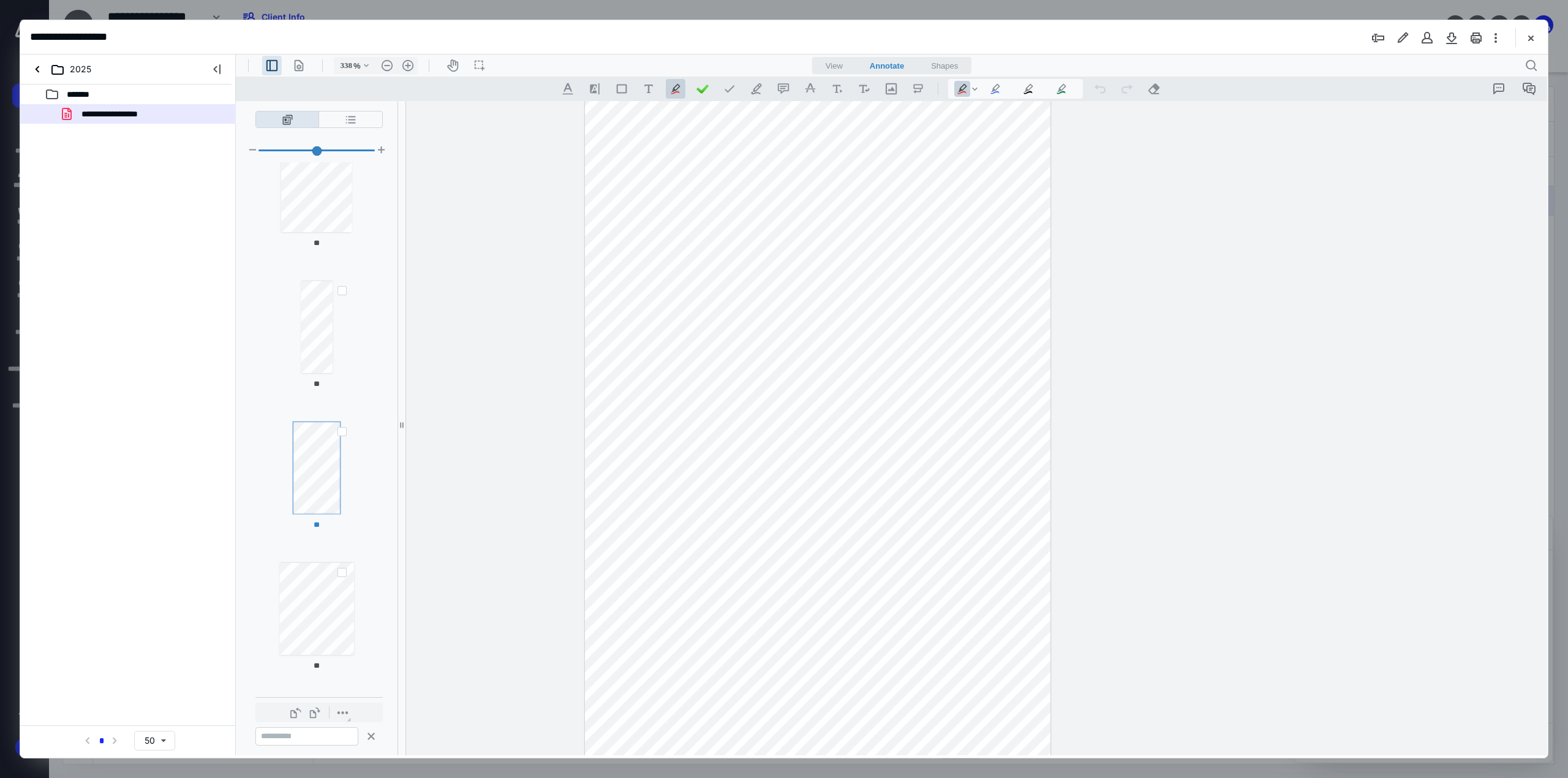 drag, startPoint x: 949, startPoint y: 359, endPoint x: 994, endPoint y: 354, distance: 45.276926 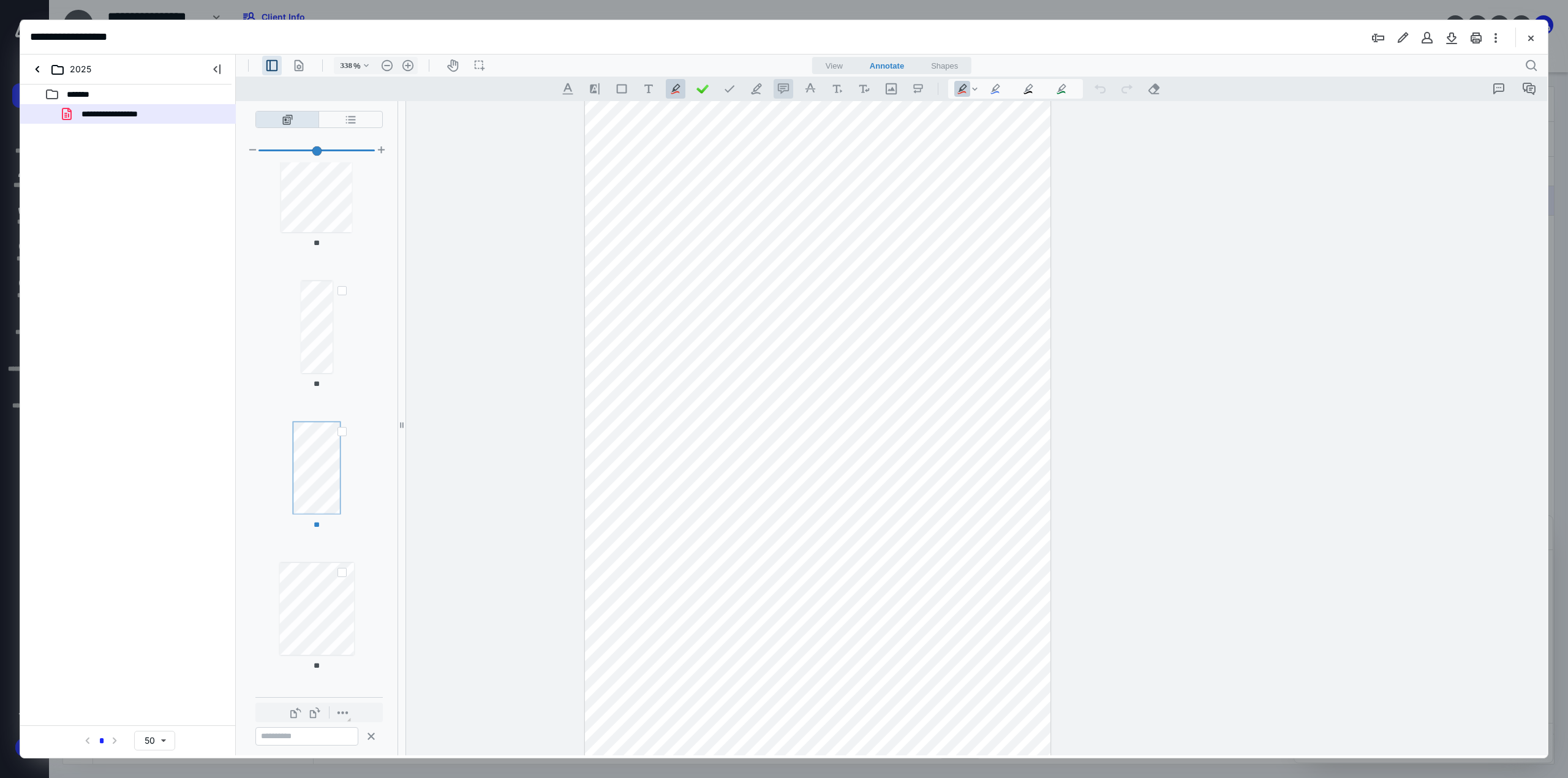 click on ".cls-1{fill:#abb0c4;} icon - tool - comment - line" at bounding box center [783, 89] 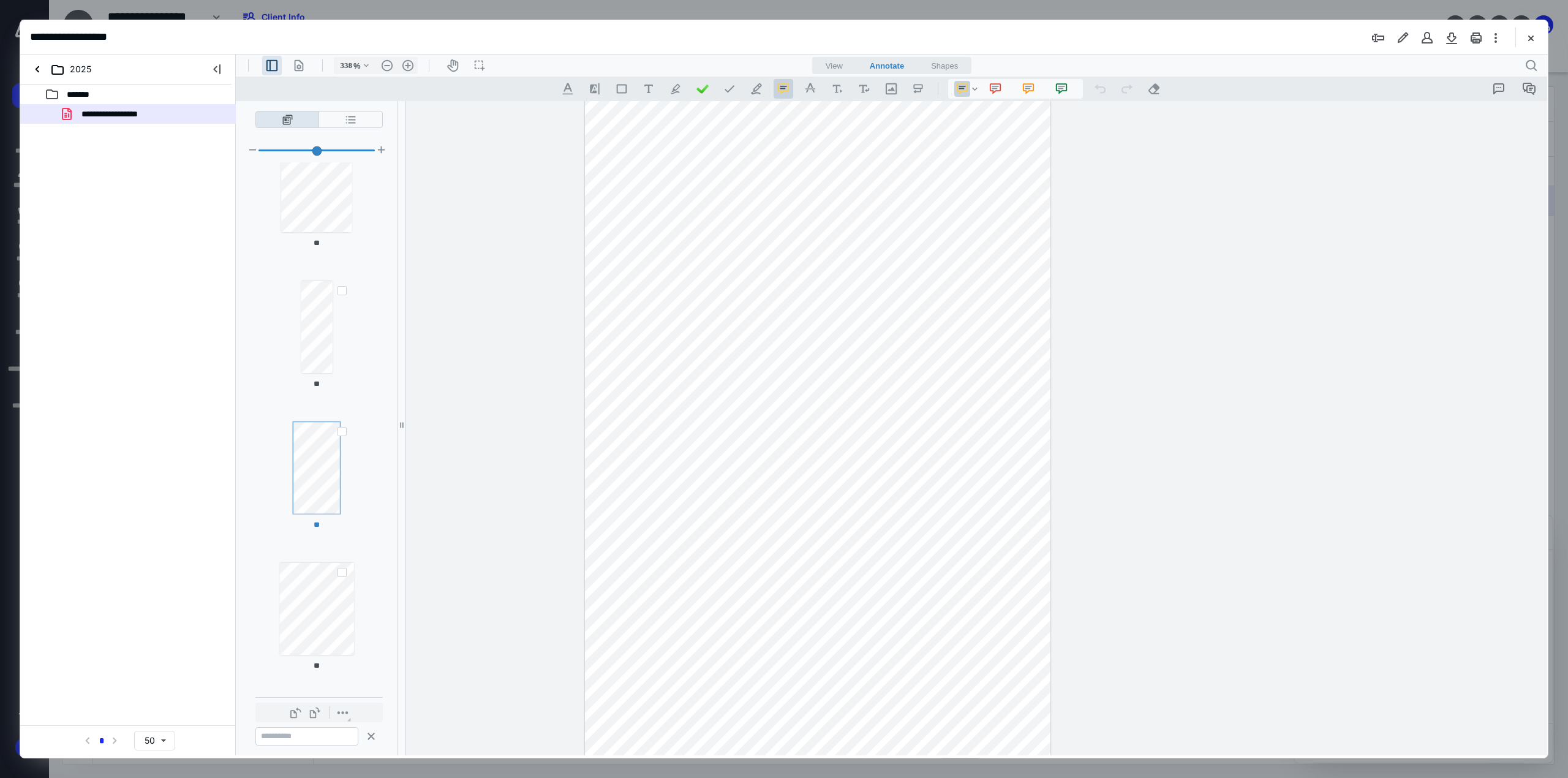 drag, startPoint x: 932, startPoint y: 344, endPoint x: 1001, endPoint y: 374, distance: 75.23962 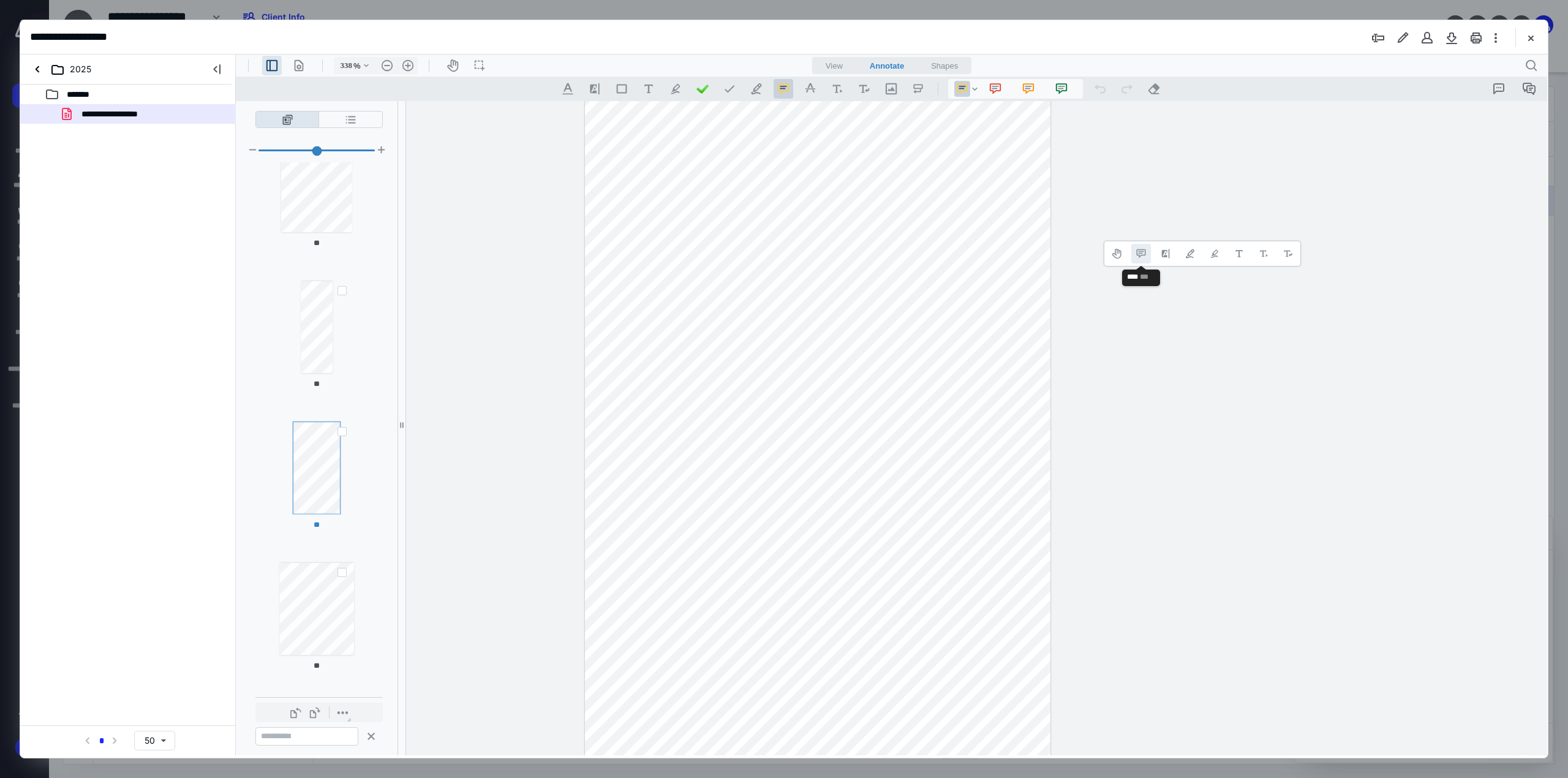 click on "**********" at bounding box center [1141, 254] 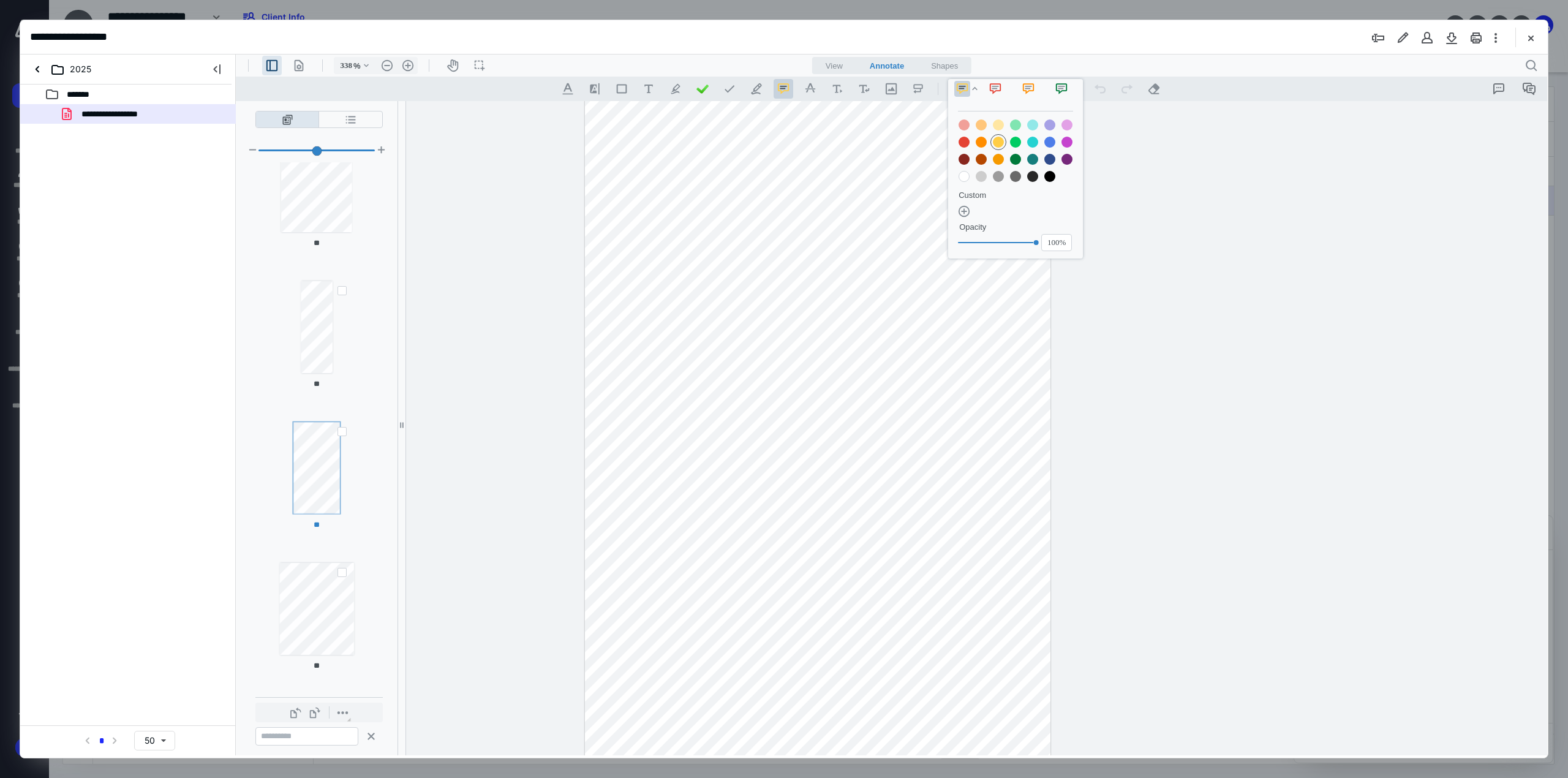 click at bounding box center [818, 332] 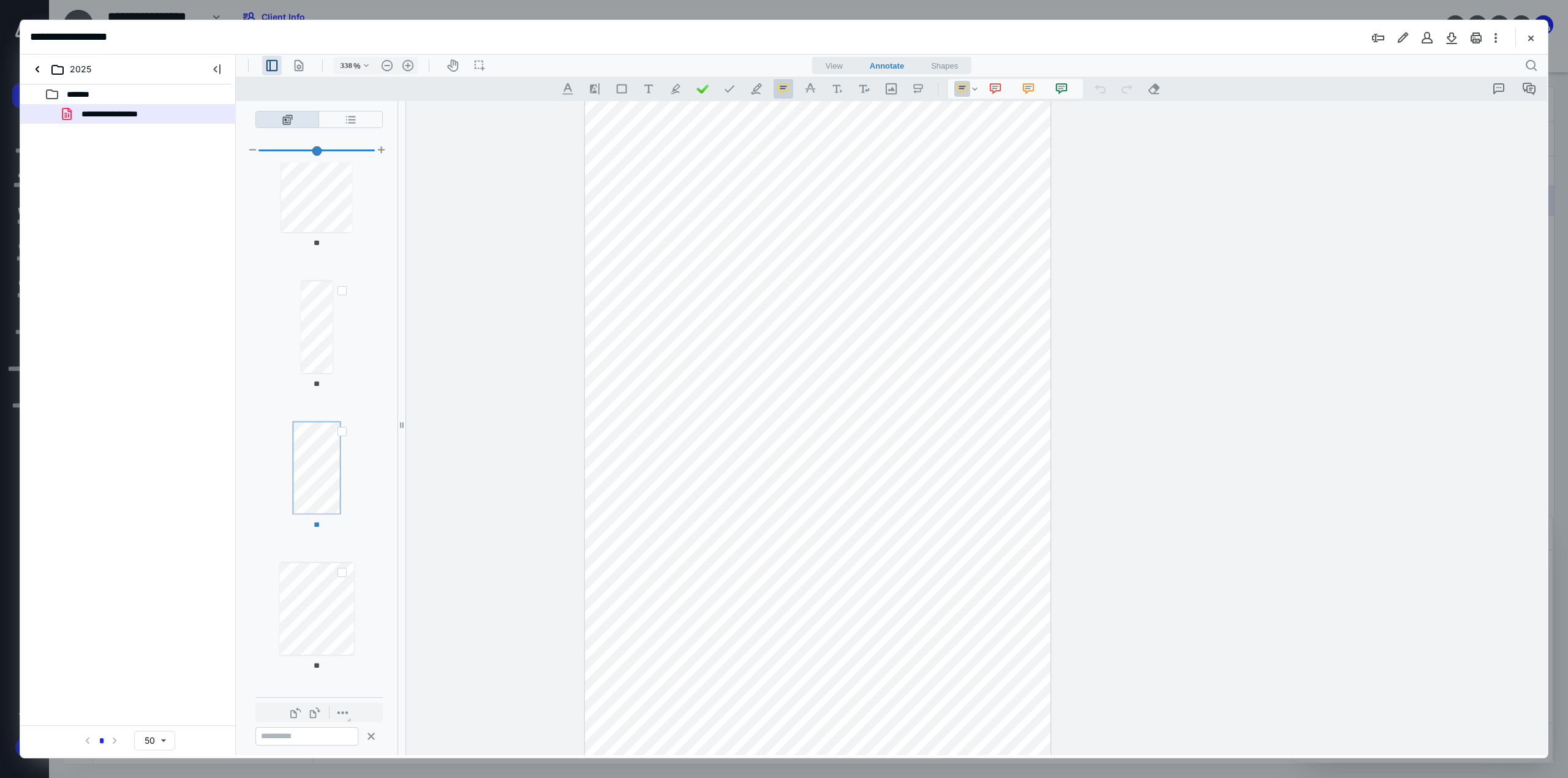 drag, startPoint x: 1003, startPoint y: 363, endPoint x: 1022, endPoint y: 364, distance: 19.0263 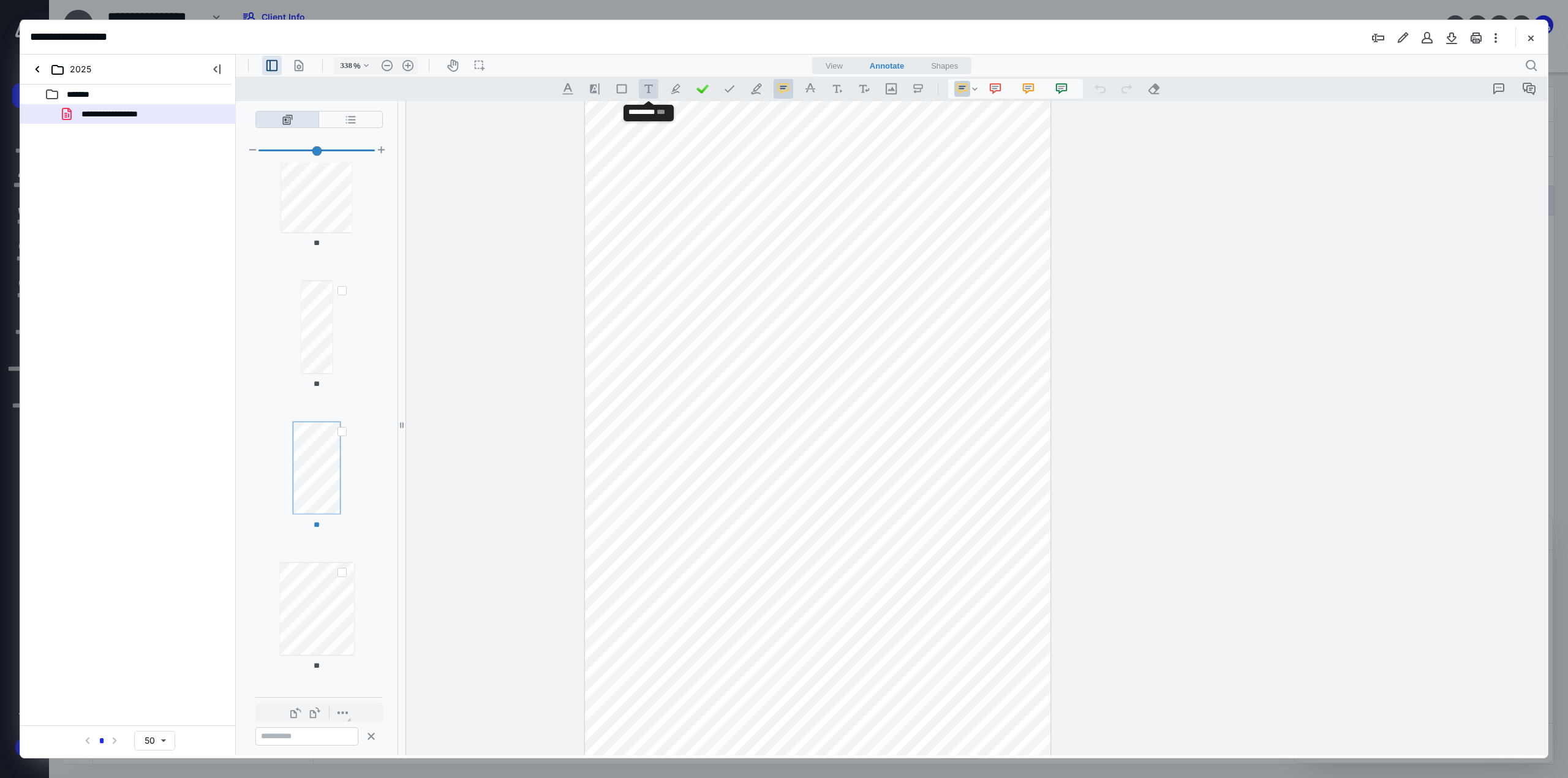 click on ".cls-1{fill:#abb0c4;} icon - tool - text - free text" at bounding box center [649, 89] 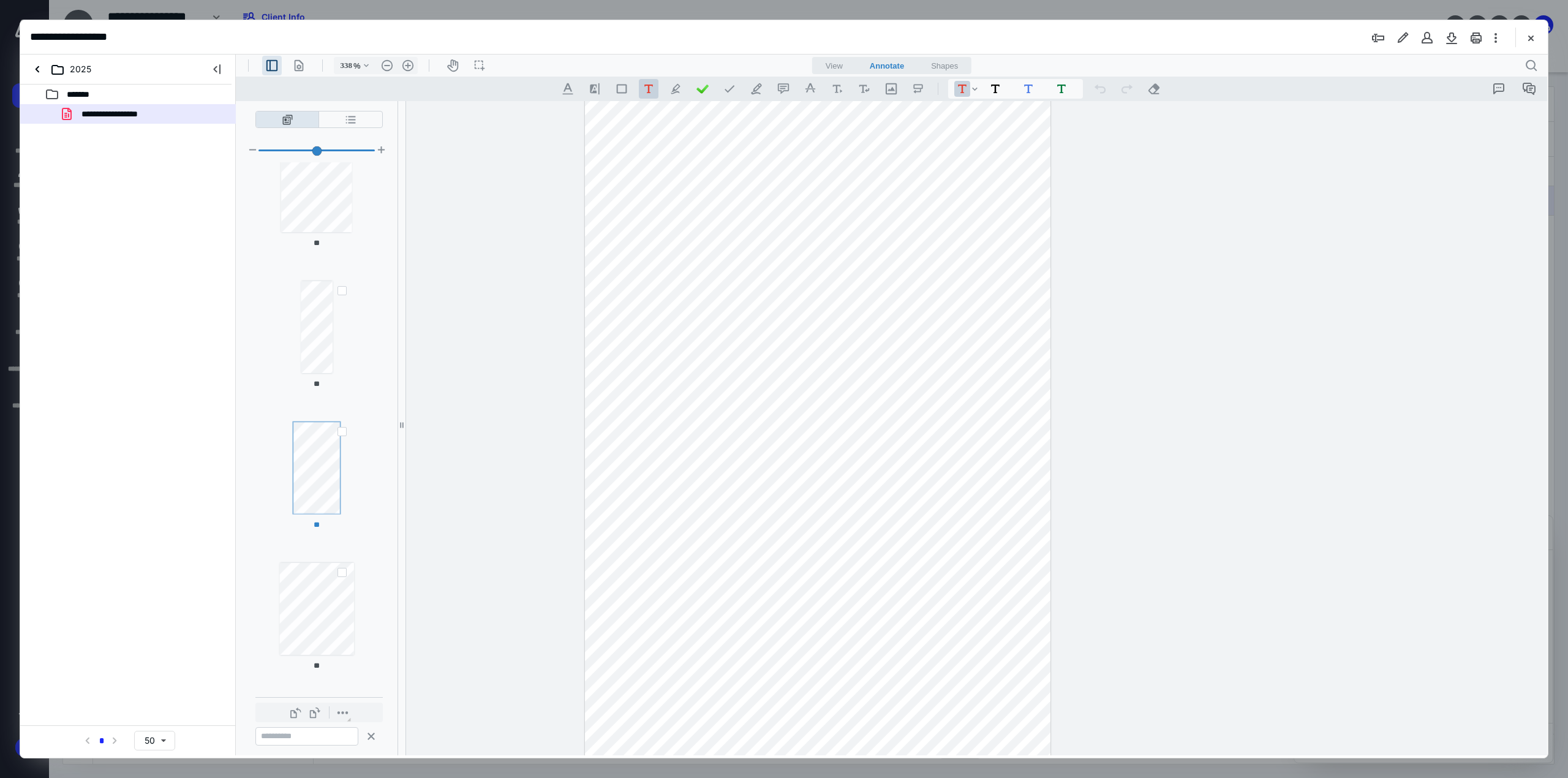 drag, startPoint x: 1004, startPoint y: 354, endPoint x: 1030, endPoint y: 362, distance: 27.202941 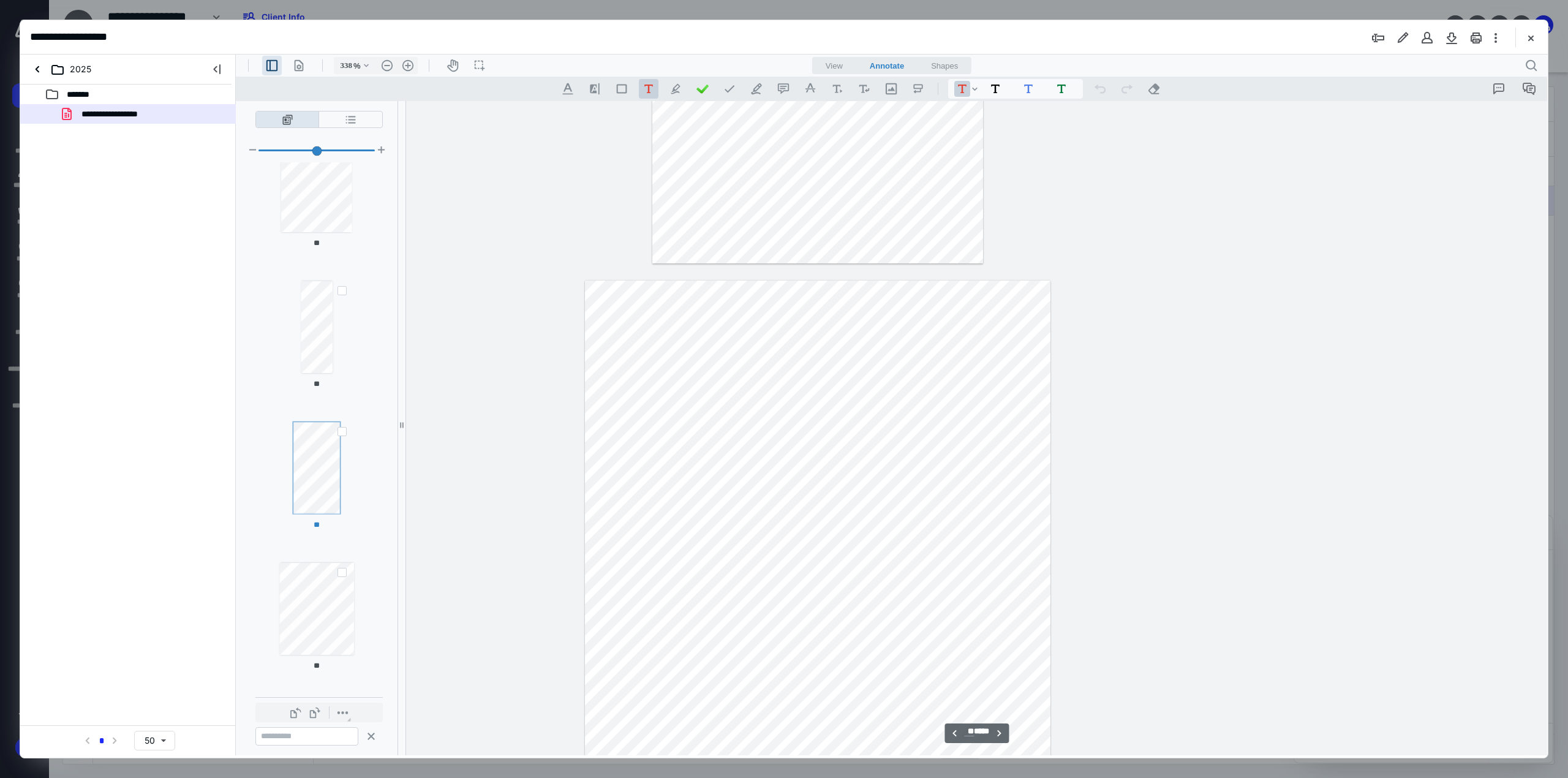 scroll, scrollTop: 34780, scrollLeft: 418, axis: both 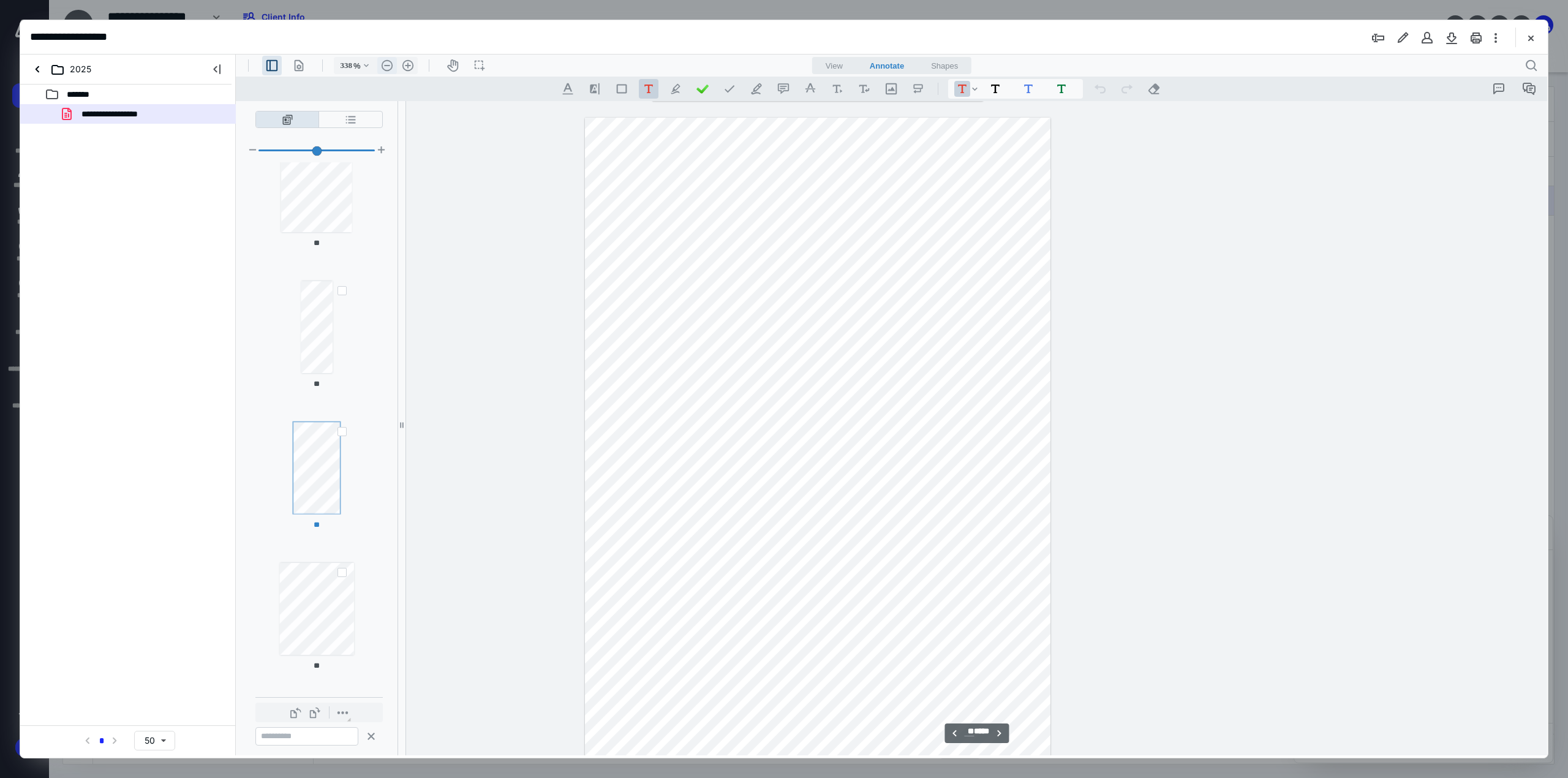 click on ".cls-1{fill:#abb0c4;} icon - header - zoom - out - line" at bounding box center [387, 66] 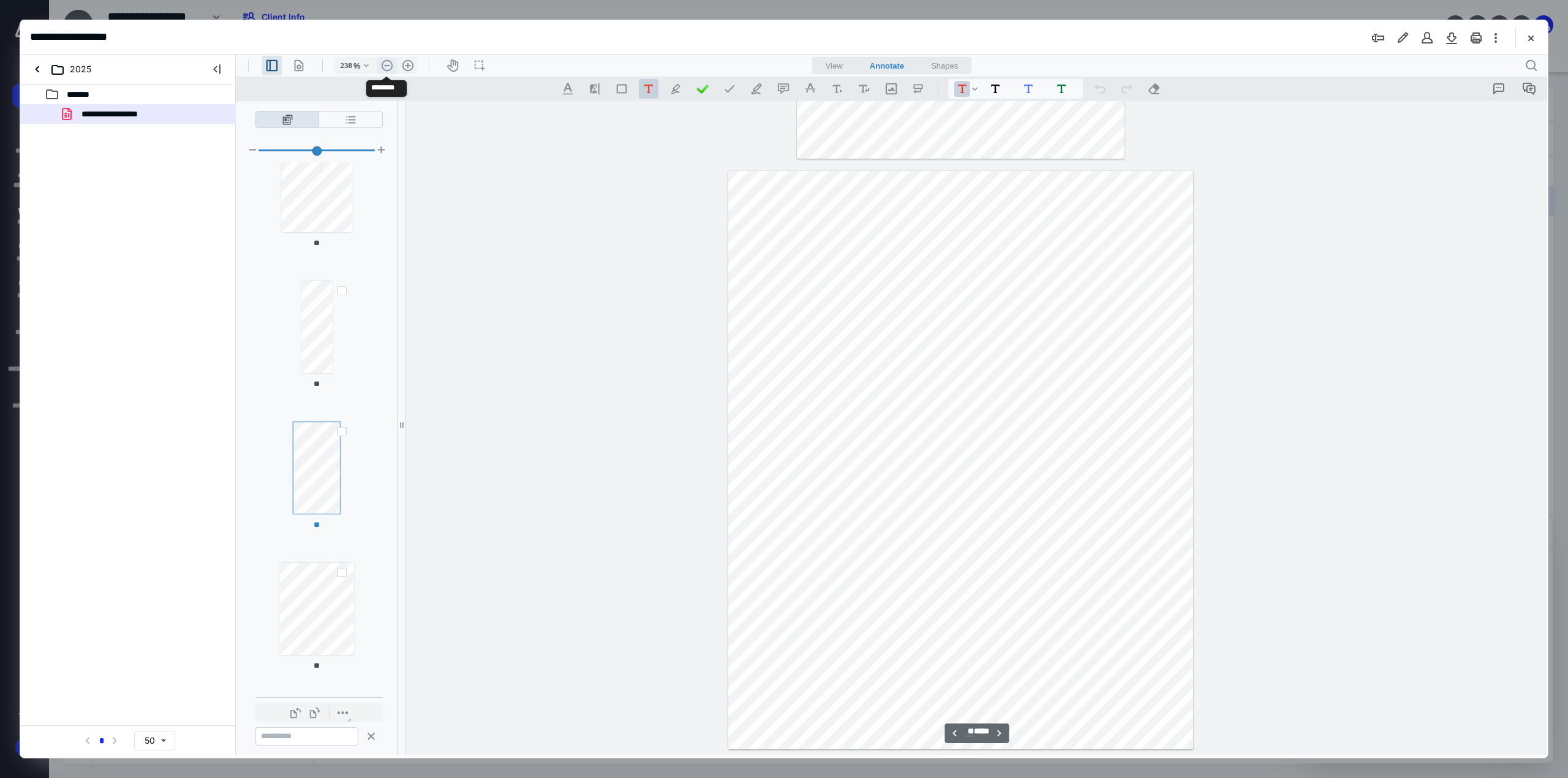scroll, scrollTop: 24399, scrollLeft: 32, axis: both 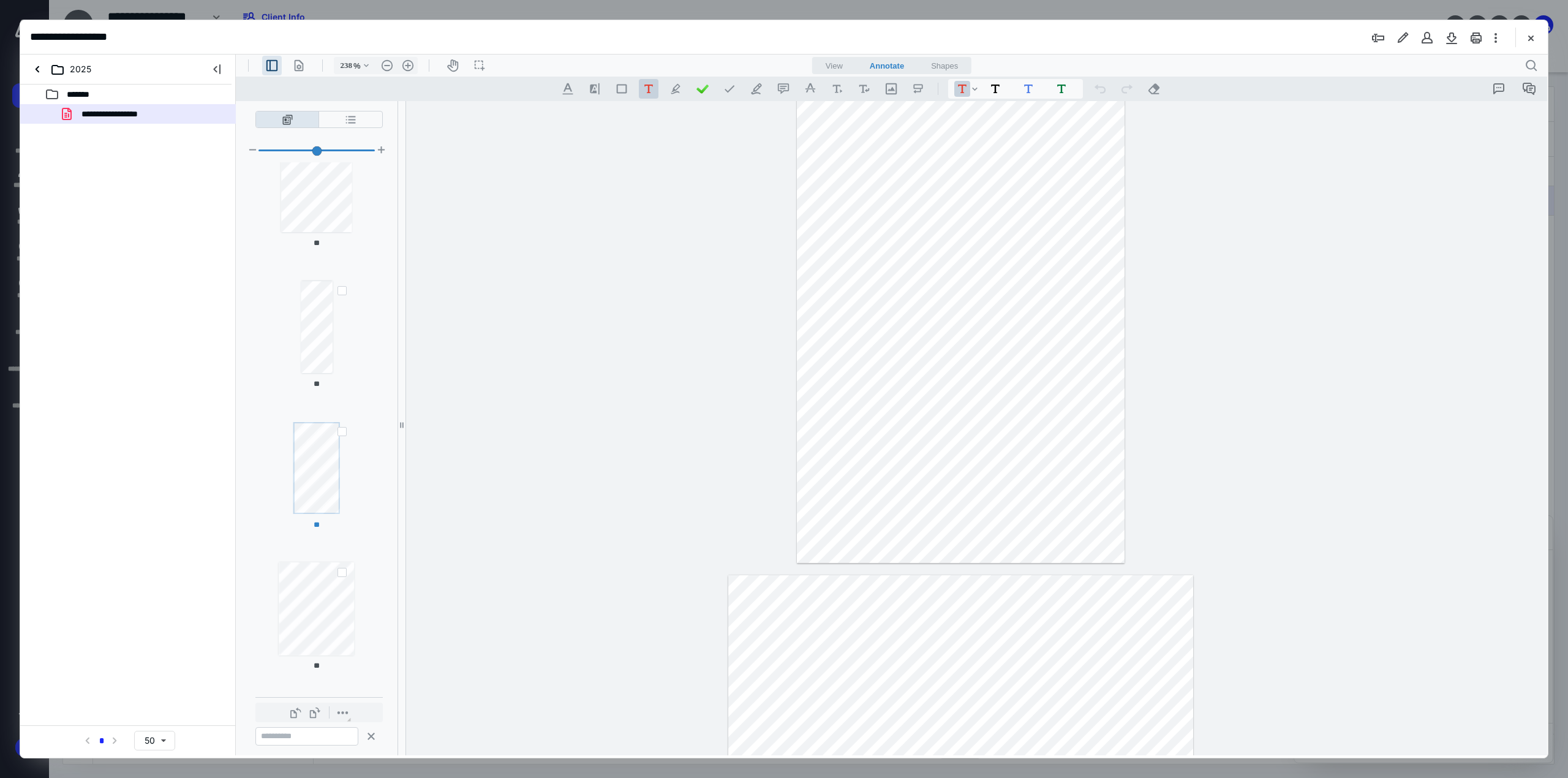drag, startPoint x: 1043, startPoint y: 247, endPoint x: 1113, endPoint y: 274, distance: 75.02666 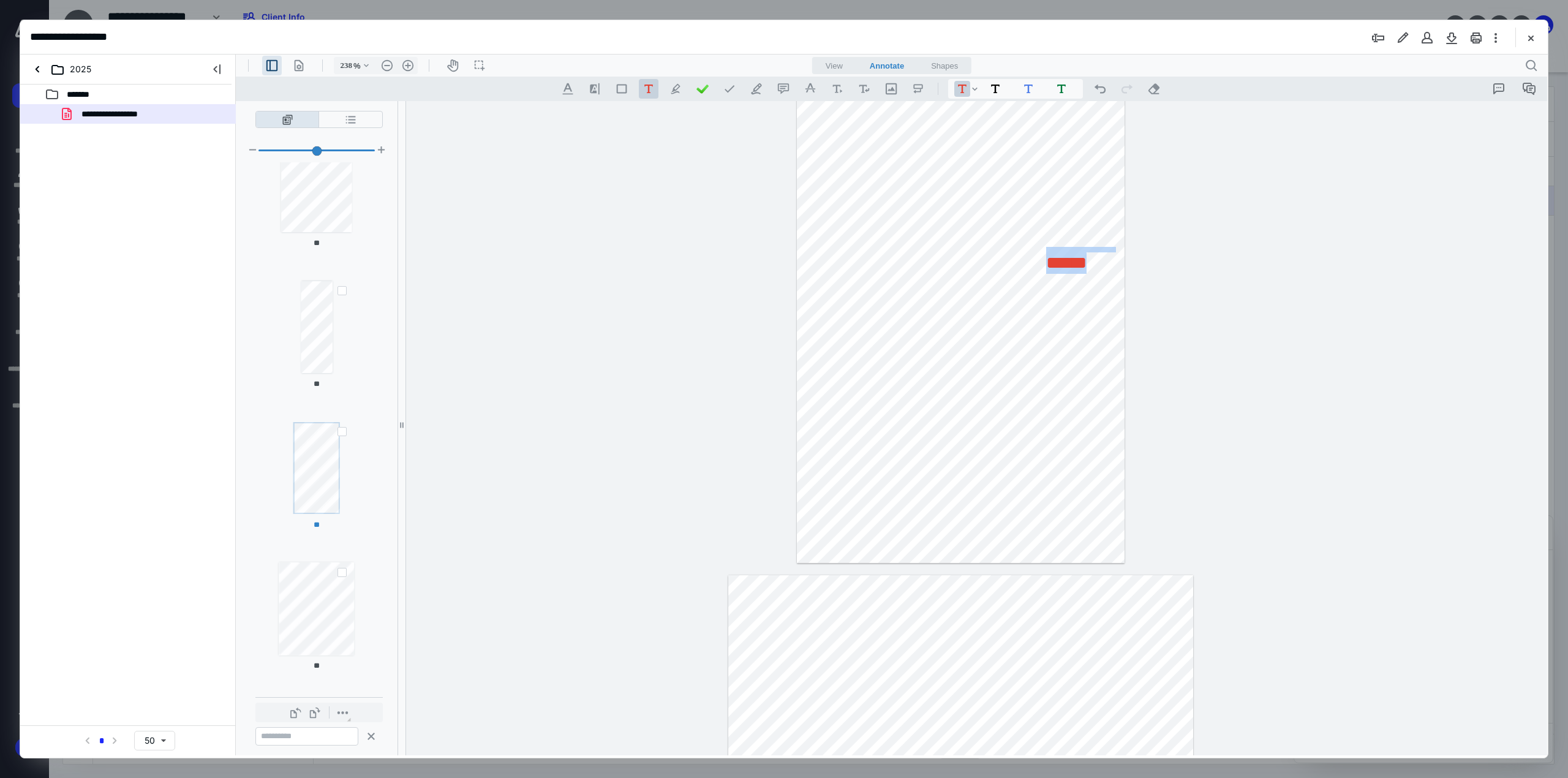 scroll, scrollTop: 37, scrollLeft: 0, axis: vertical 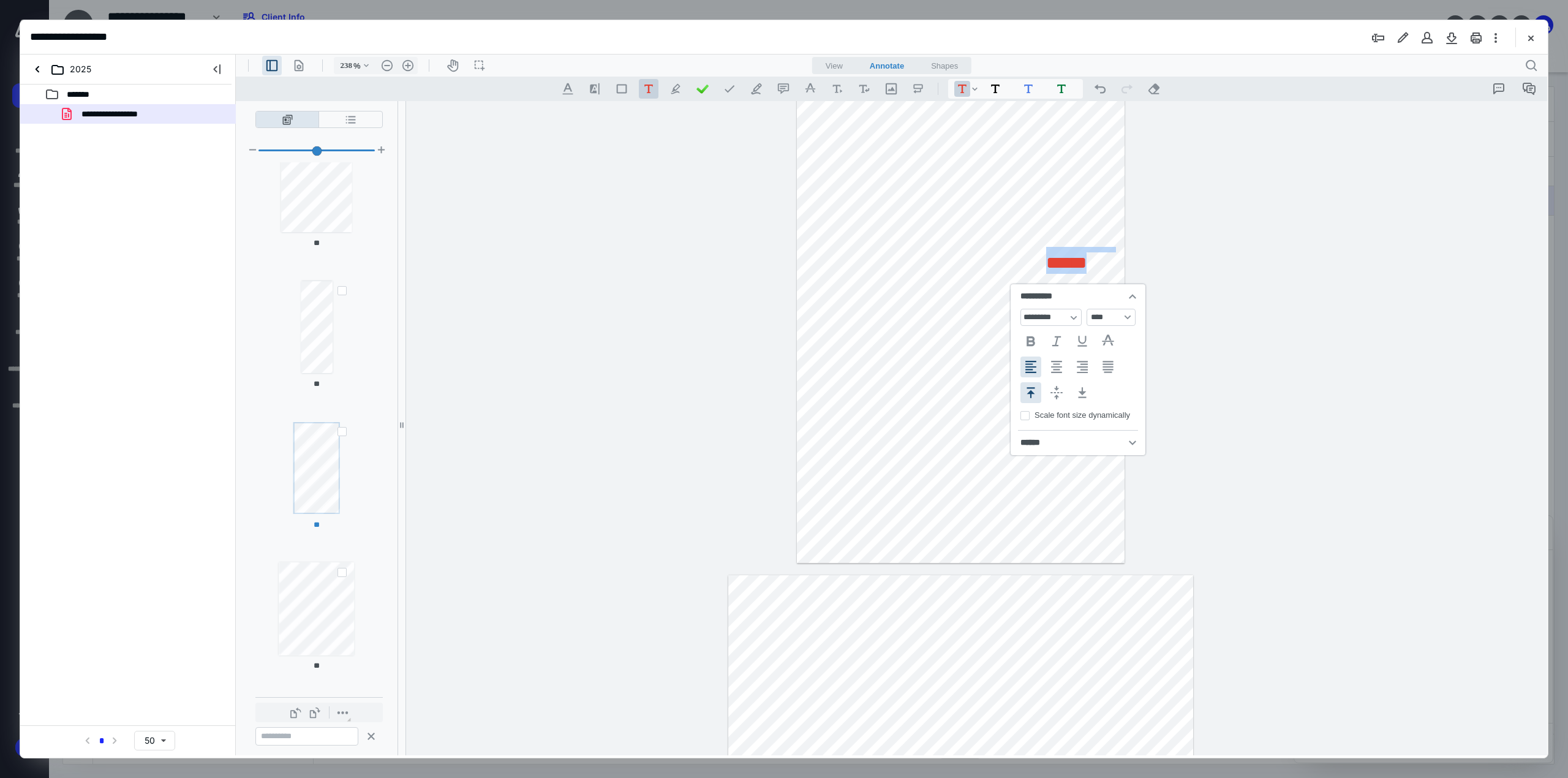 drag, startPoint x: 1101, startPoint y: 266, endPoint x: 1070, endPoint y: 260, distance: 31.575307 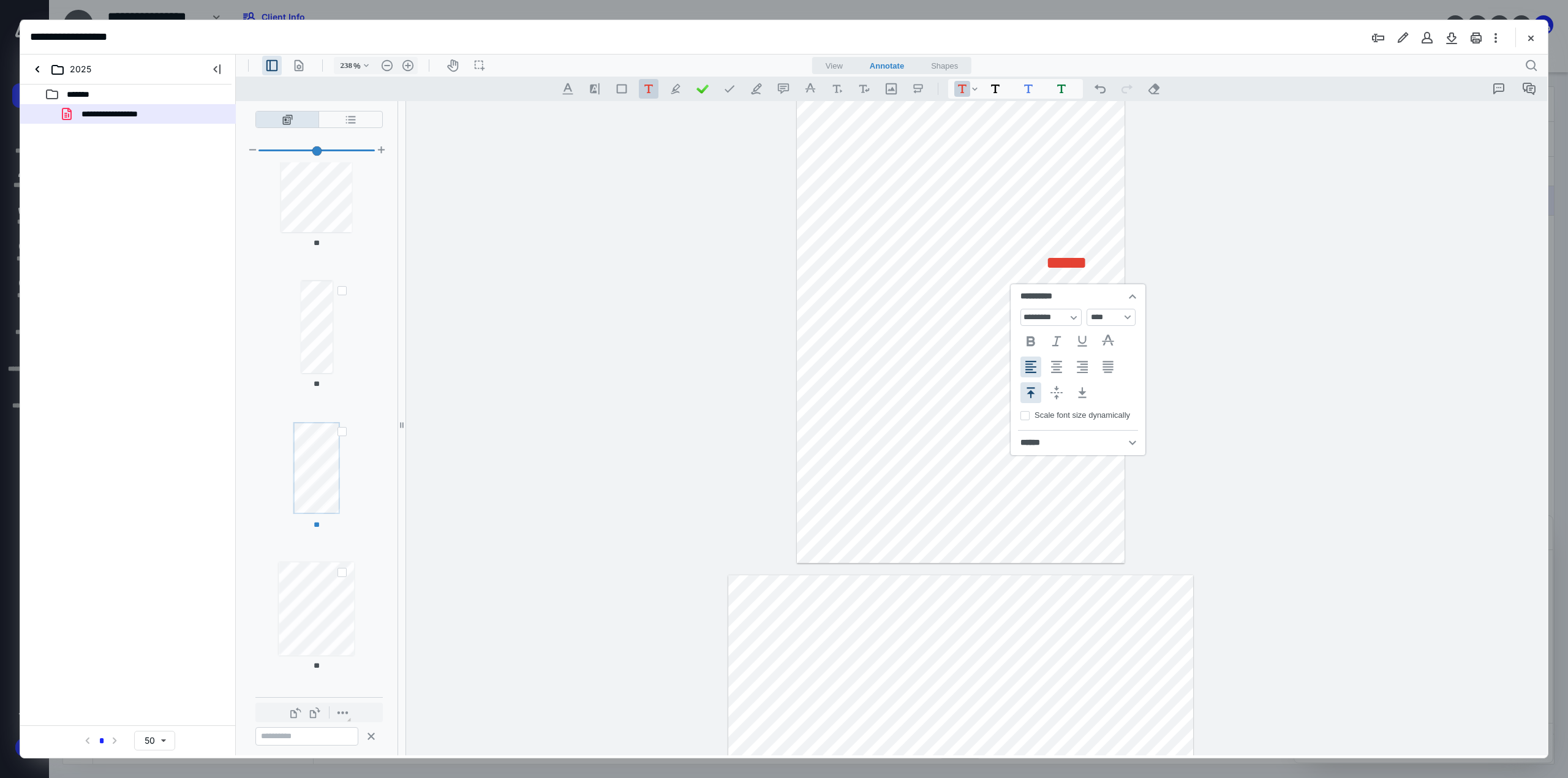 click on "**********" at bounding box center [960, 240] 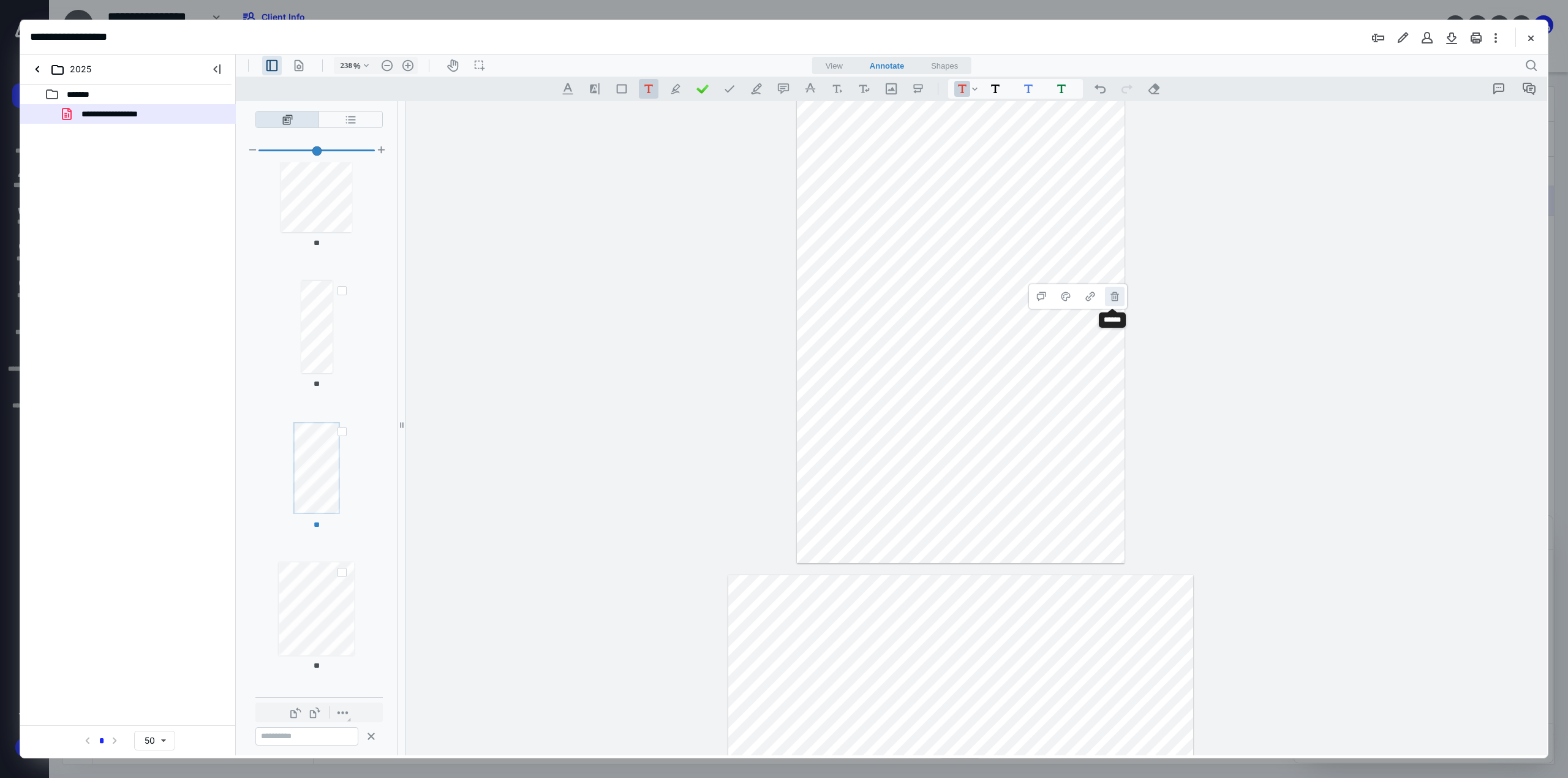 click on "**********" at bounding box center (1115, 296) 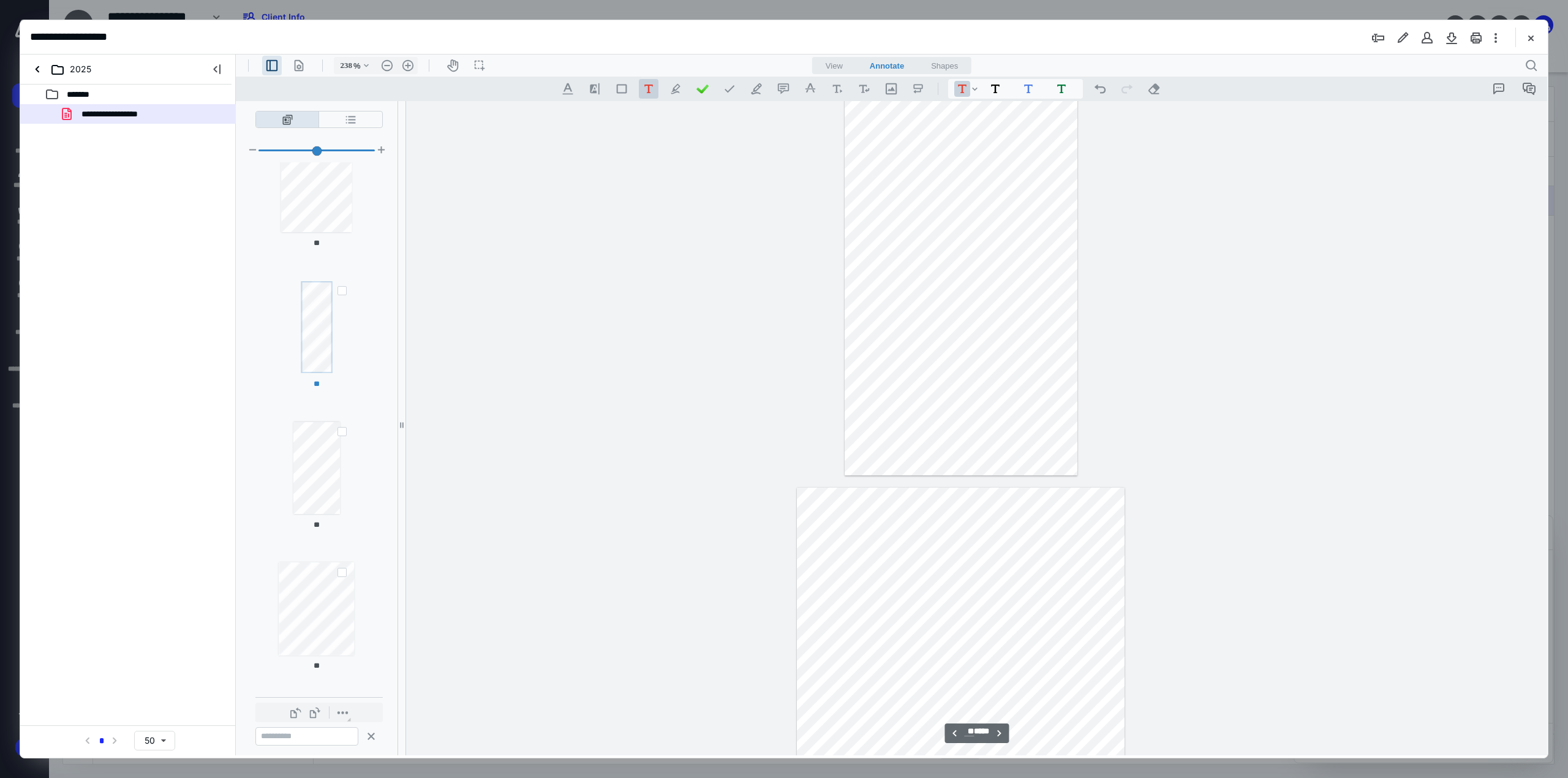 scroll, scrollTop: 23137, scrollLeft: 32, axis: both 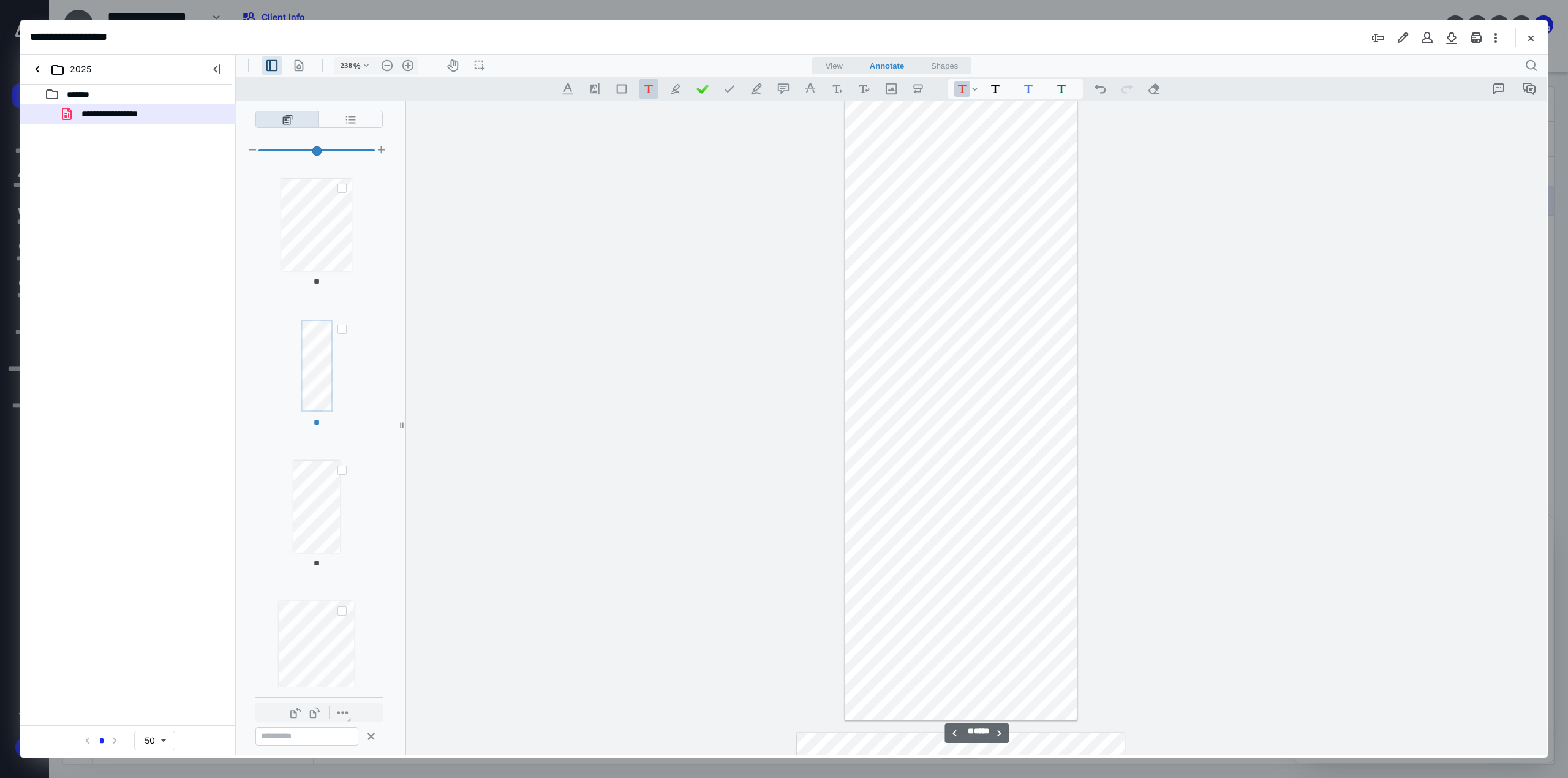 type on "**" 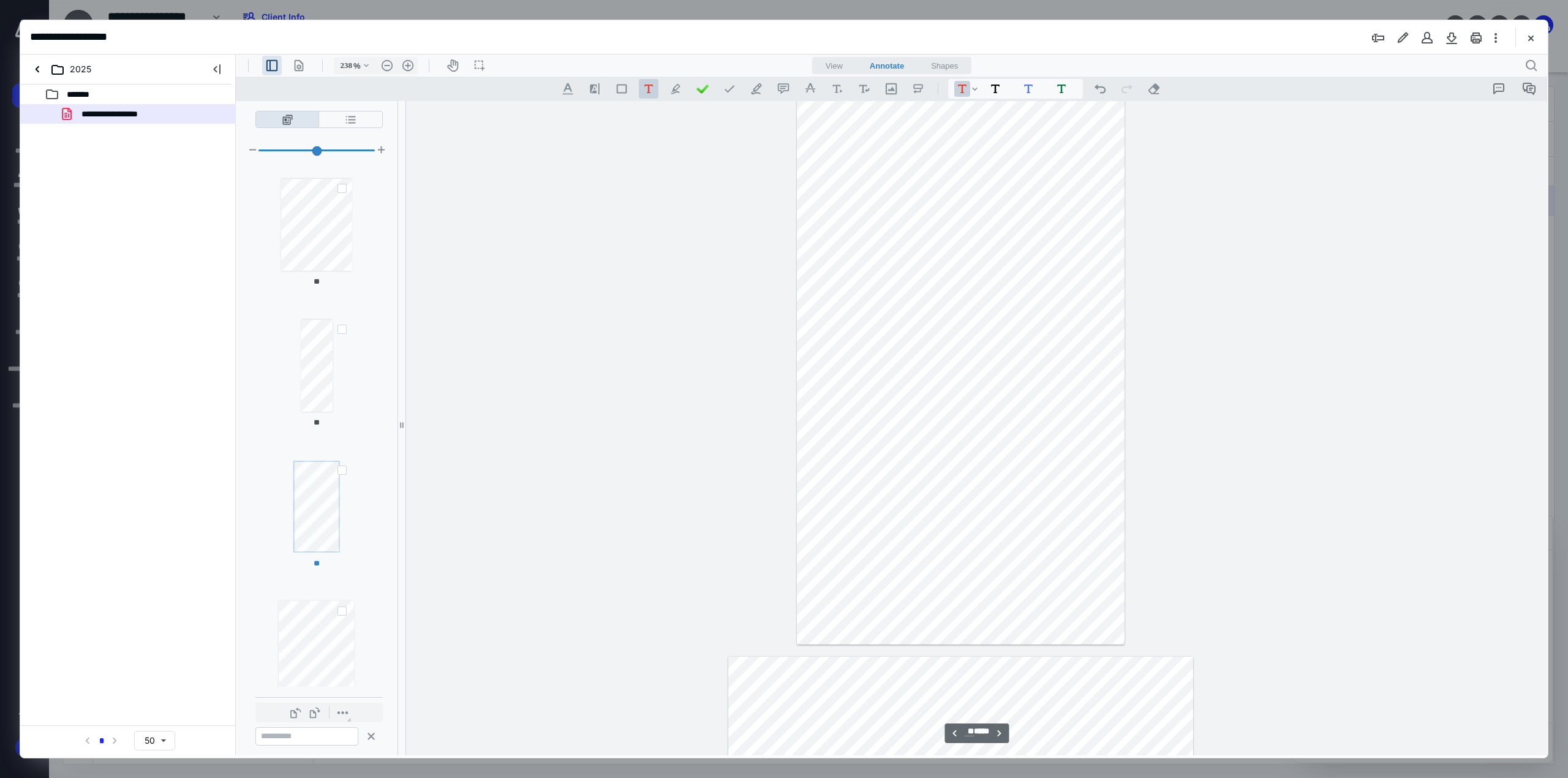 scroll, scrollTop: 24770, scrollLeft: 32, axis: both 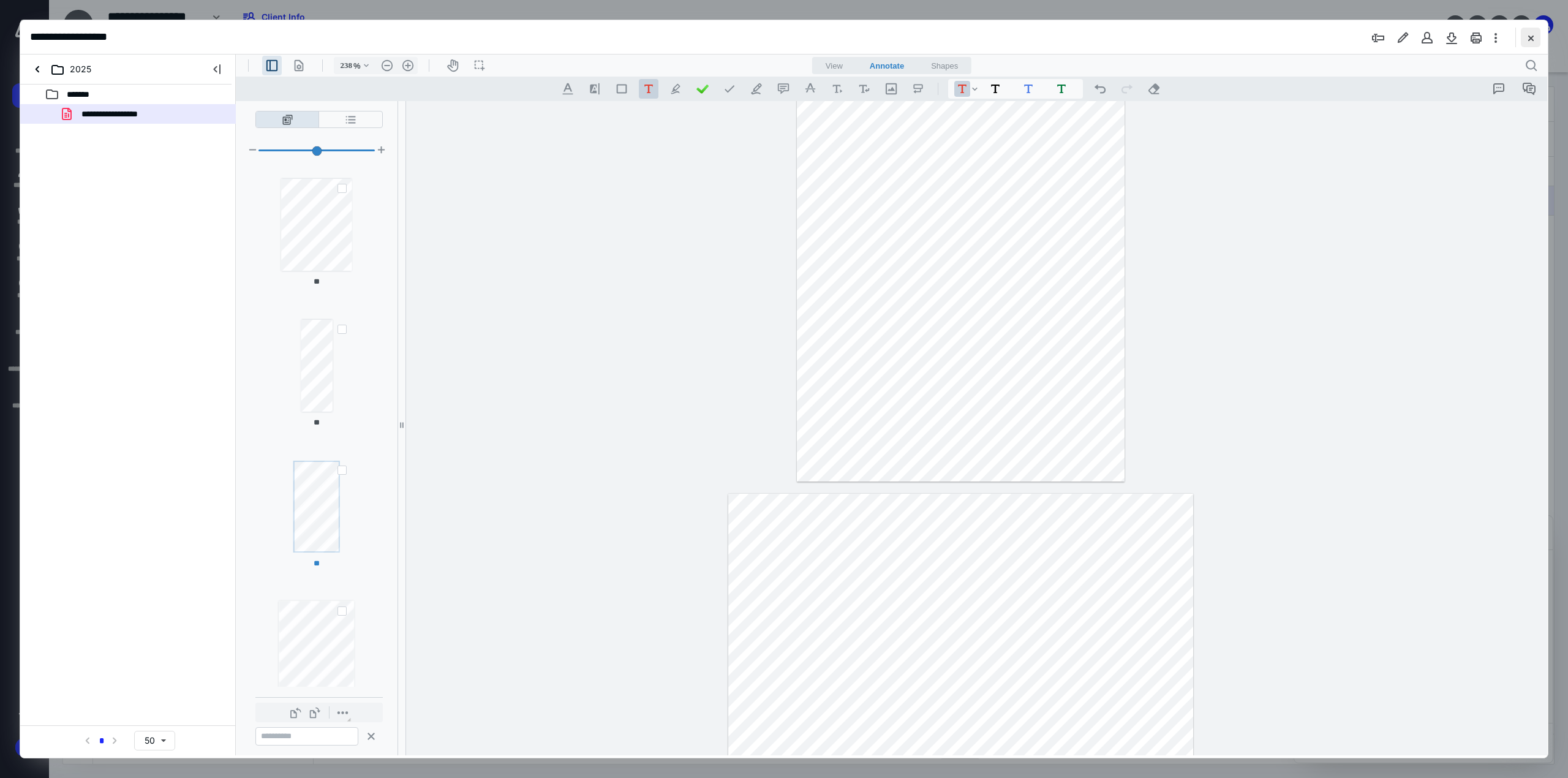 click at bounding box center (1531, 37) 